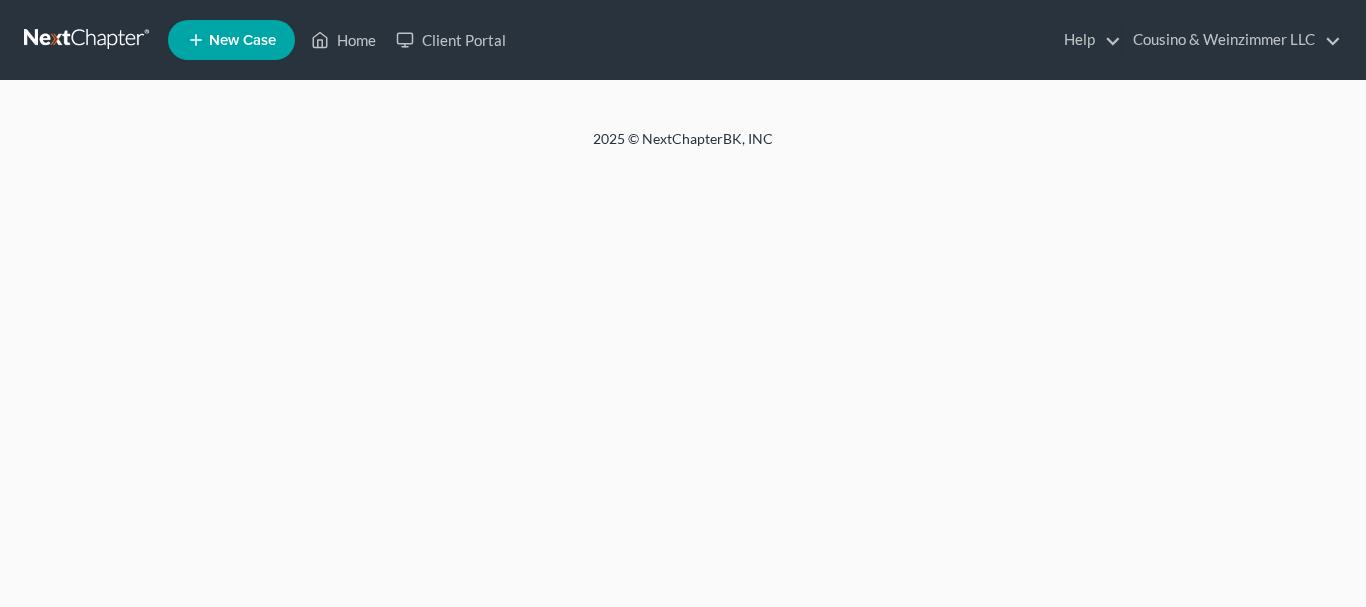 scroll, scrollTop: 0, scrollLeft: 0, axis: both 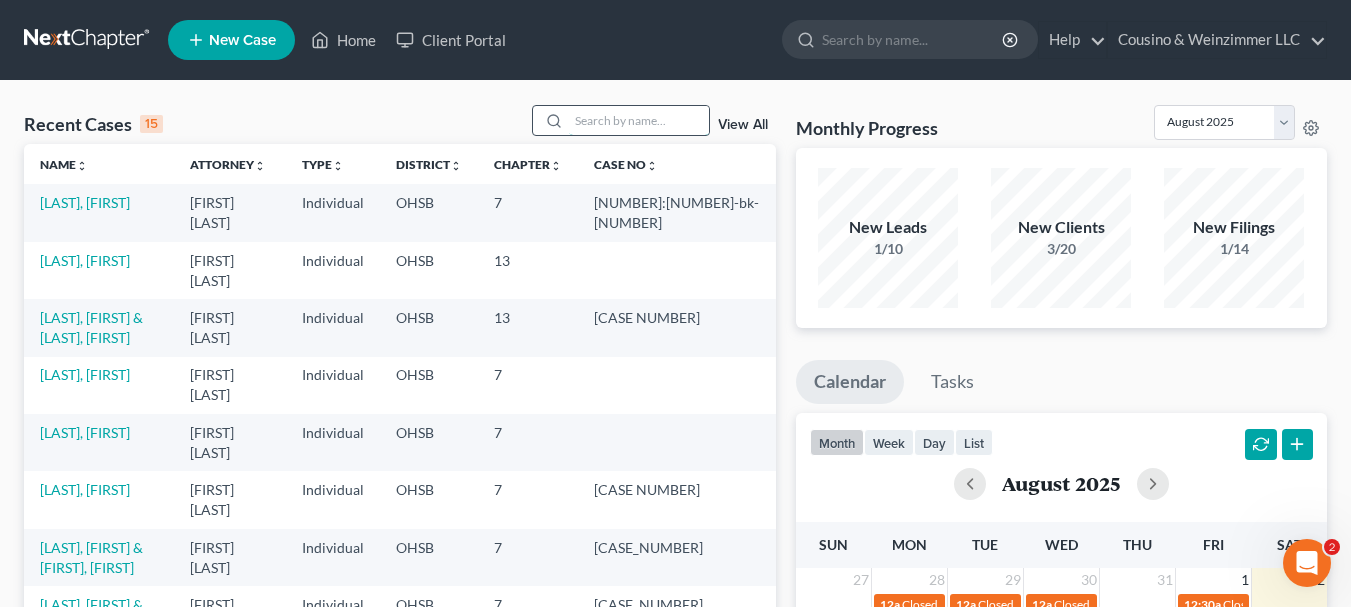 click at bounding box center [639, 120] 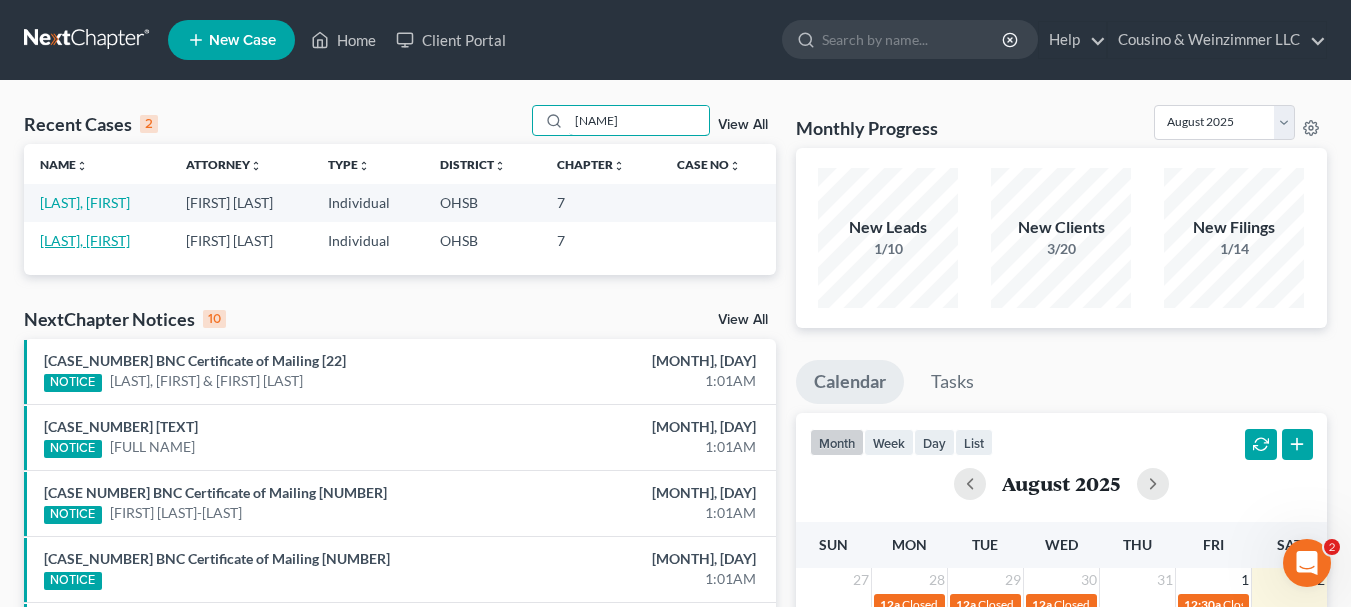 type on "[NAME]" 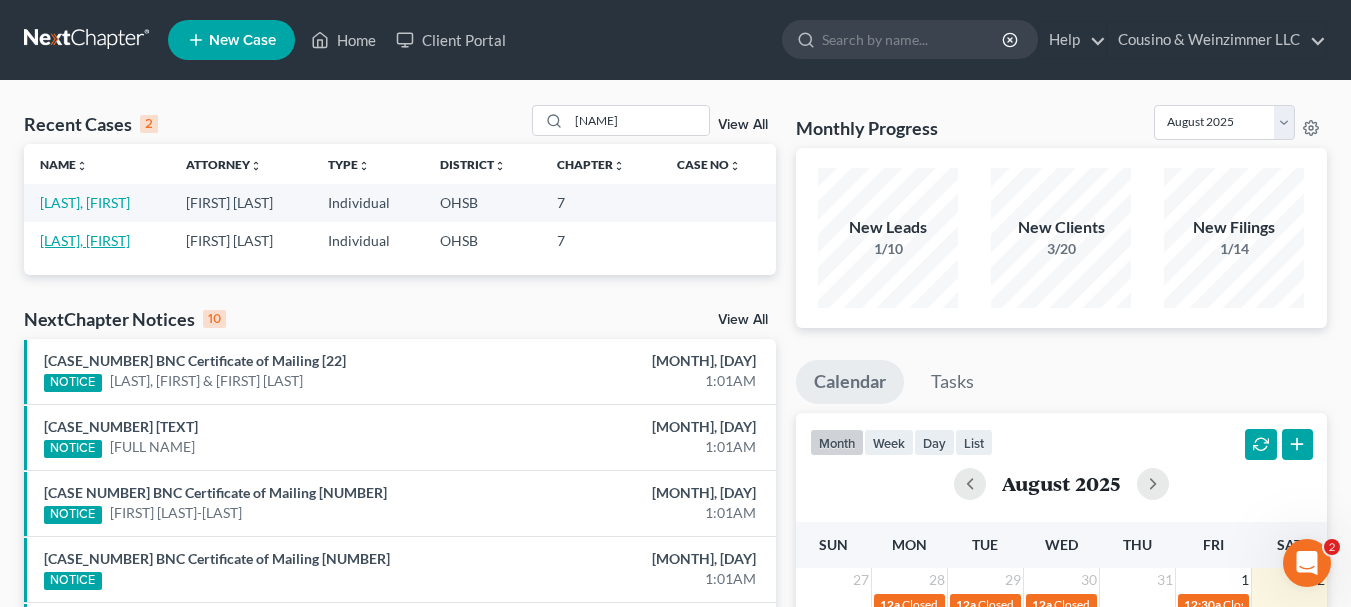 click on "[LAST], [FIRST]" at bounding box center [85, 240] 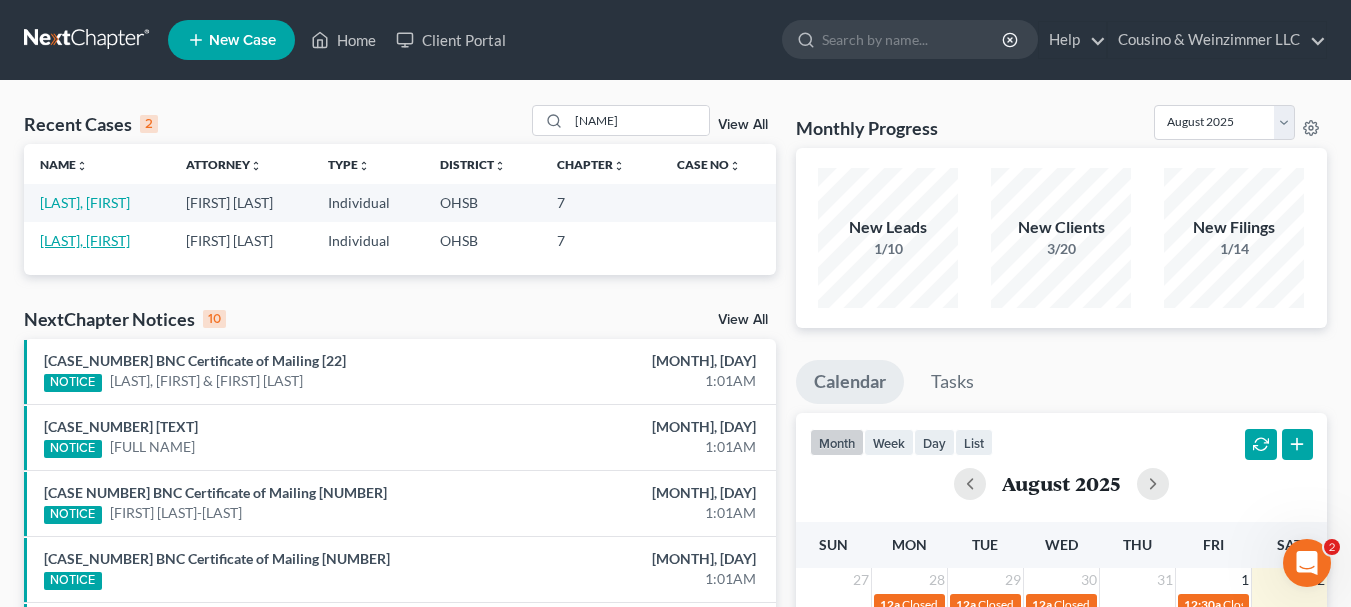 select on "4" 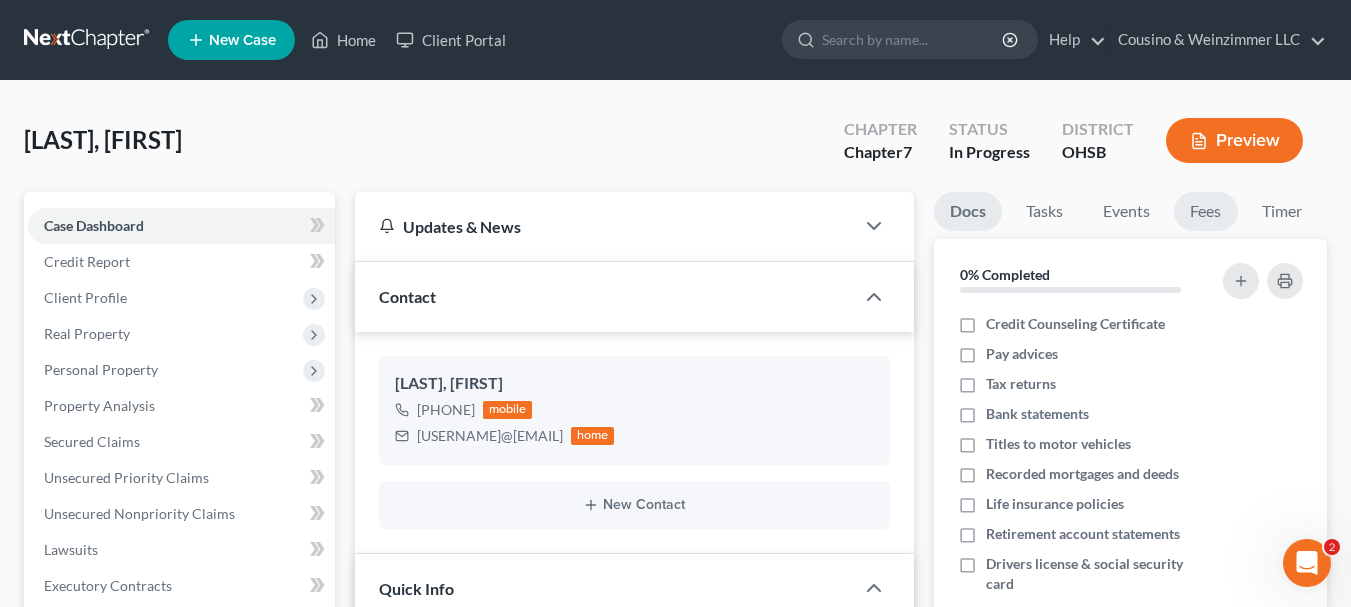 click on "Fees" at bounding box center [1206, 211] 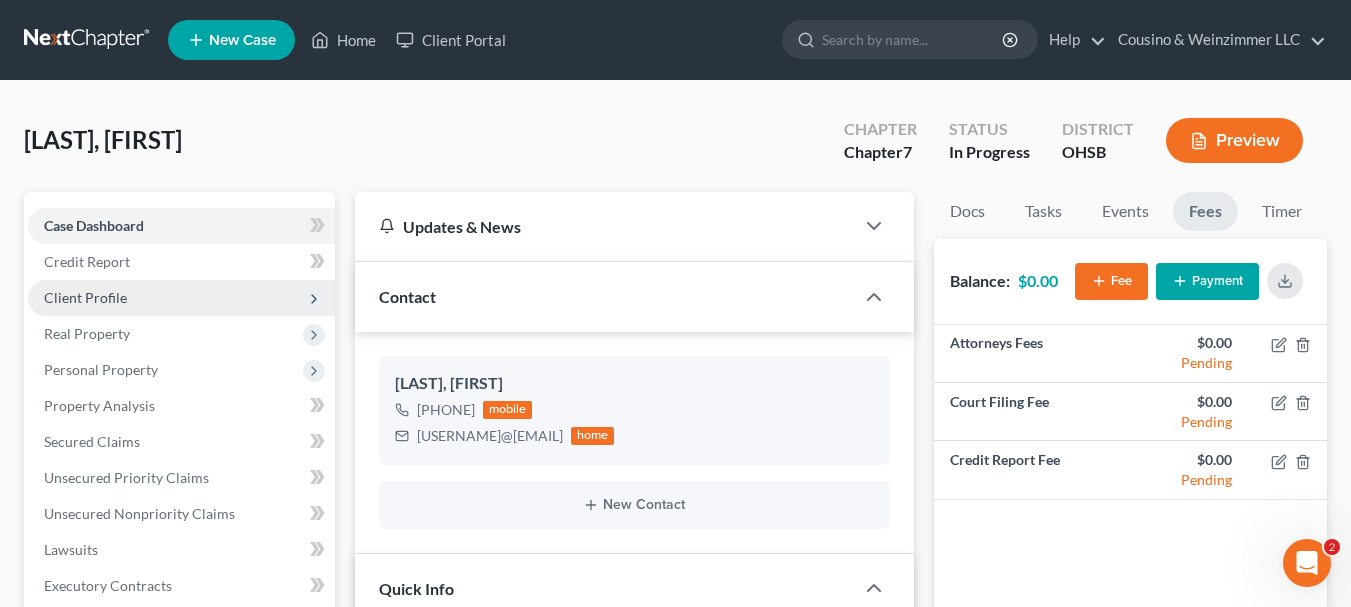 click on "Client Profile" at bounding box center [85, 297] 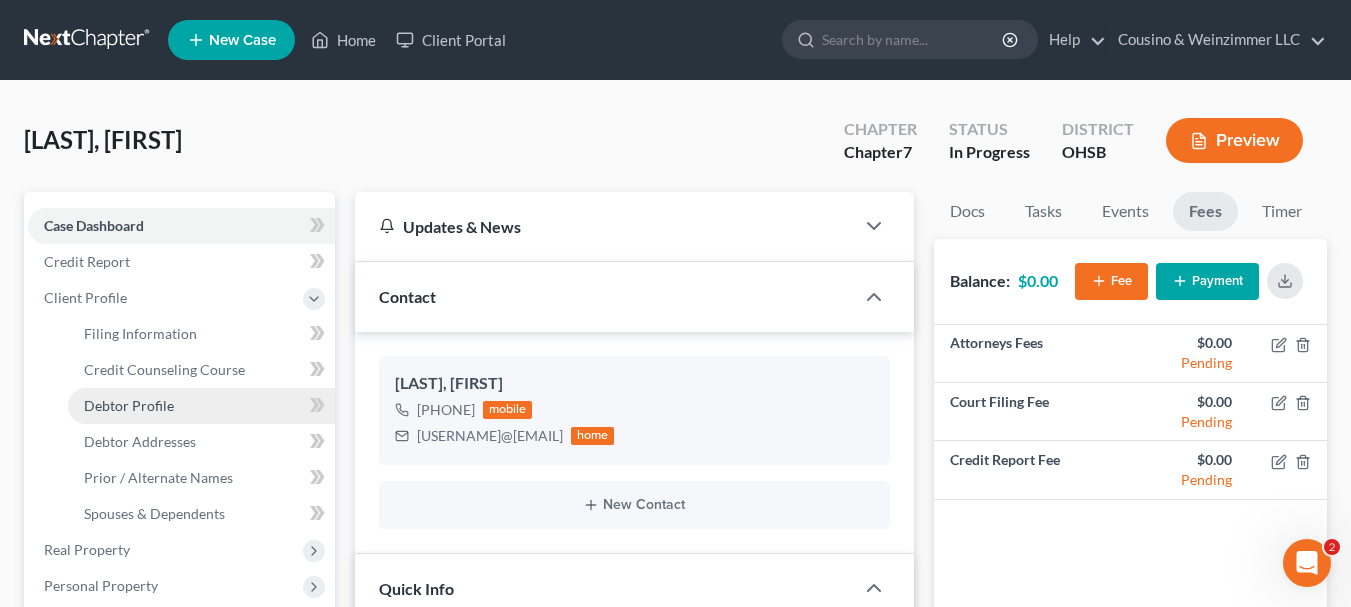 click on "Debtor Profile" at bounding box center (129, 405) 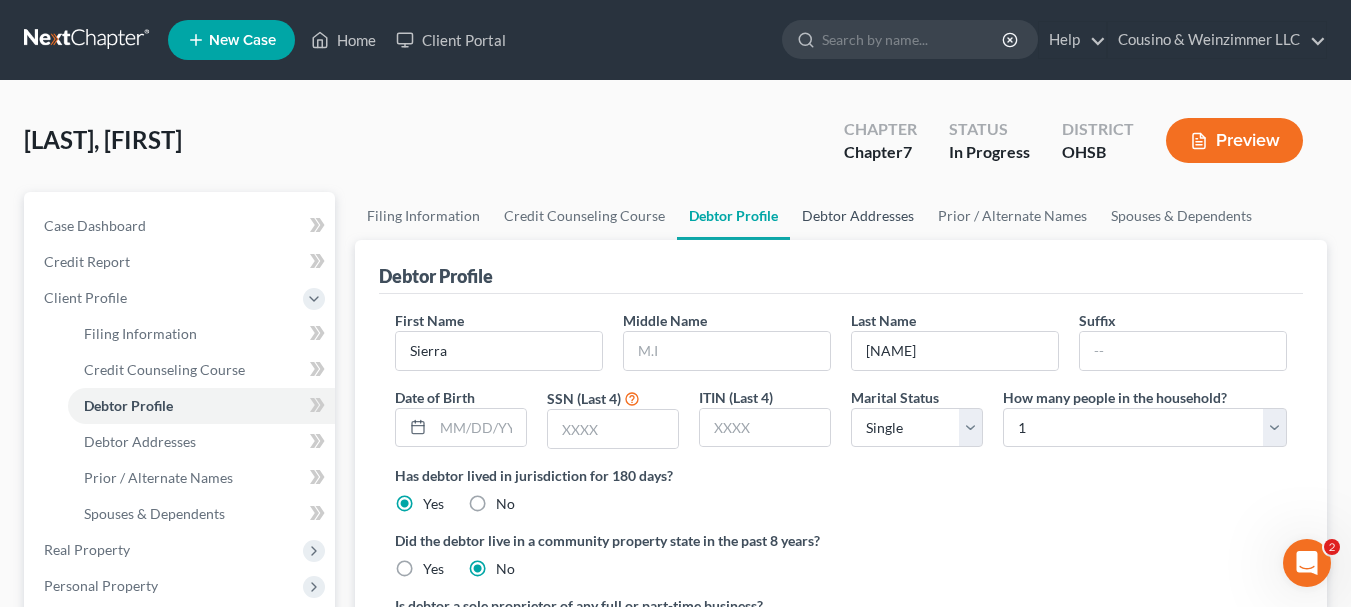 click on "Debtor Addresses" at bounding box center (858, 216) 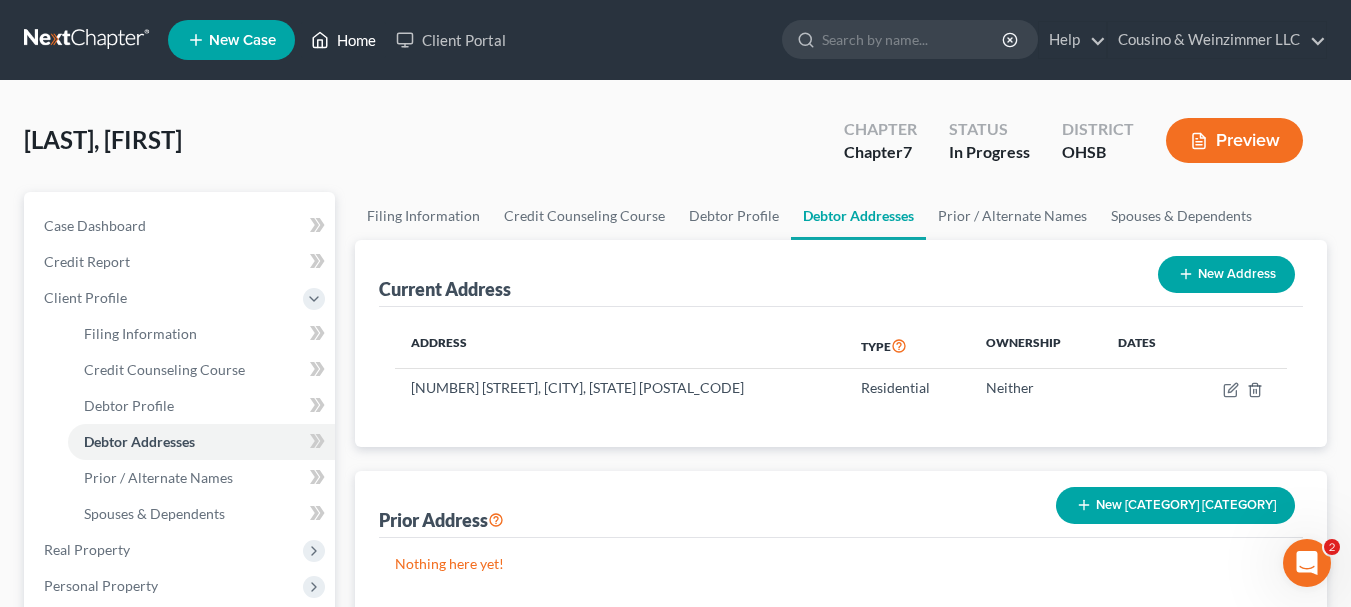 click on "Home" at bounding box center [343, 40] 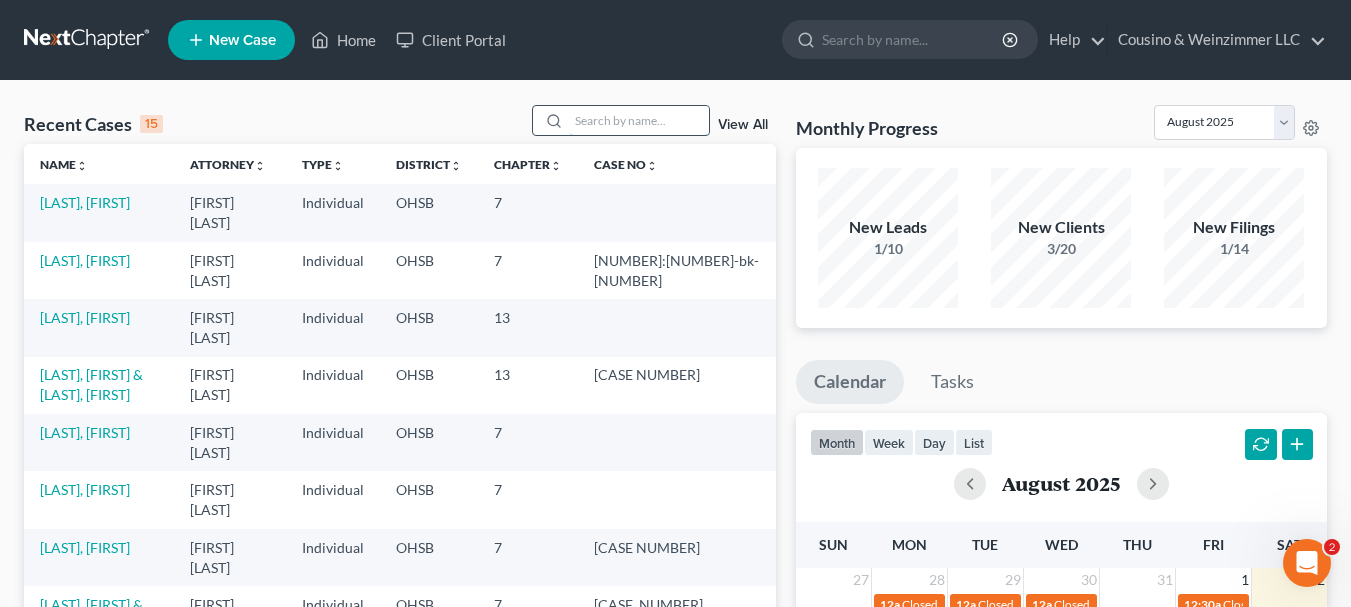 click at bounding box center (639, 120) 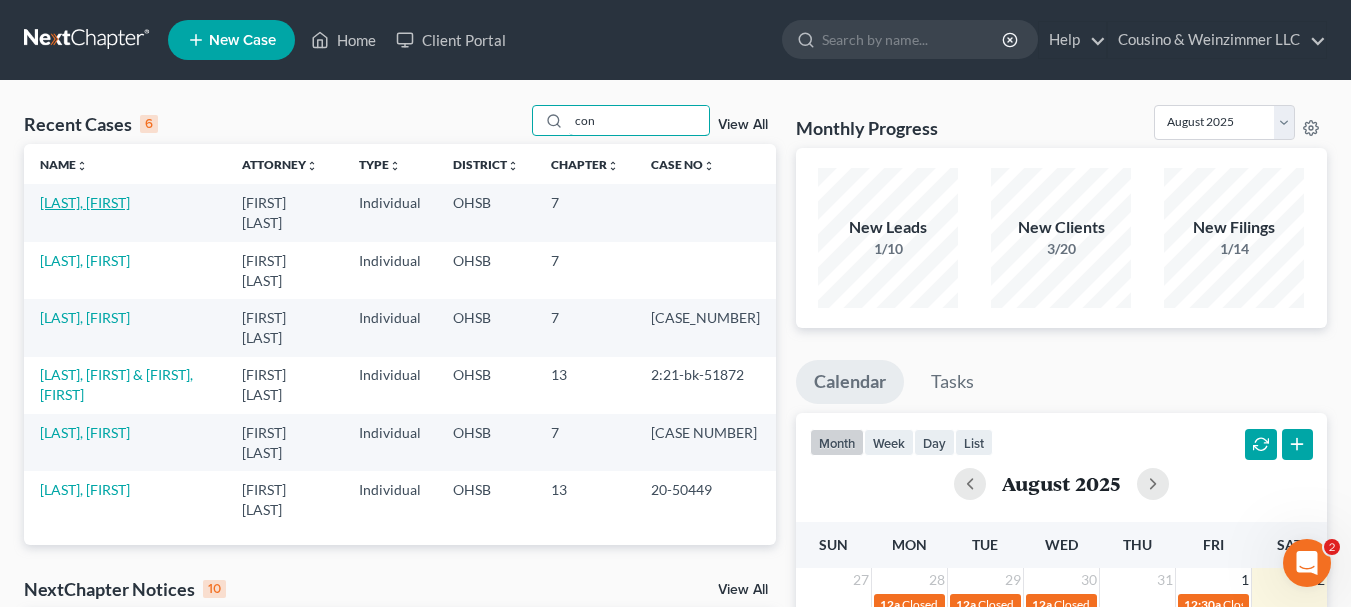 type on "con" 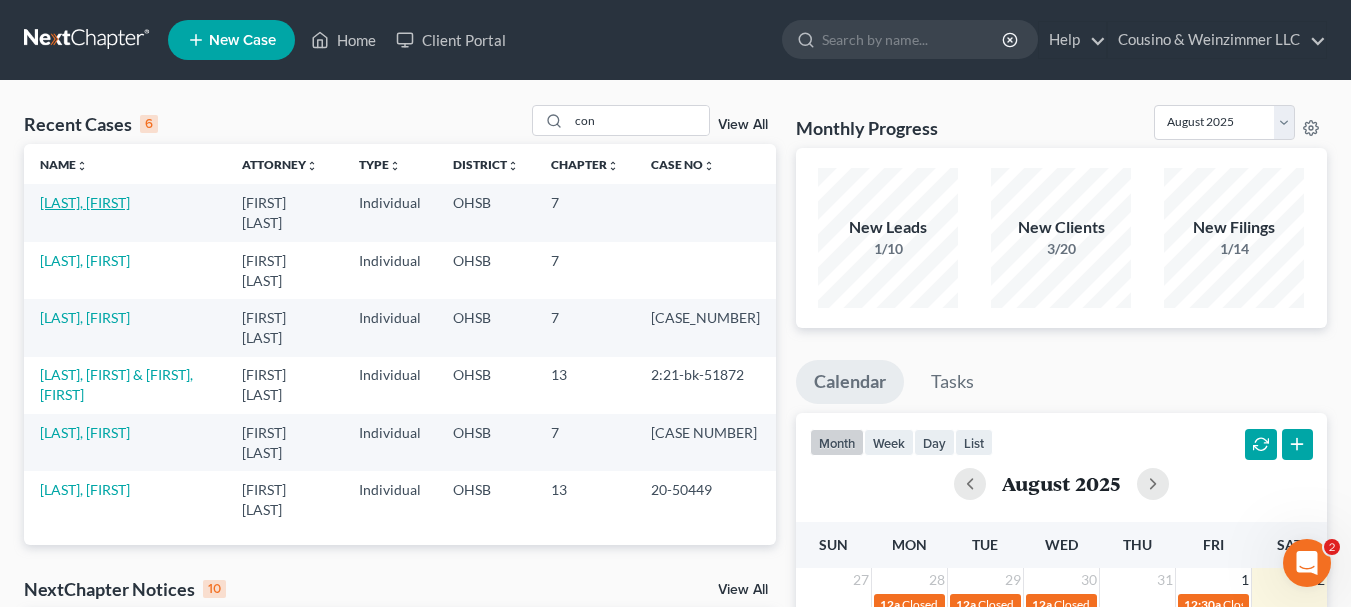 click on "[LAST], [FIRST]" at bounding box center (85, 202) 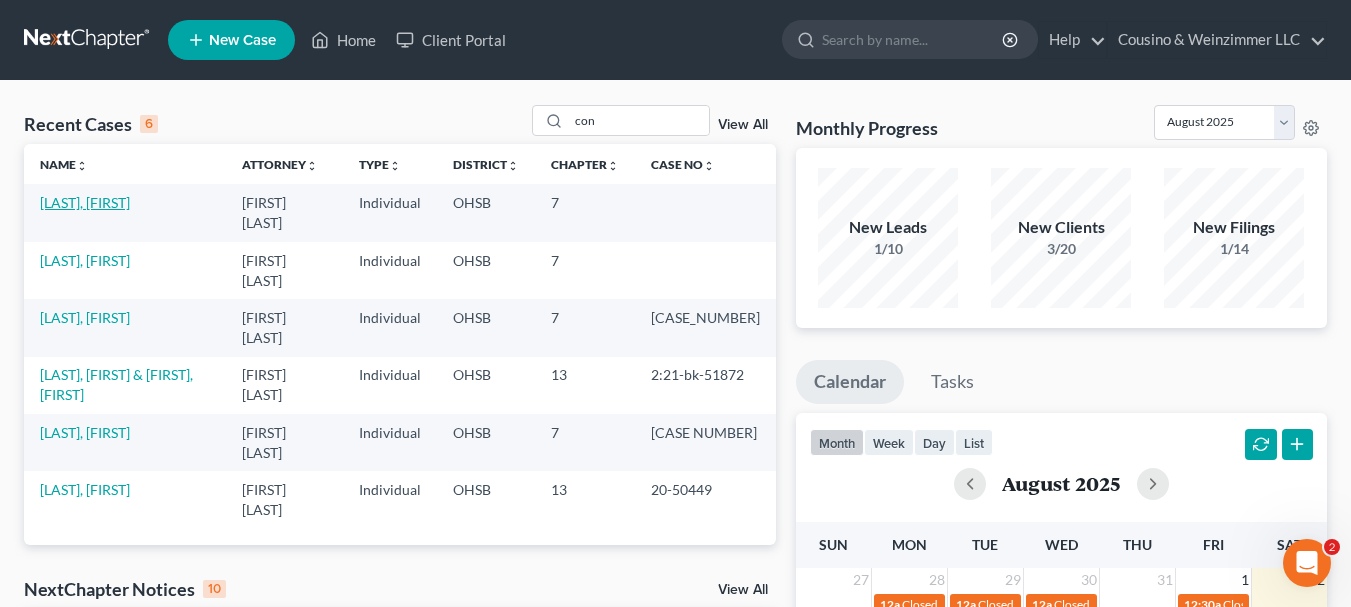 select on "4" 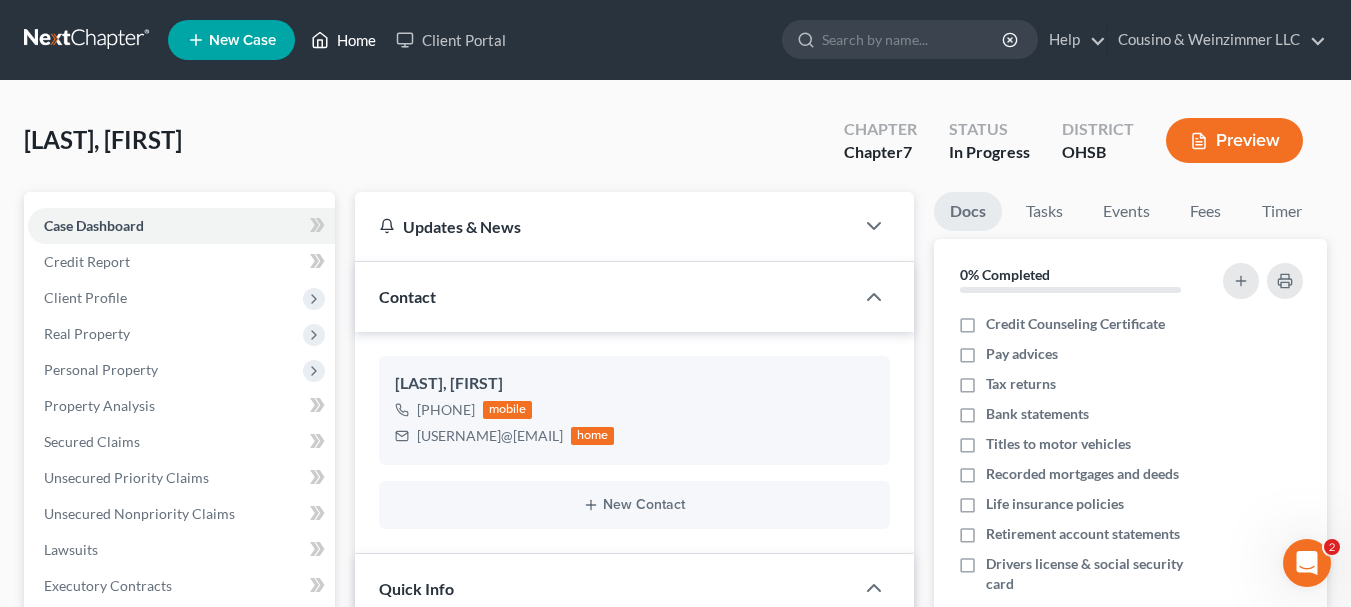 click on "Home" at bounding box center [343, 40] 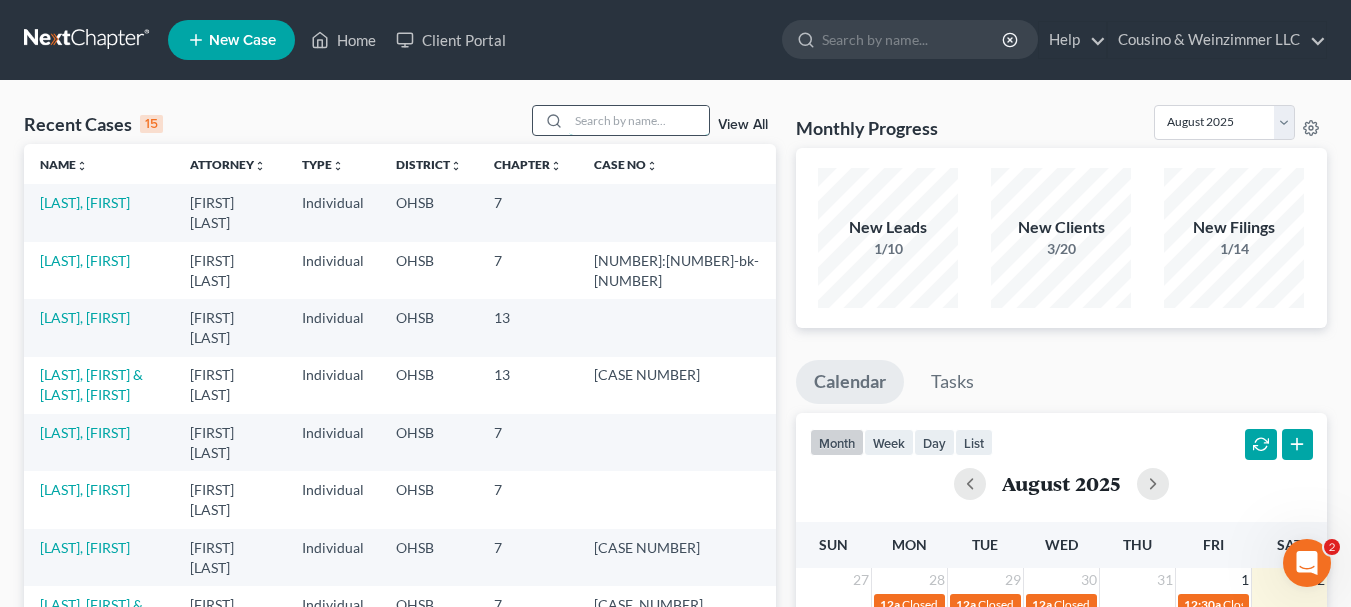 click at bounding box center [639, 120] 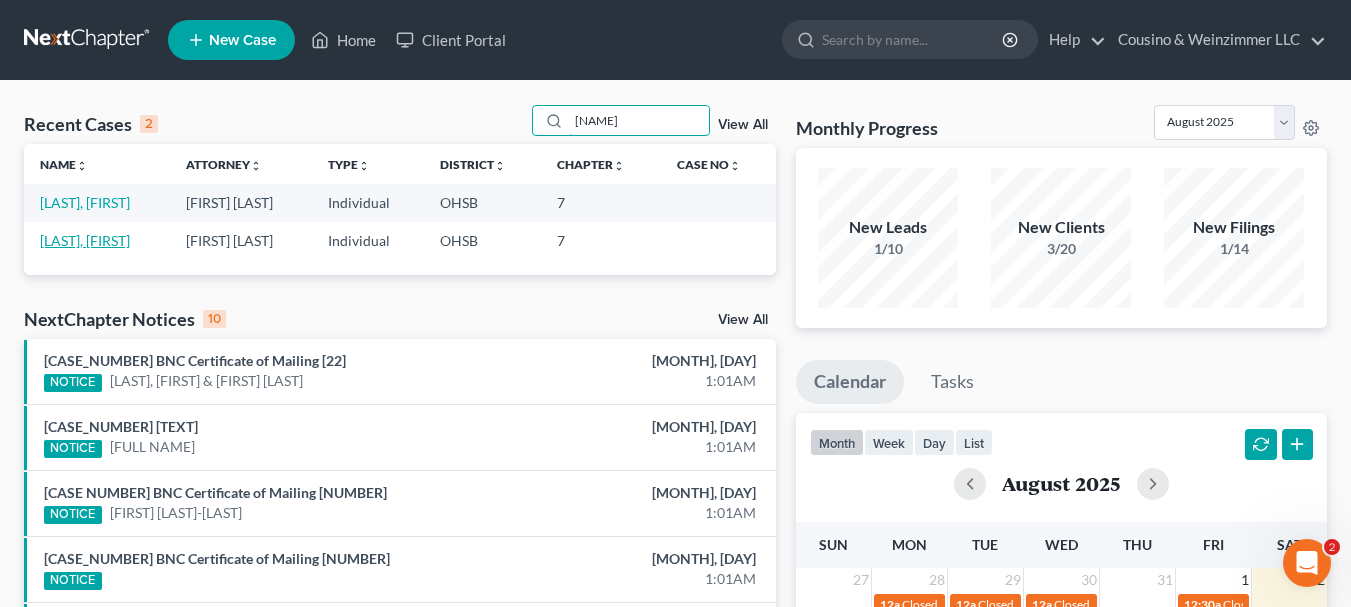 type on "[NAME]" 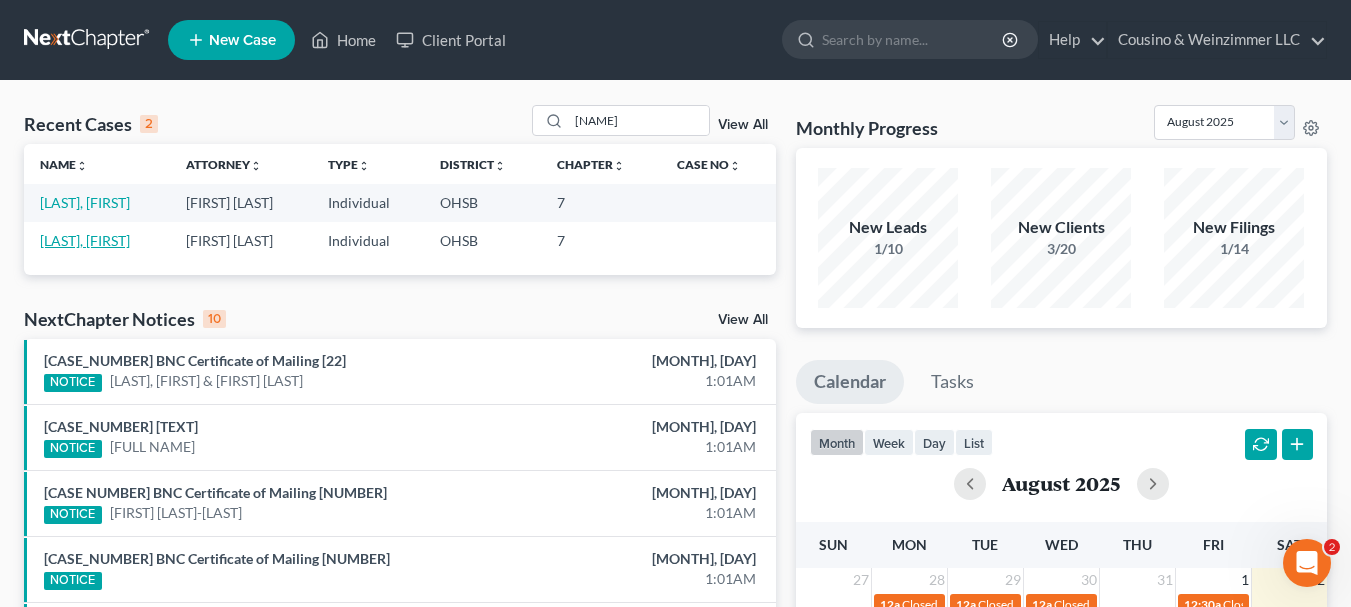 click on "[LAST], [FIRST]" at bounding box center (85, 240) 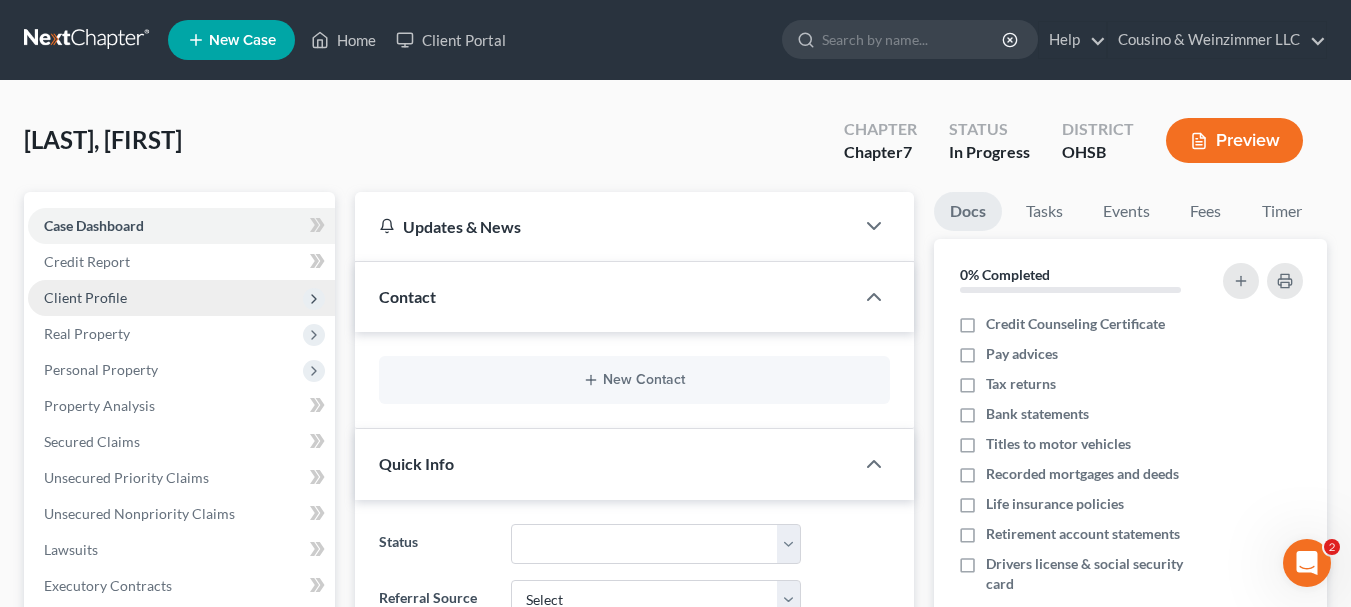 click on "Client Profile" at bounding box center (181, 298) 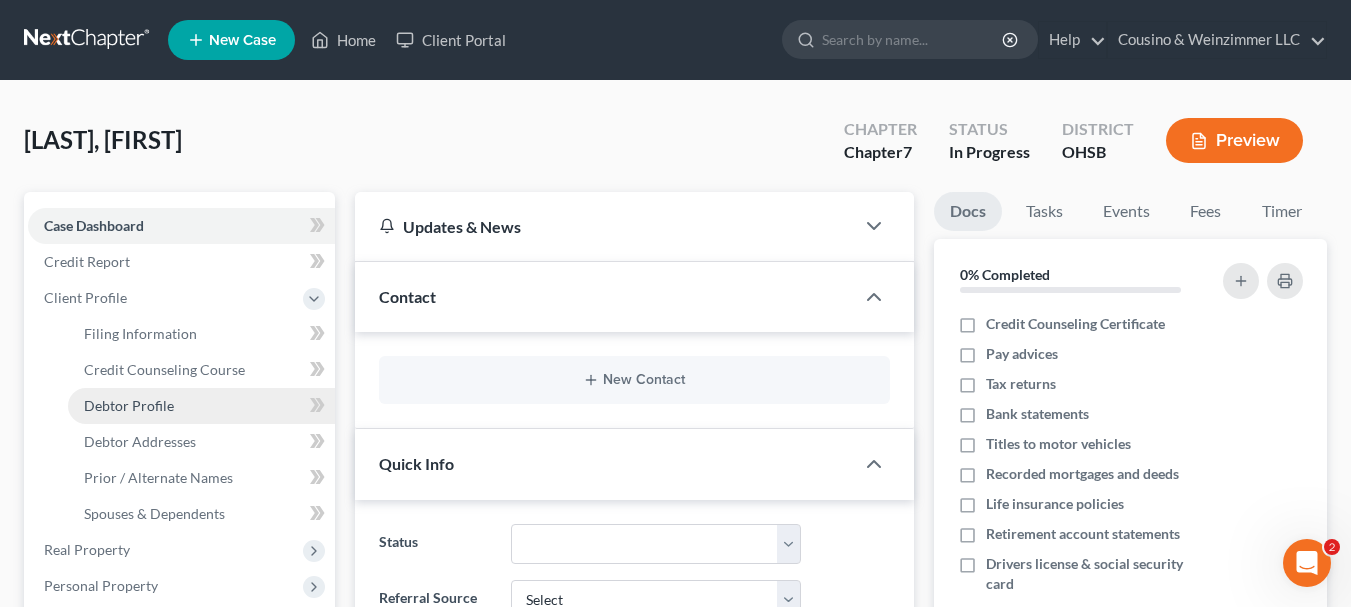 click on "Debtor Profile" at bounding box center (129, 405) 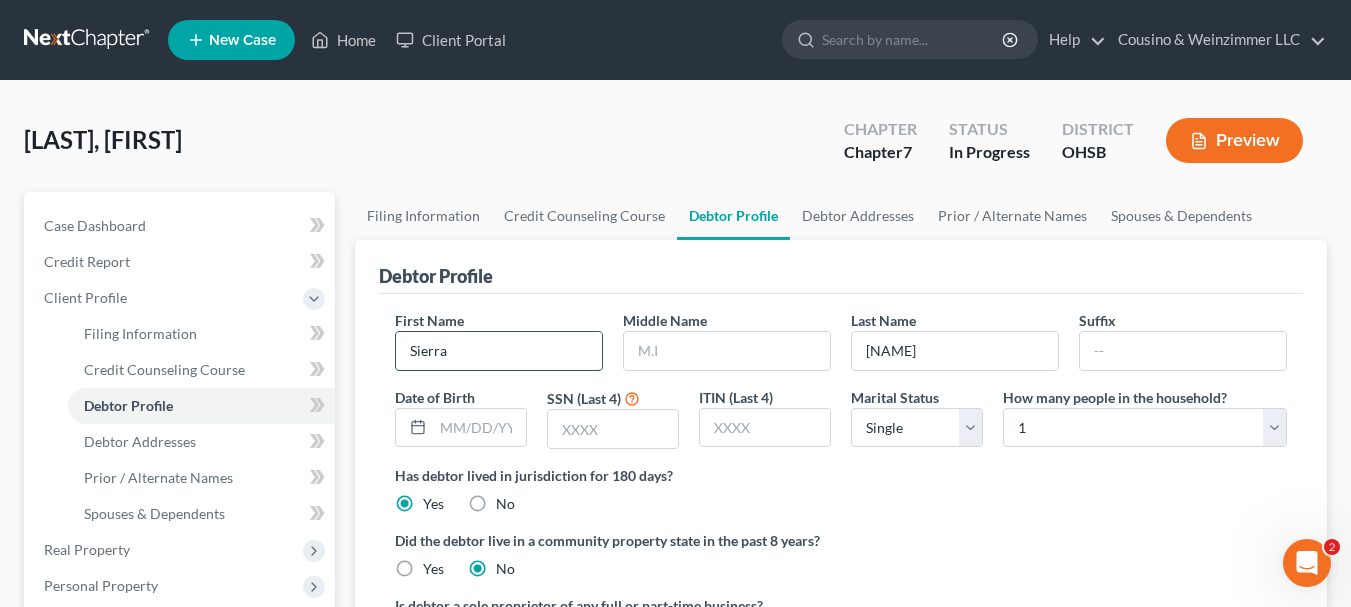 click on "Sierra" at bounding box center [499, 351] 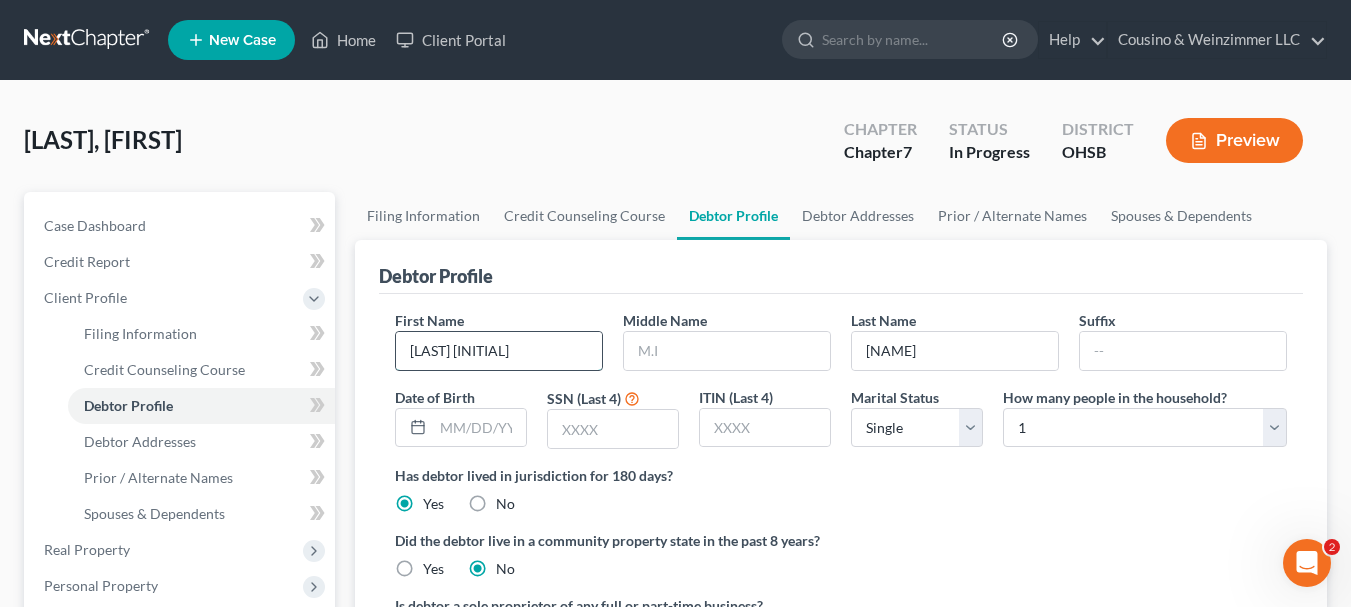 type on "[LAST] [INITIAL]" 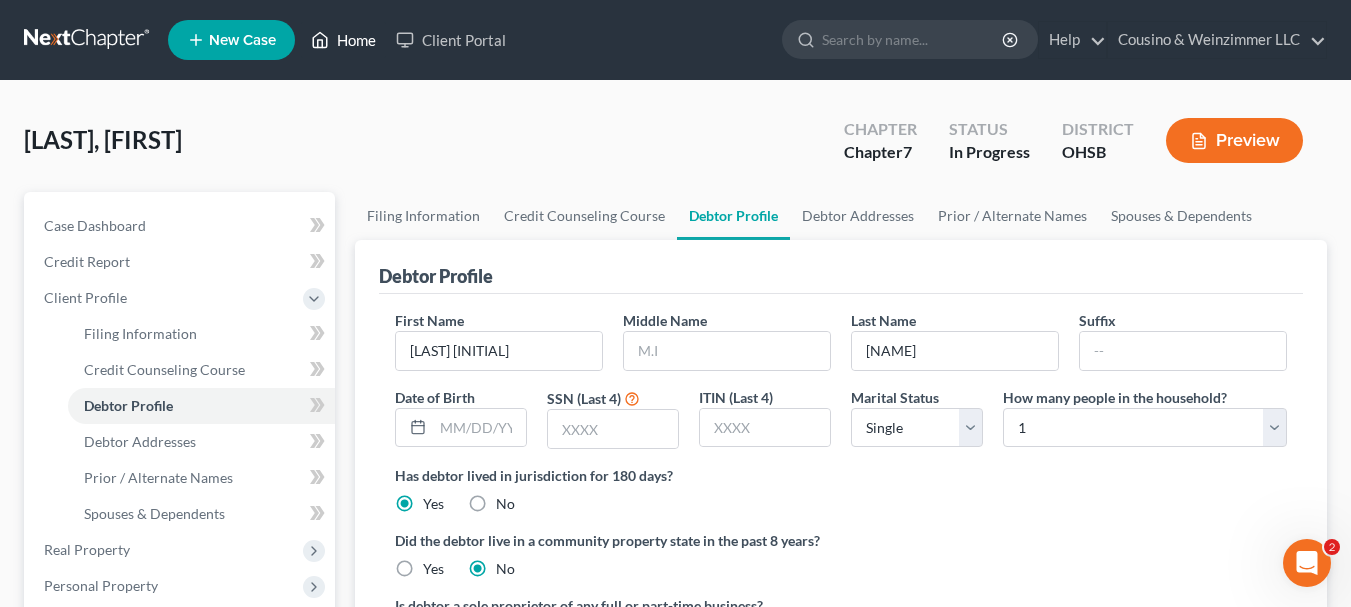 click on "Home" at bounding box center [343, 40] 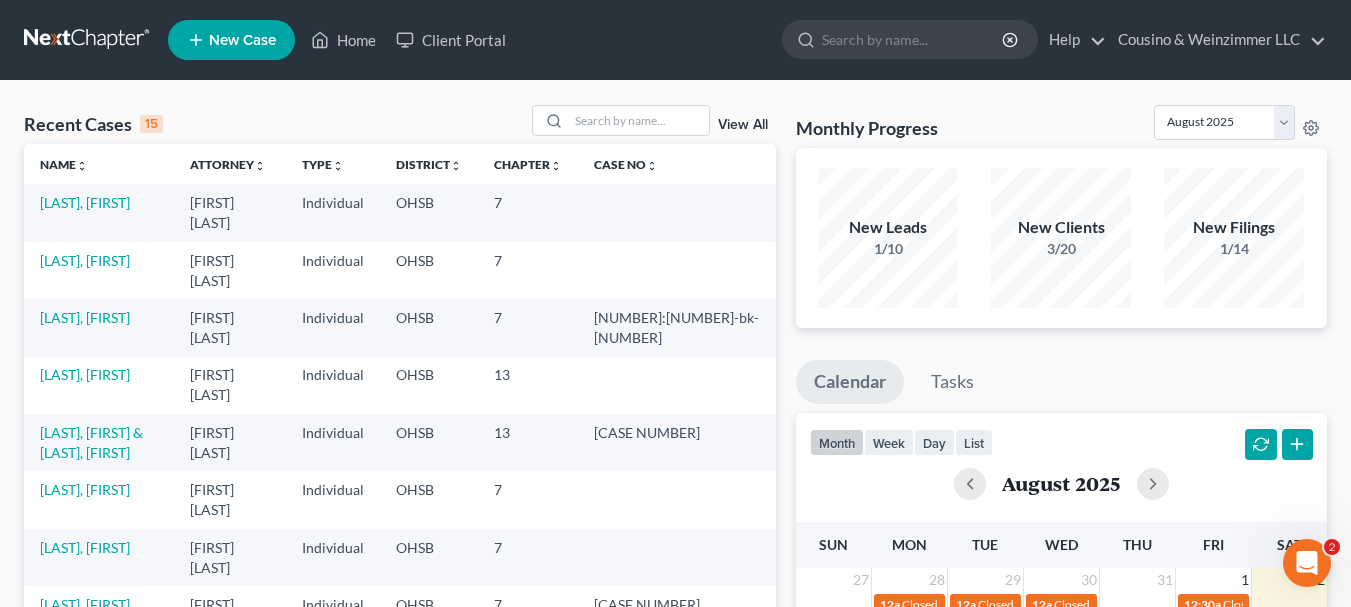 click on "View All" at bounding box center (743, 125) 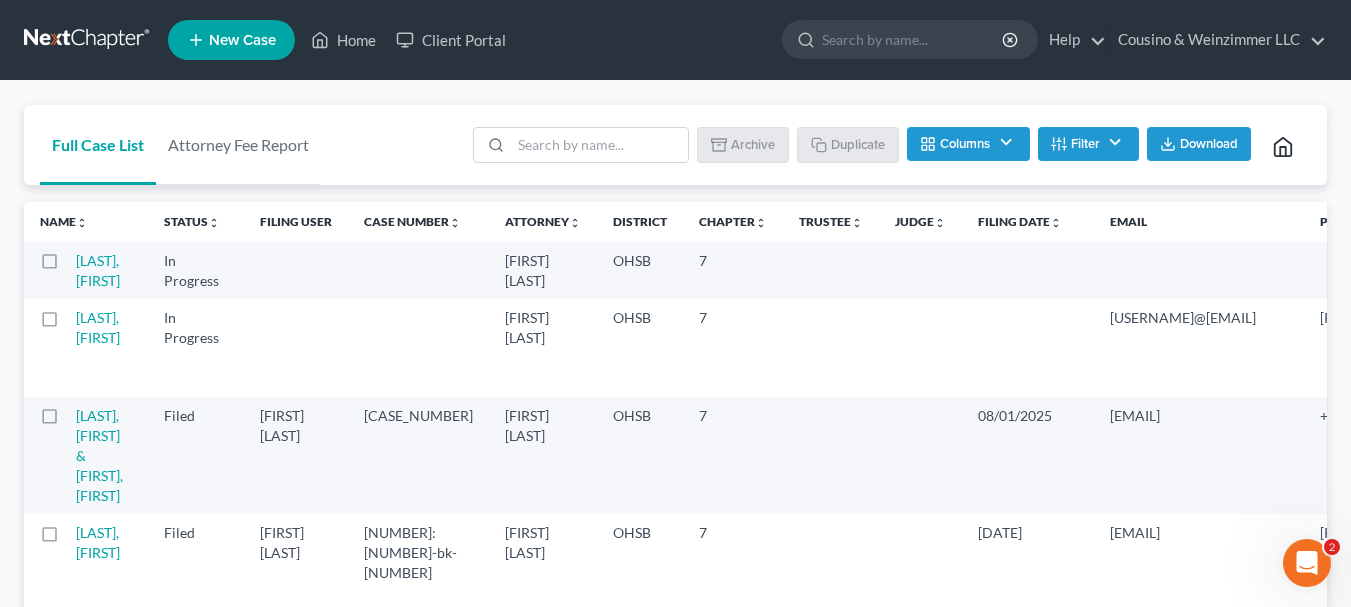 click at bounding box center [68, 266] 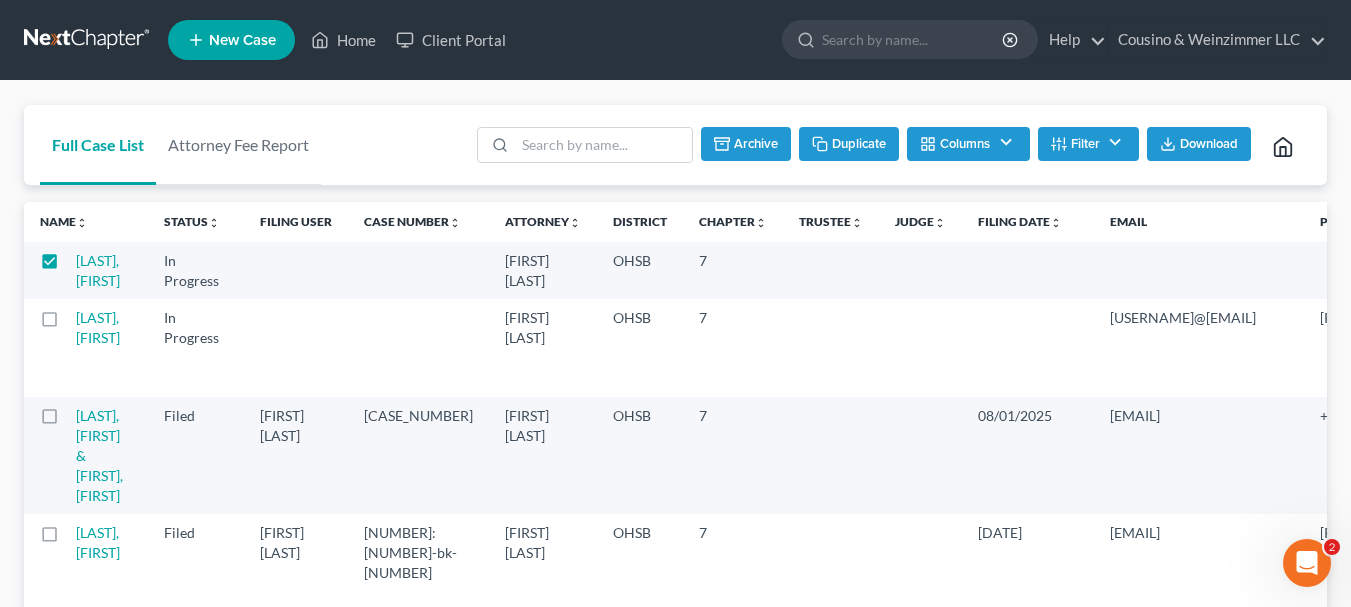 click on "Archive" at bounding box center (746, 144) 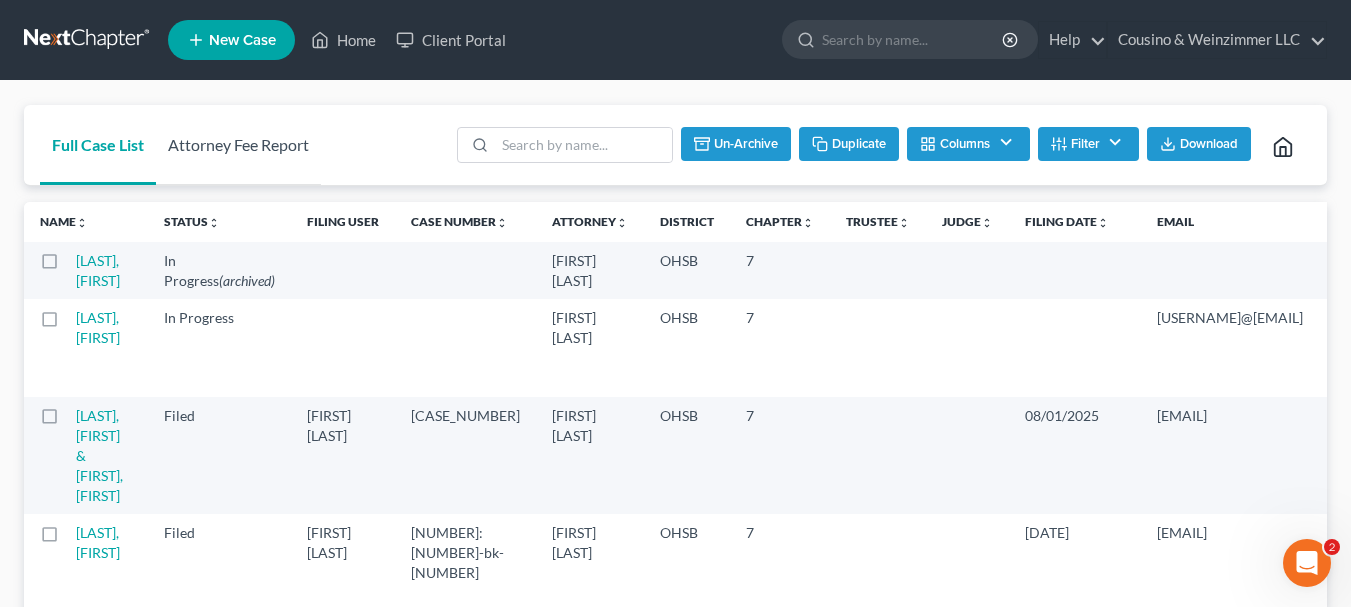 checkbox on "false" 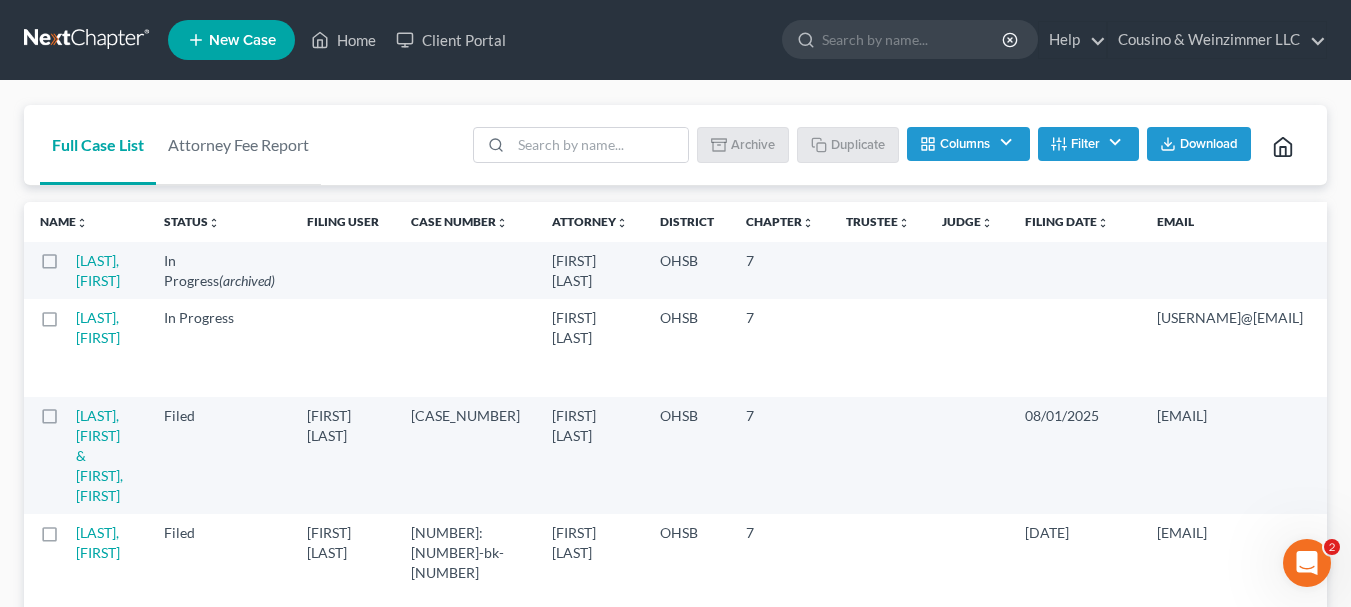 click on "[LAST], [FIRST]" at bounding box center [112, 347] 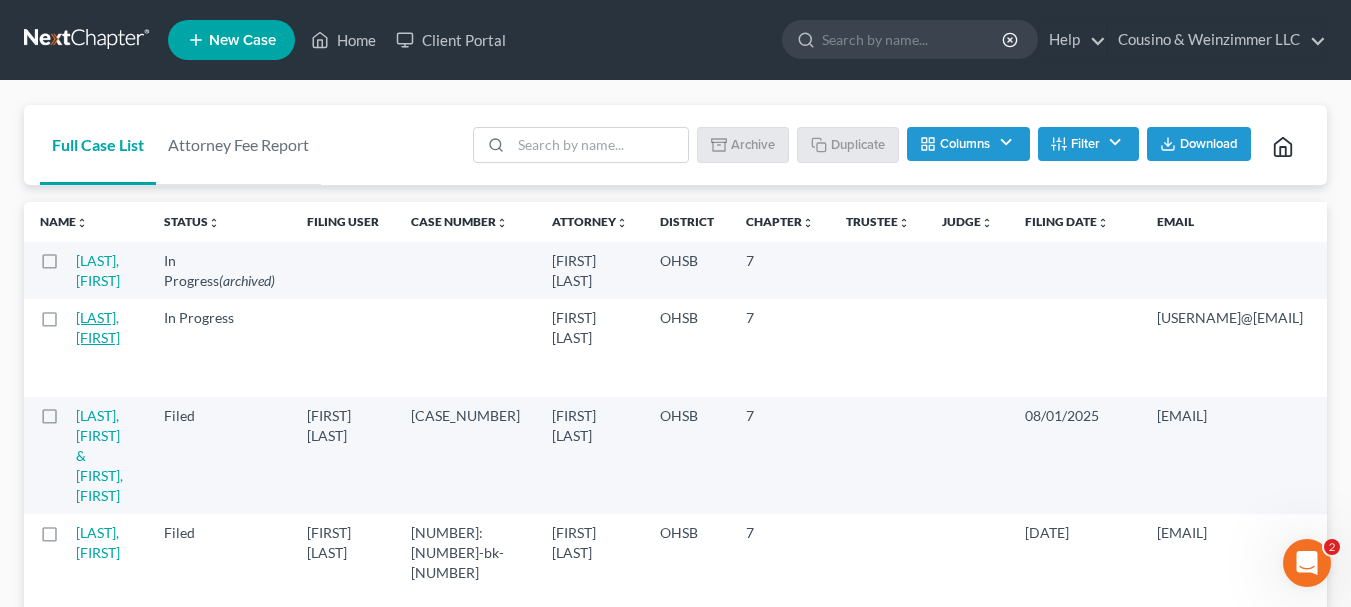 click on "[LAST], [FIRST]" at bounding box center (98, 327) 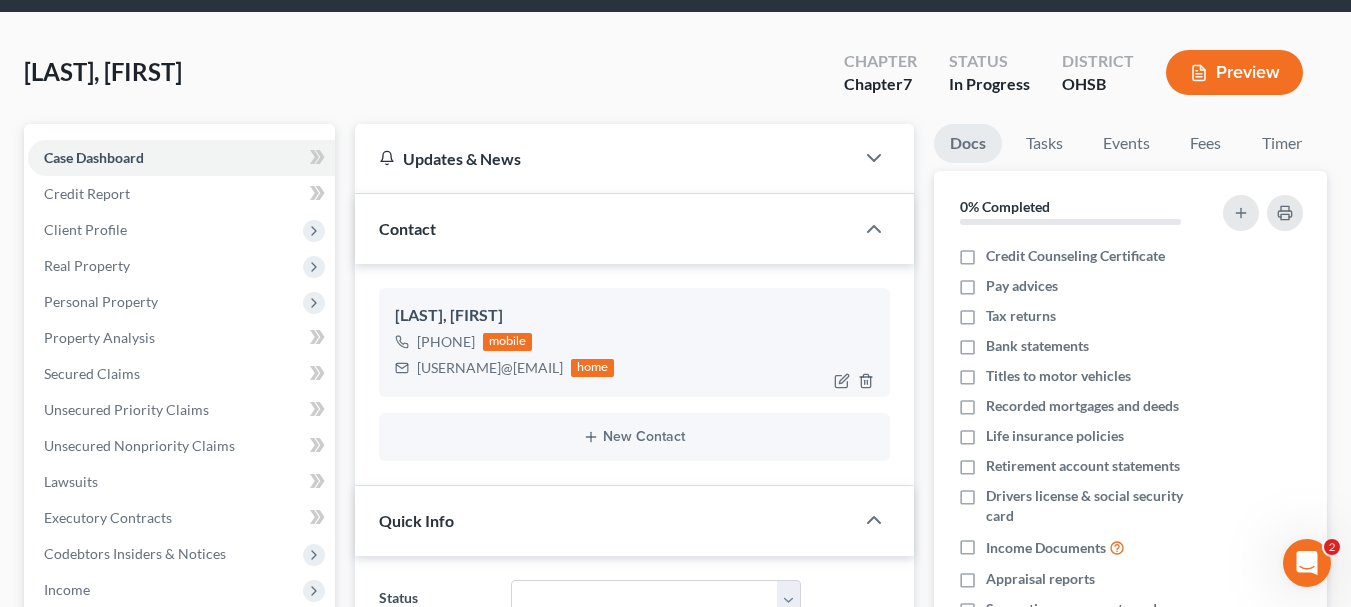 scroll, scrollTop: 63, scrollLeft: 0, axis: vertical 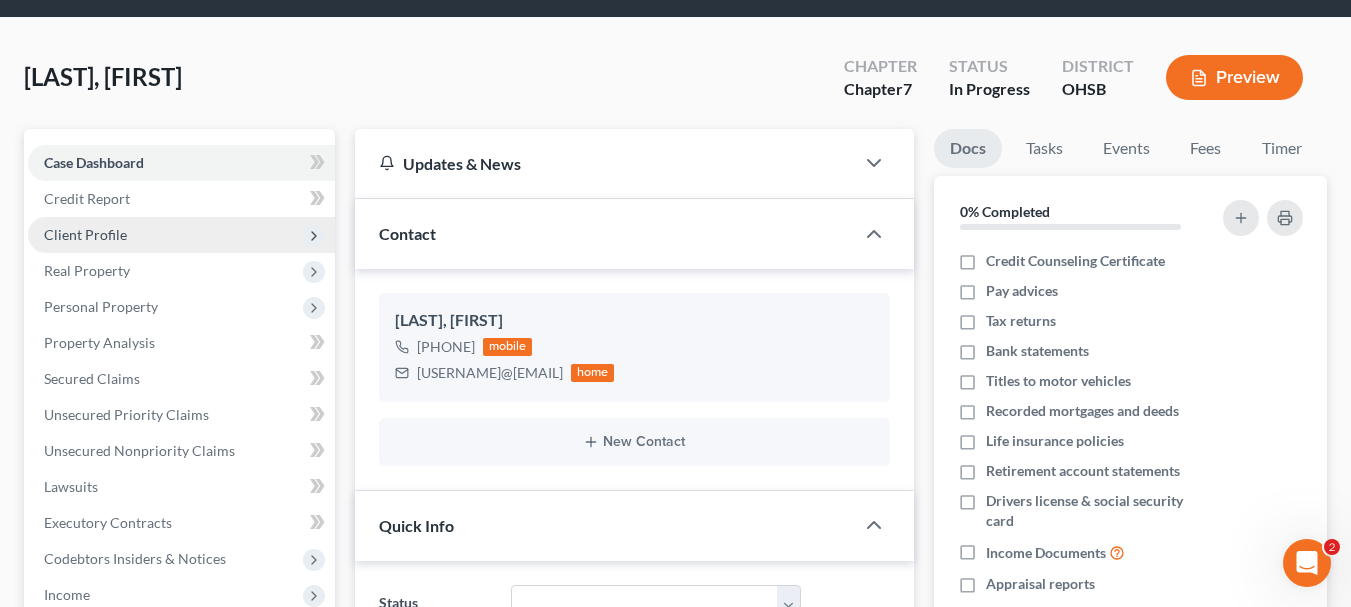 click on "Client Profile" at bounding box center [181, 235] 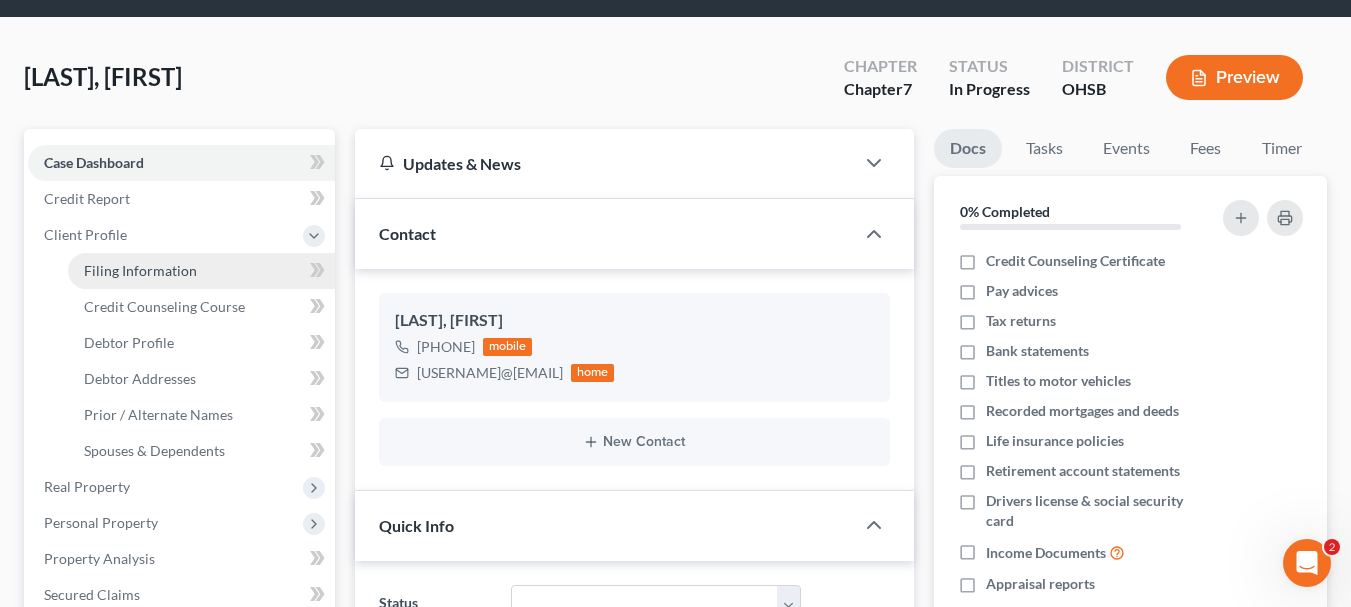 click on "Filing Information" at bounding box center (140, 270) 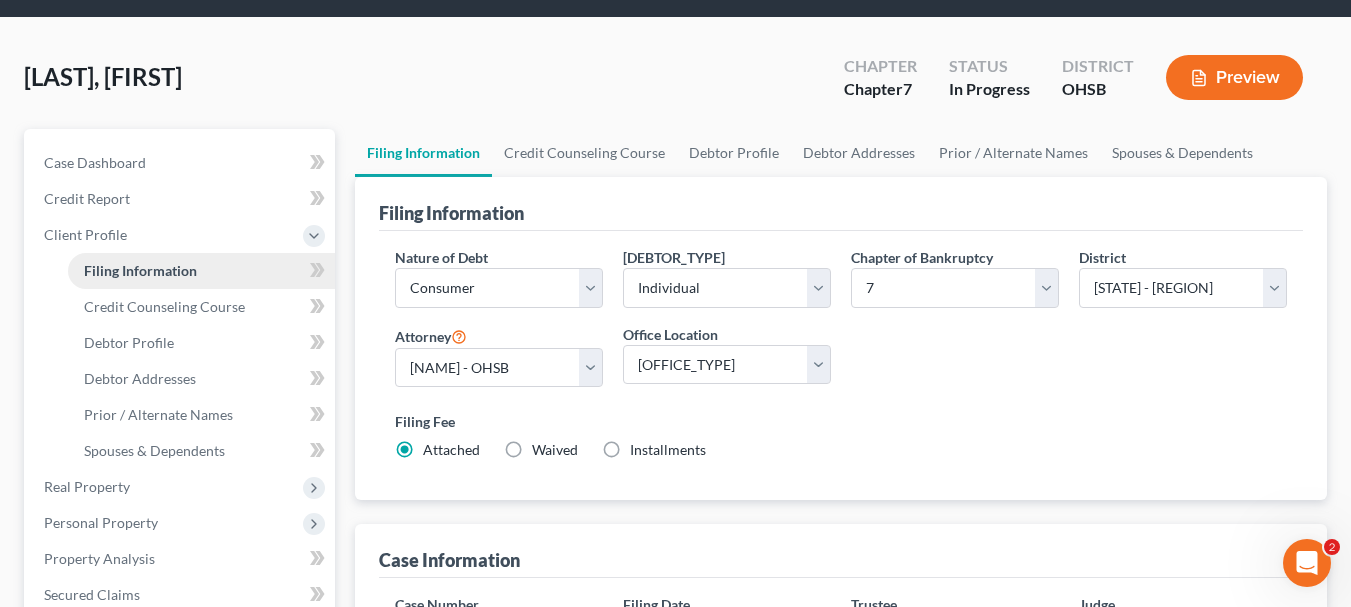 scroll, scrollTop: 0, scrollLeft: 0, axis: both 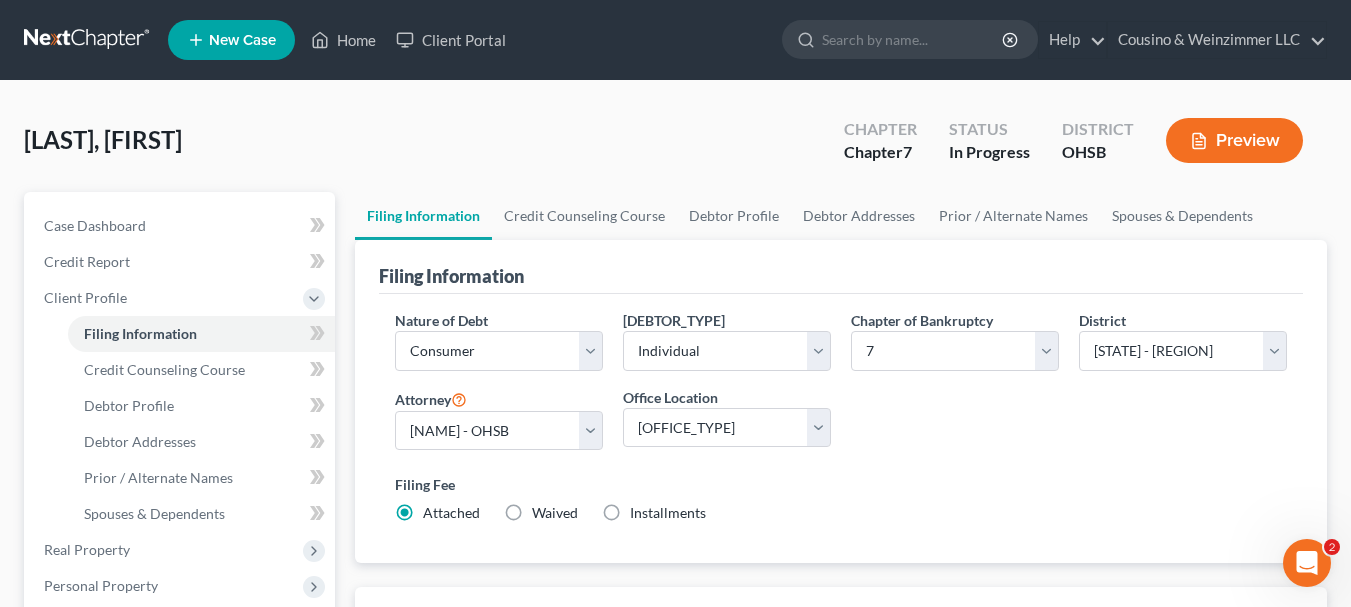 click on "Installments Installments" at bounding box center [668, 513] 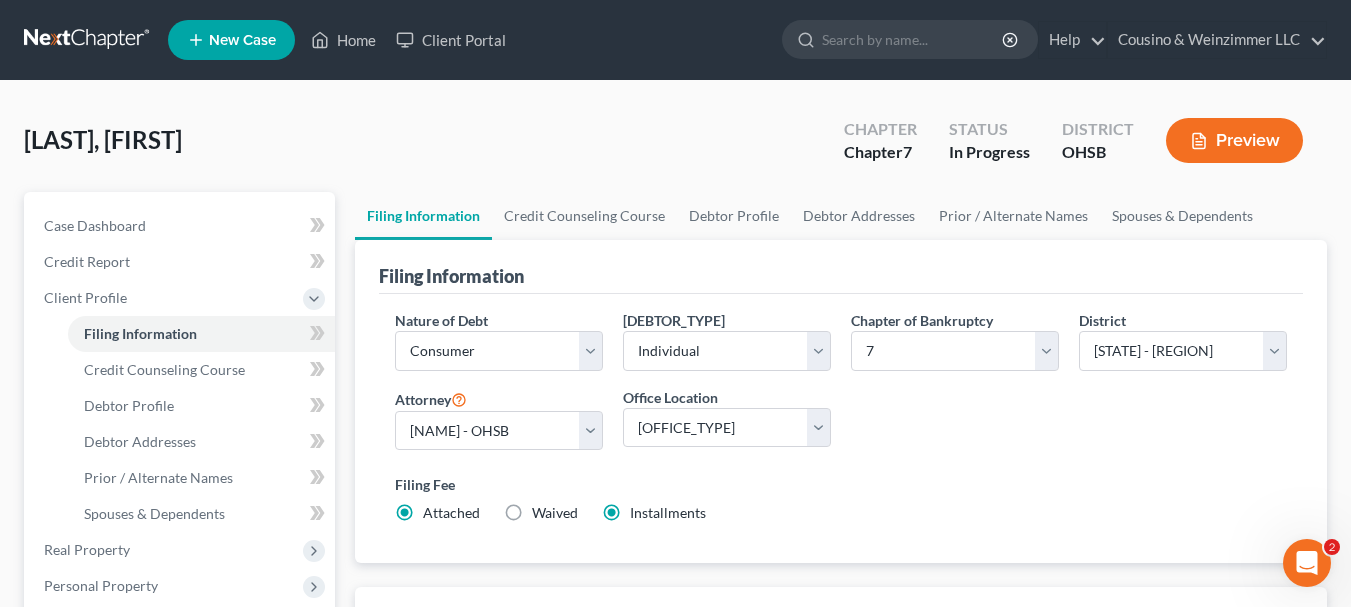 radio on "false" 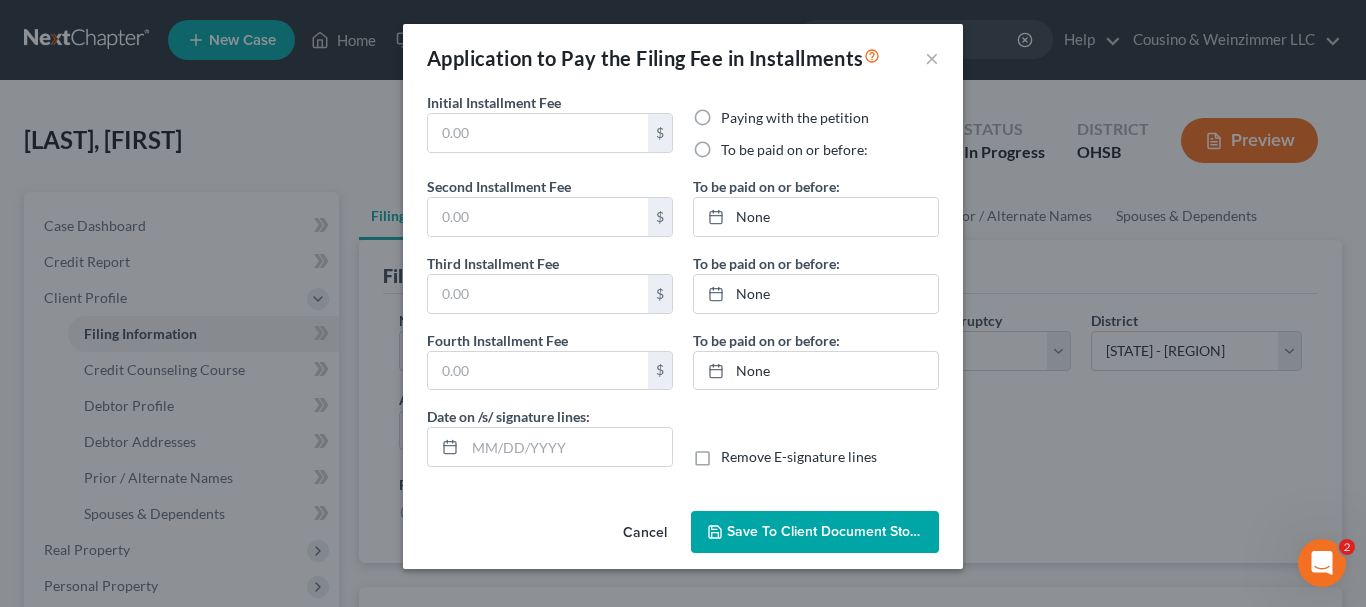 type on "[NUMBER]" 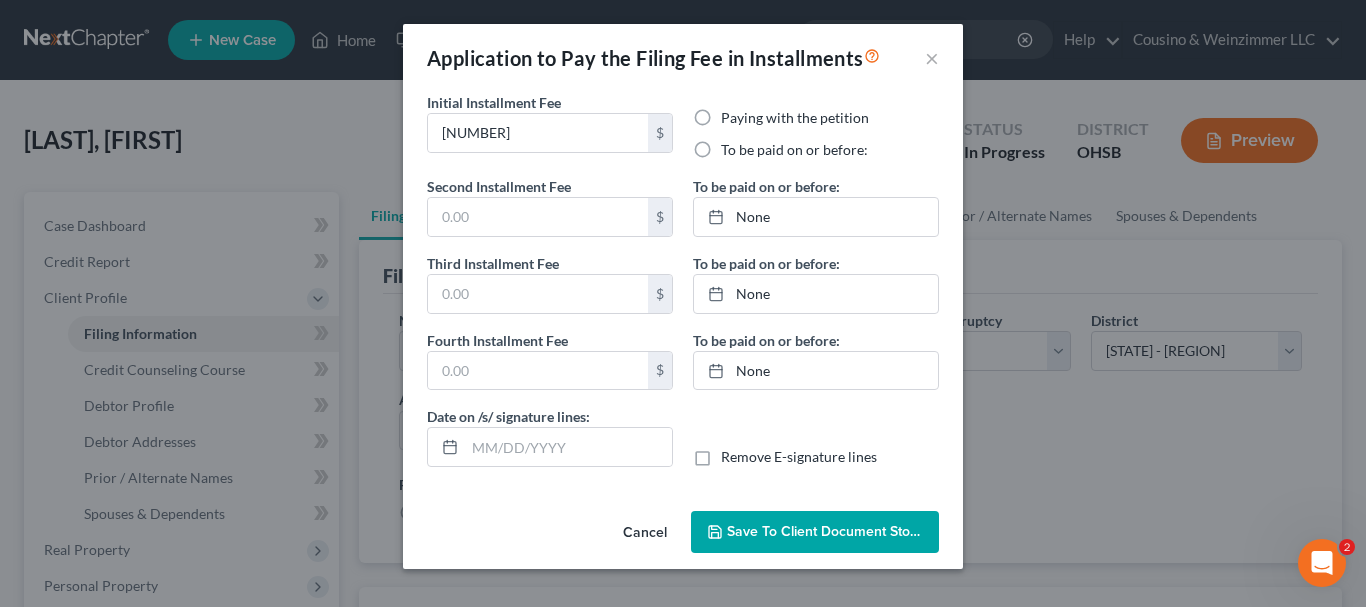 radio on "true" 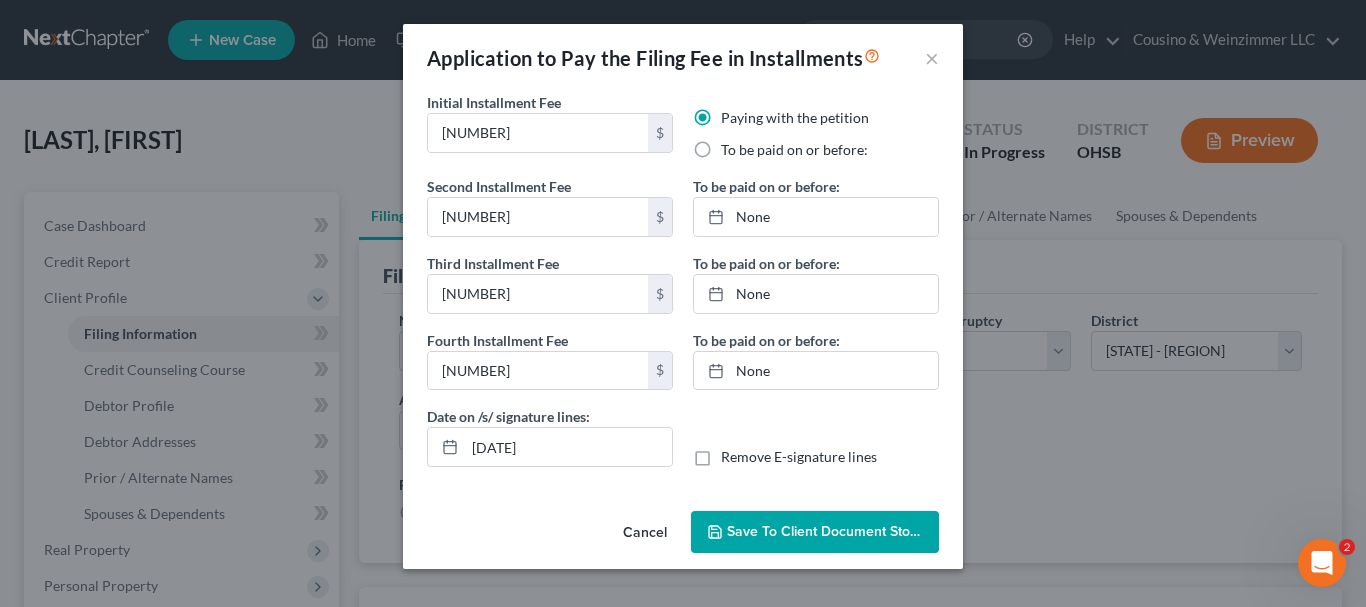 click on "To be paid on or before:" at bounding box center [794, 150] 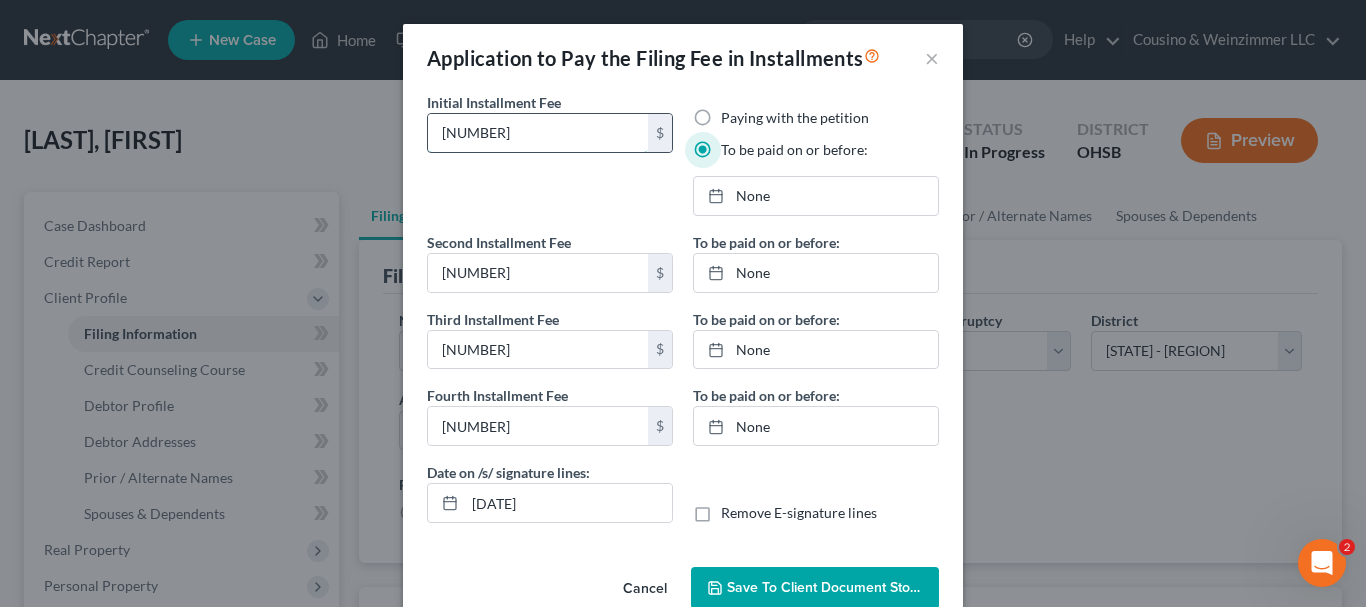 click on "[NUMBER]" at bounding box center [538, 133] 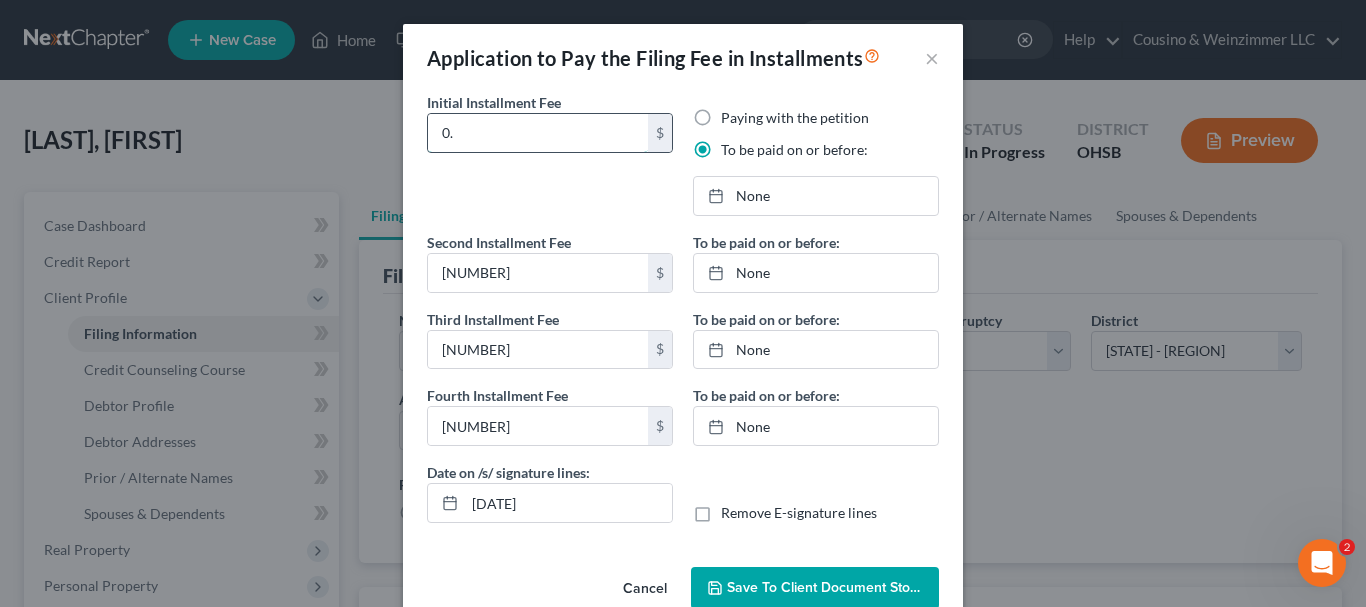 type on "0" 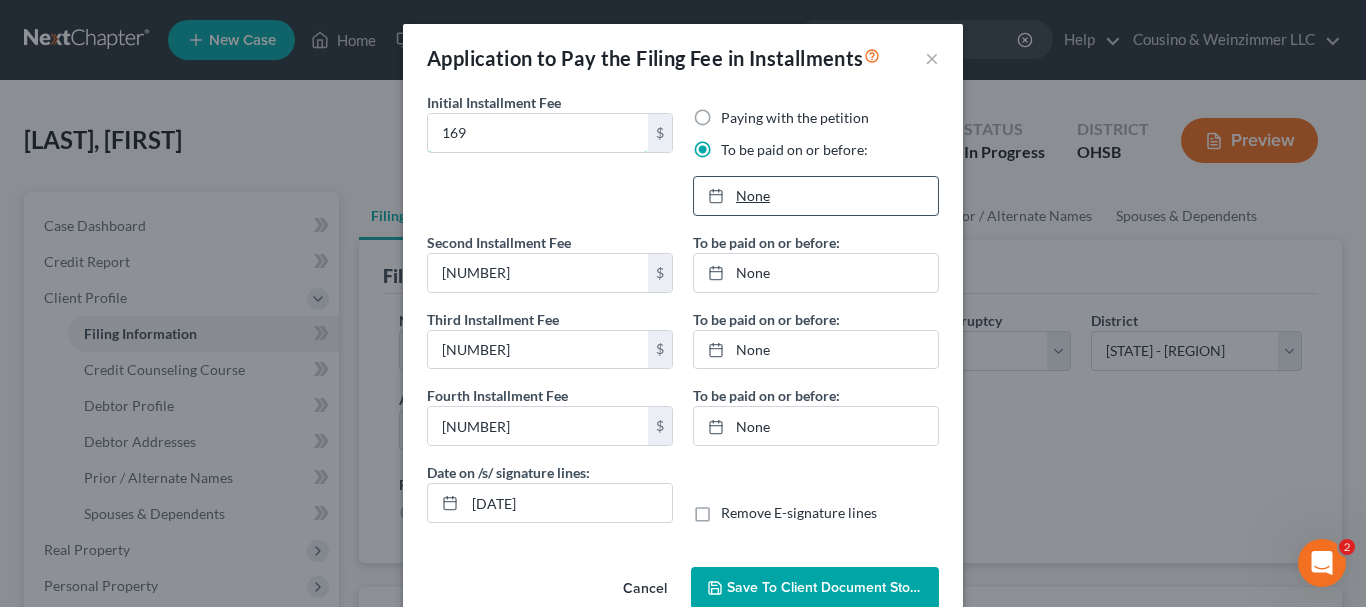 type on "169" 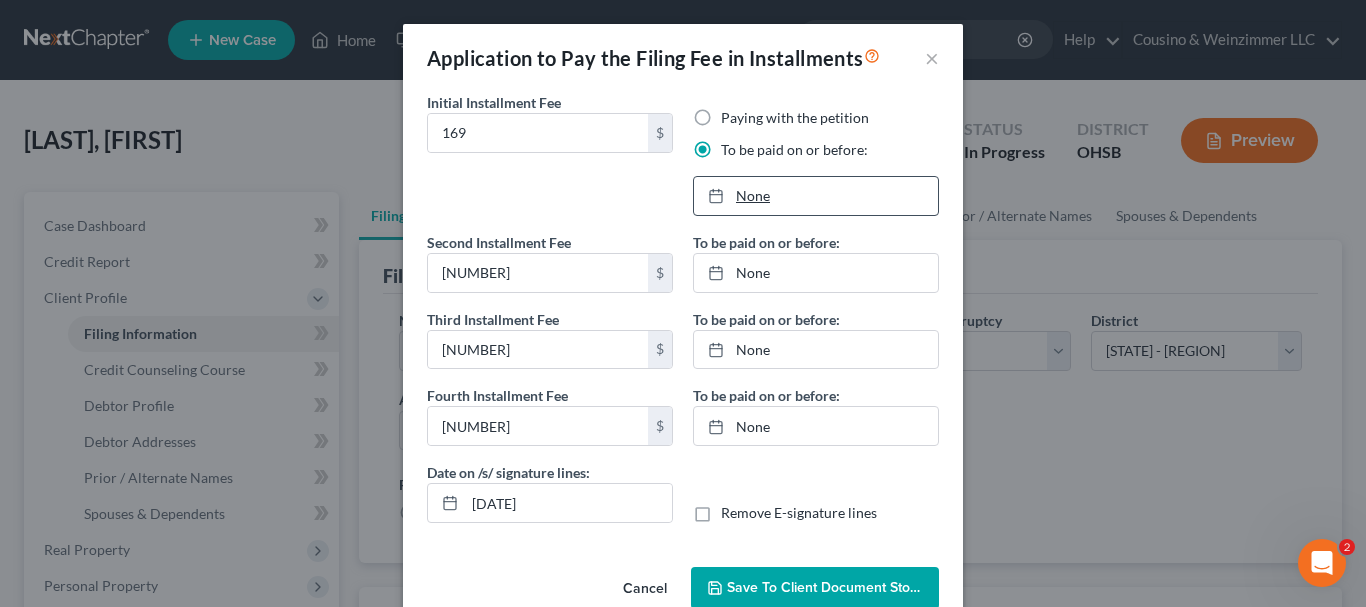 click on "None" at bounding box center (816, 196) 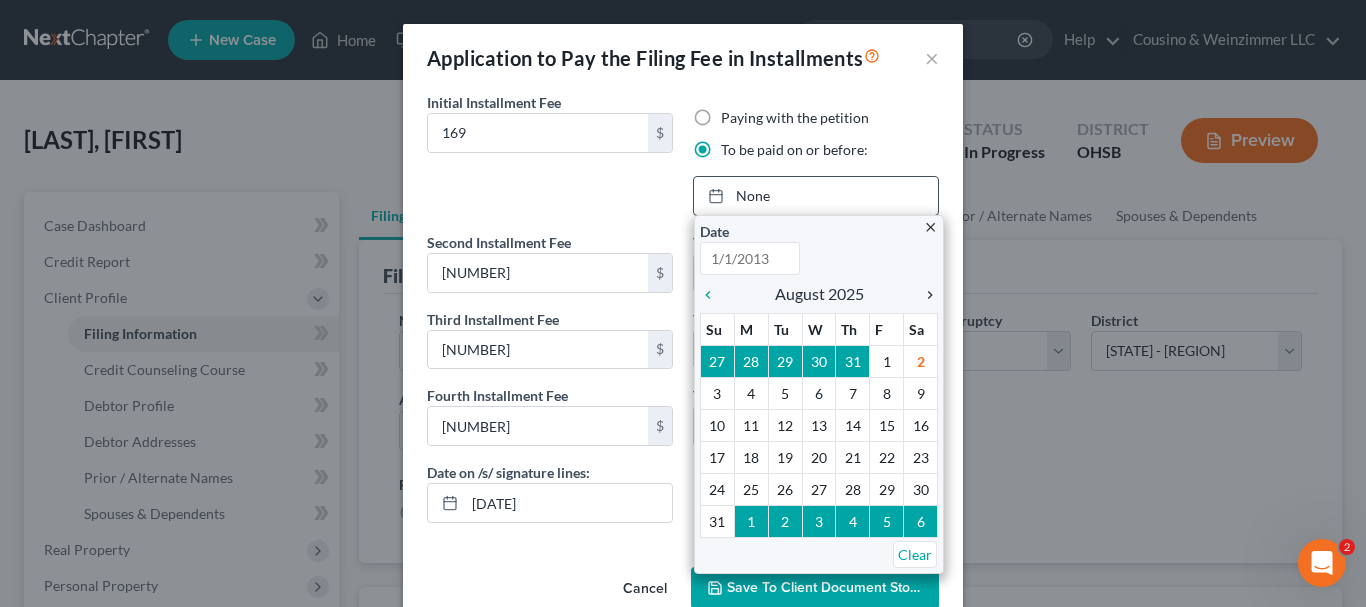 click on "chevron_right" at bounding box center (925, 294) 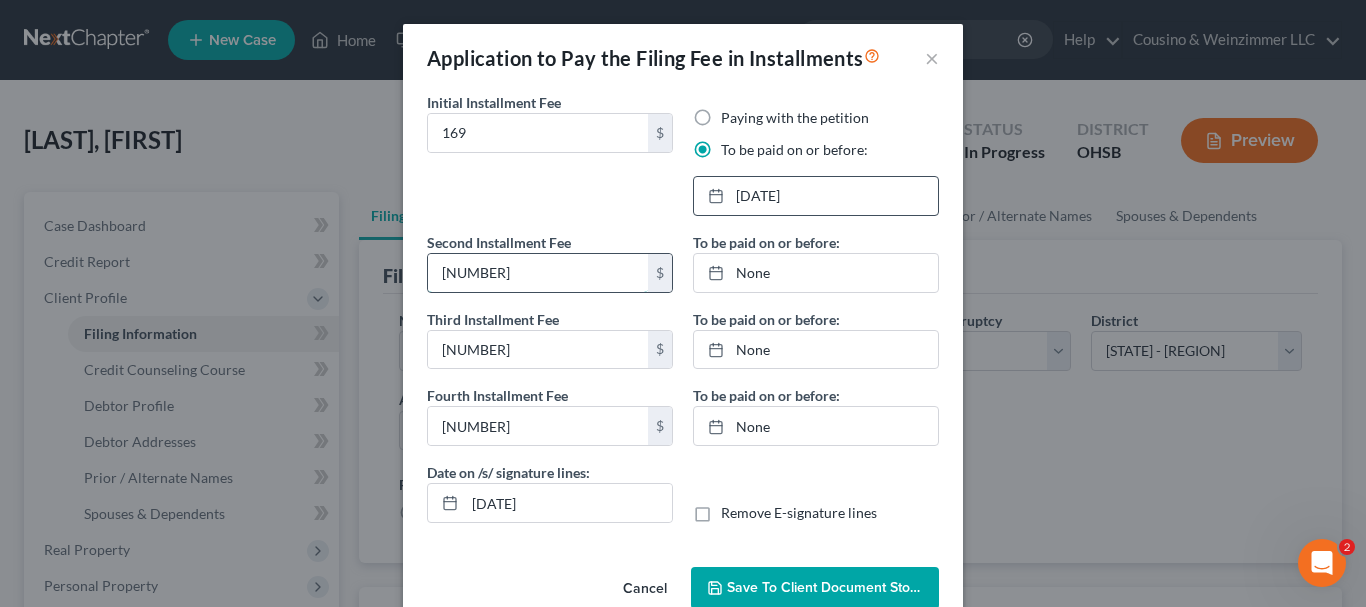click on "[NUMBER]" at bounding box center (538, 273) 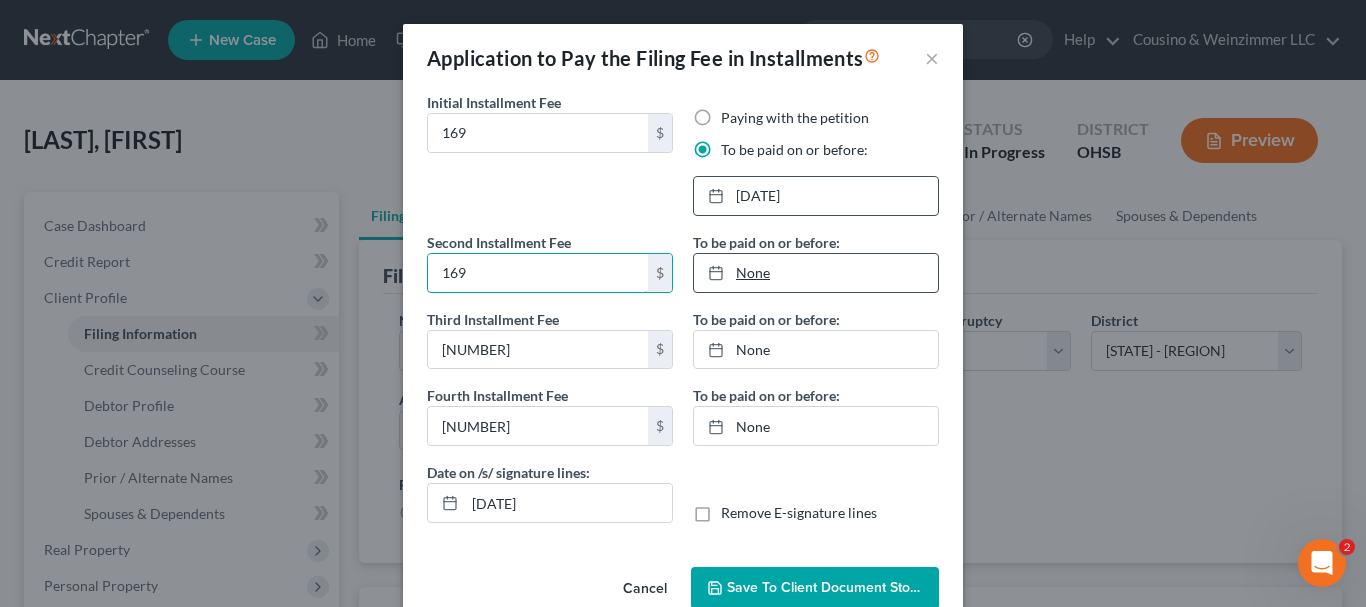 type on "169" 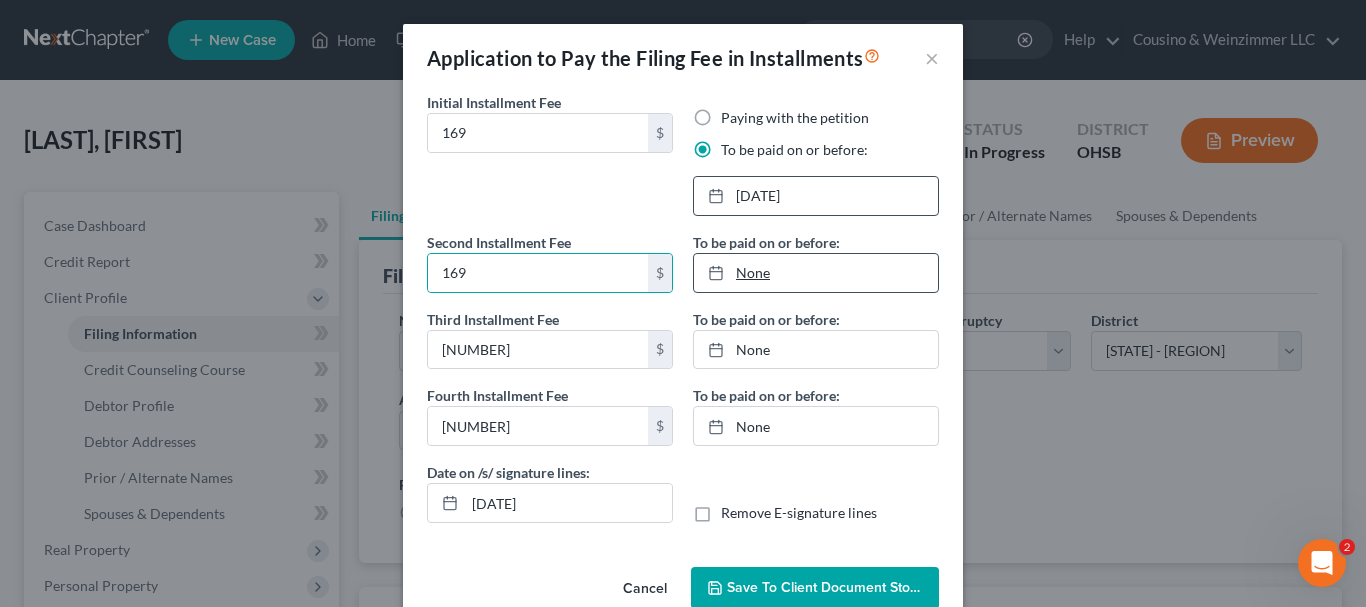 click on "None" at bounding box center [816, 273] 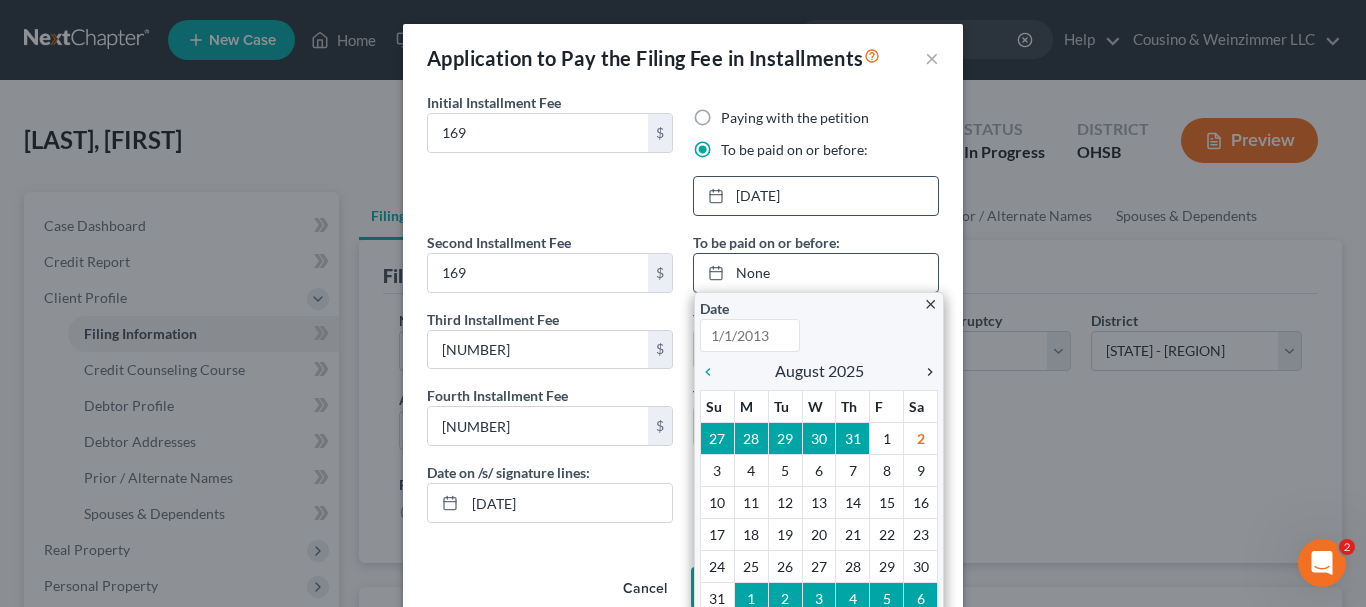 click on "chevron_right" at bounding box center [925, 372] 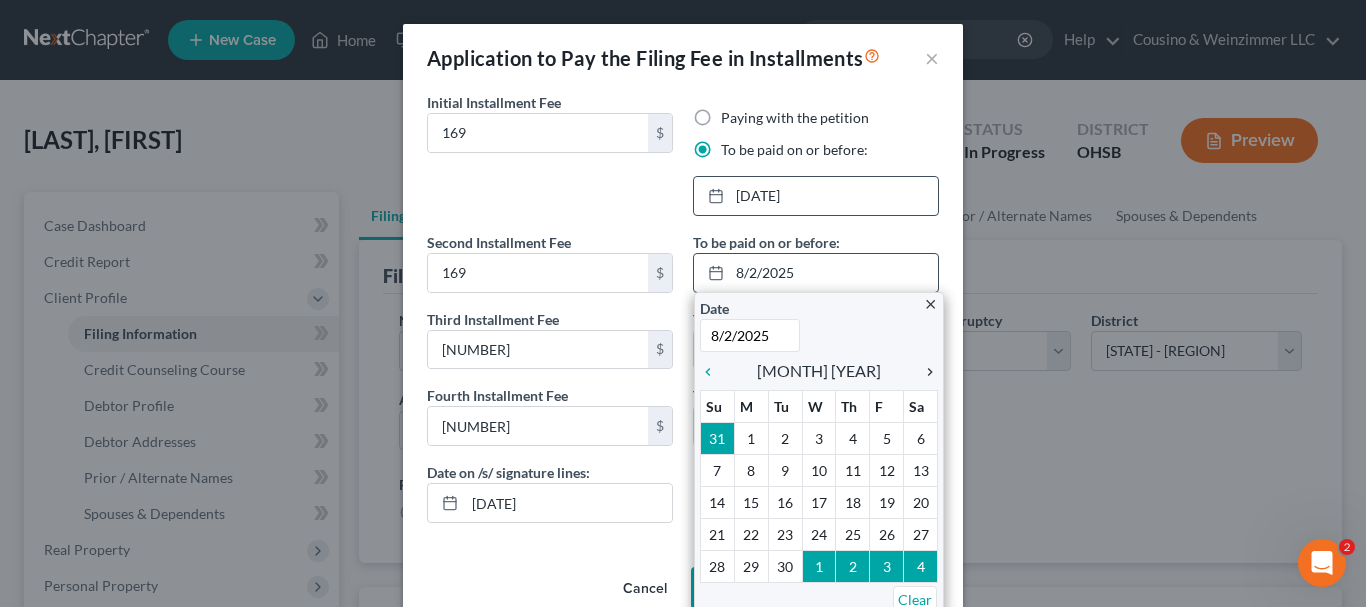 click on "chevron_right" at bounding box center (925, 372) 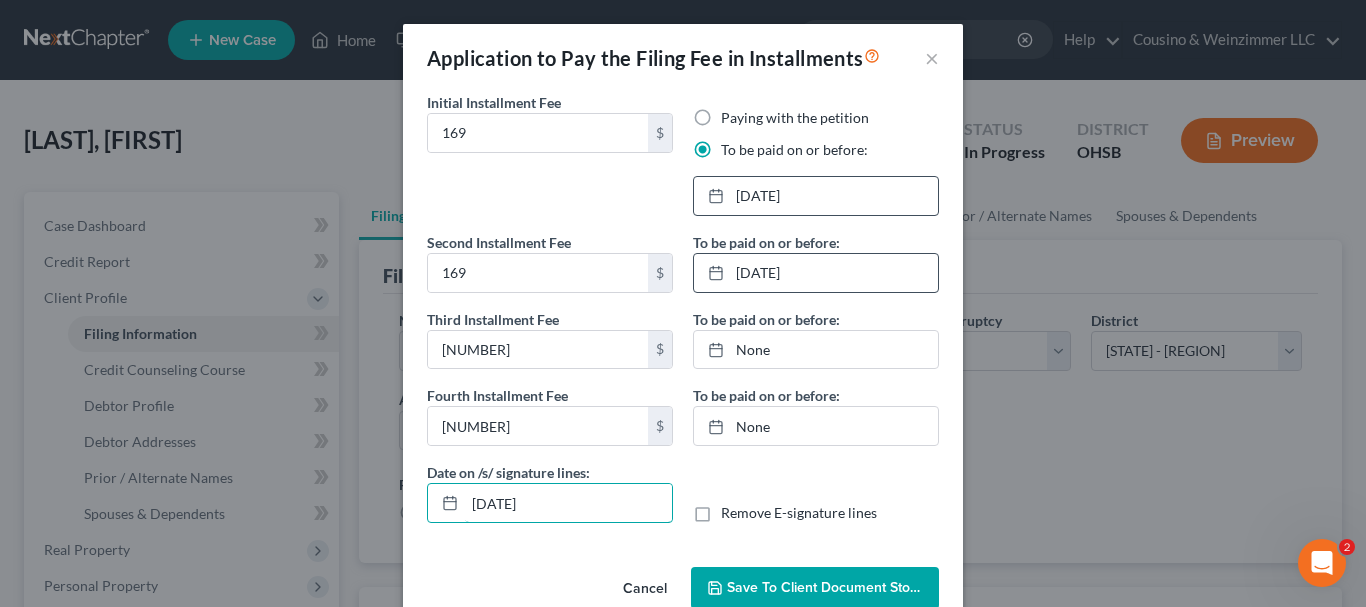 drag, startPoint x: 548, startPoint y: 500, endPoint x: 388, endPoint y: 466, distance: 163.57262 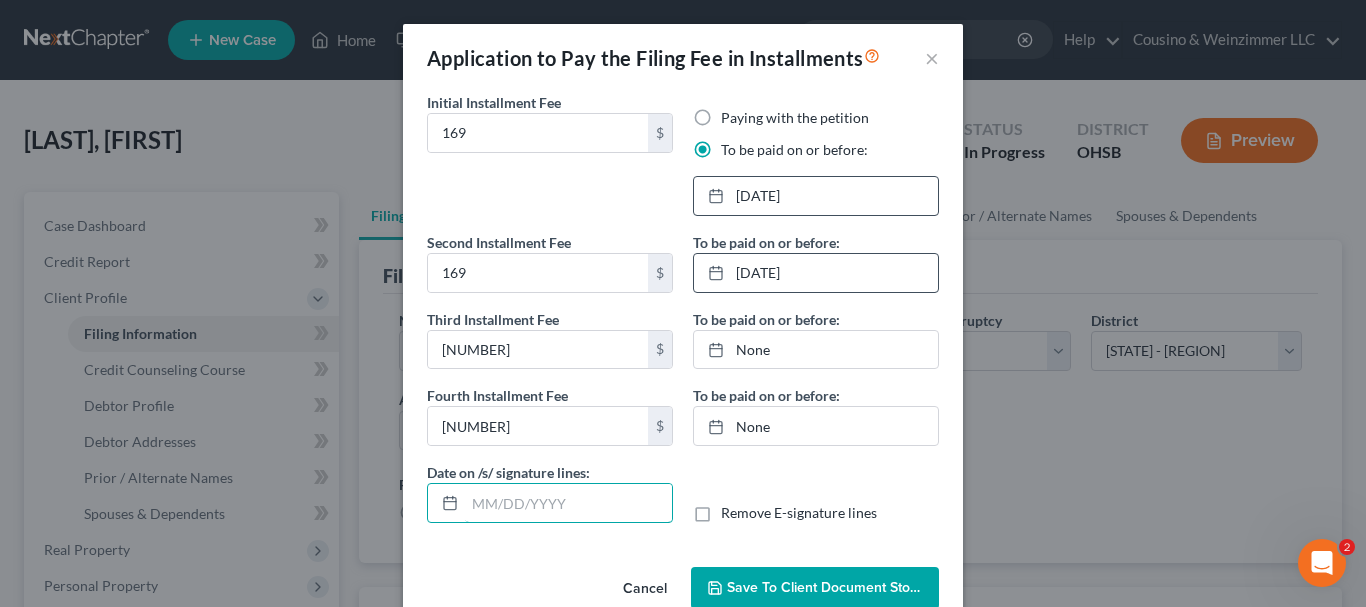 type 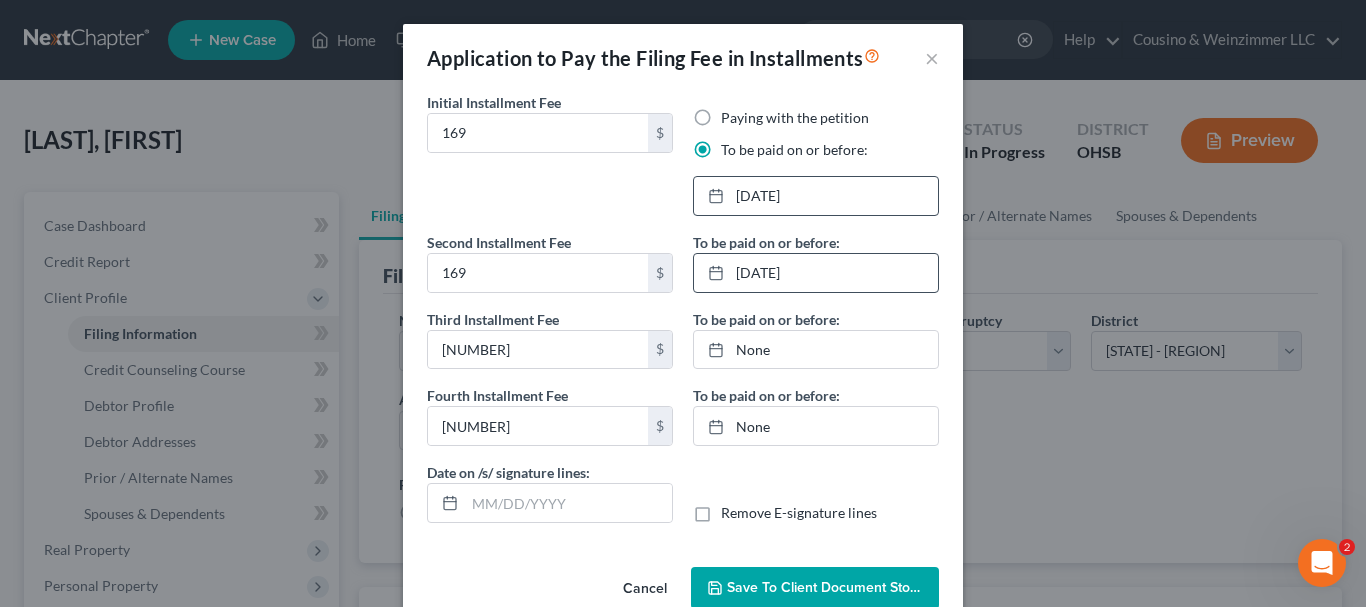 click on "Remove E-signature lines" at bounding box center (799, 513) 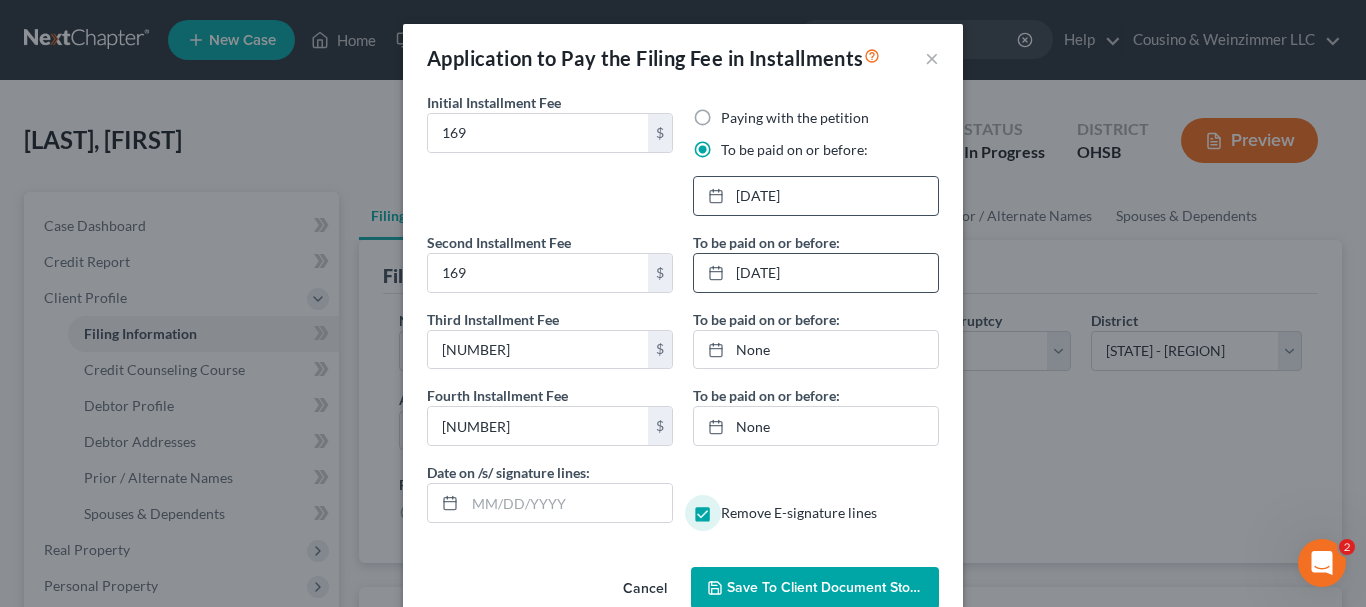 click on "Save to Client Document Storage" at bounding box center [833, 587] 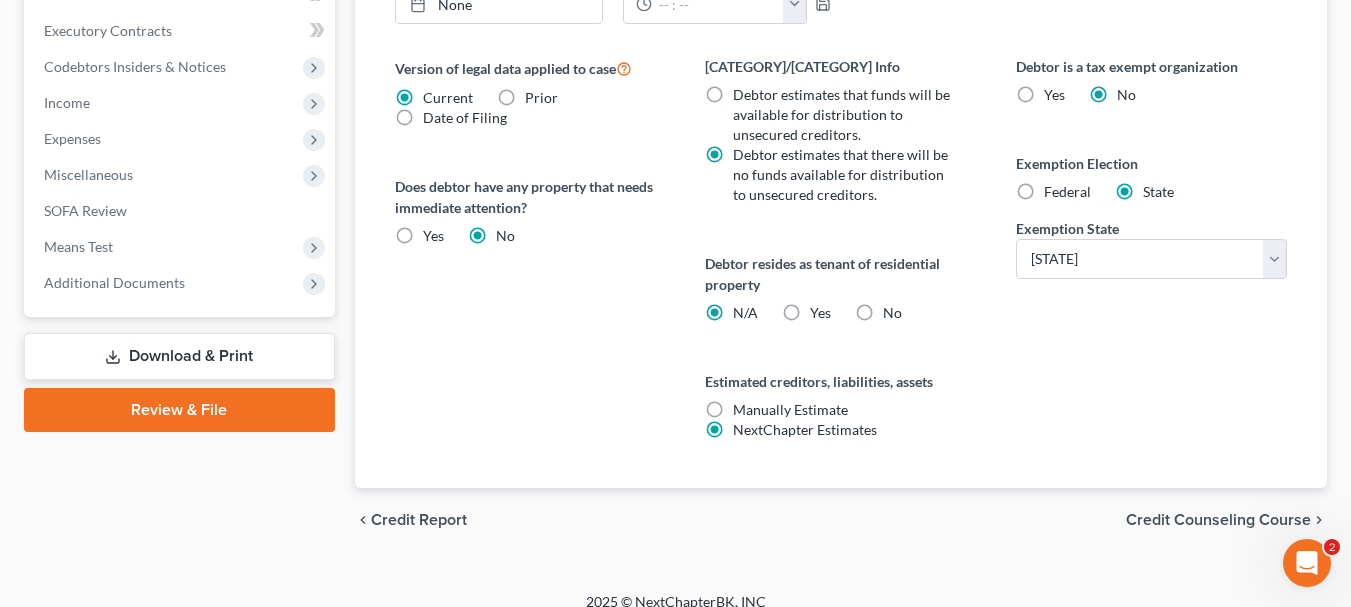 scroll, scrollTop: 775, scrollLeft: 0, axis: vertical 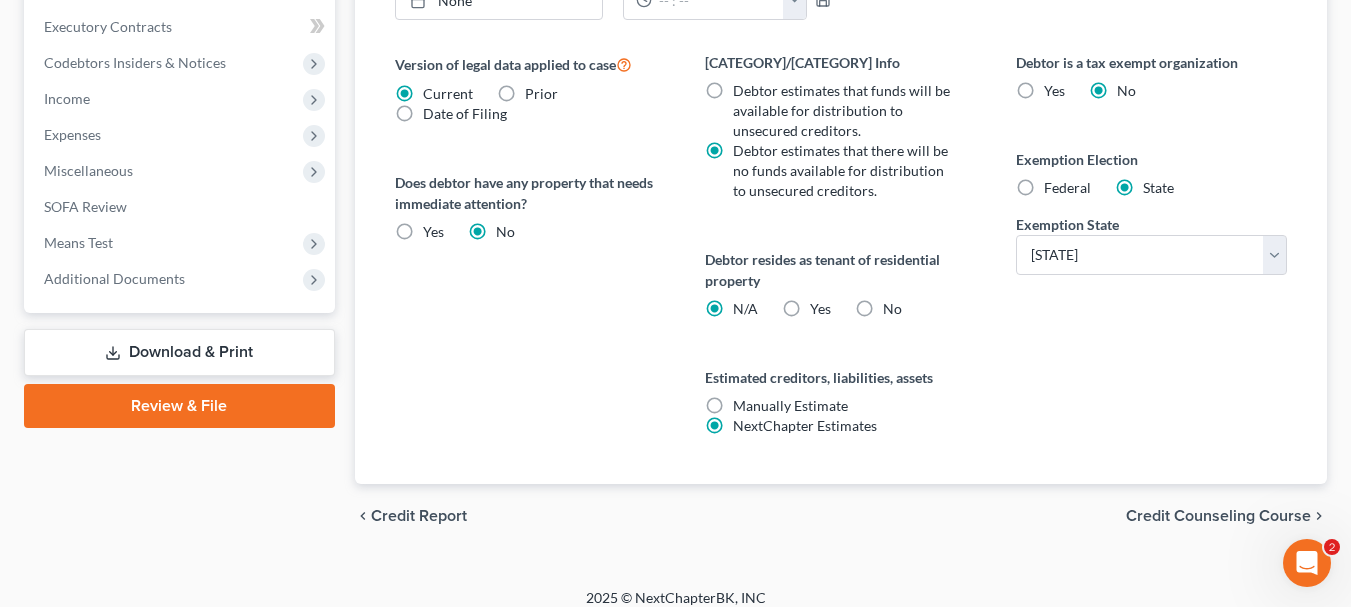 click on "Yes Yes" at bounding box center [820, 309] 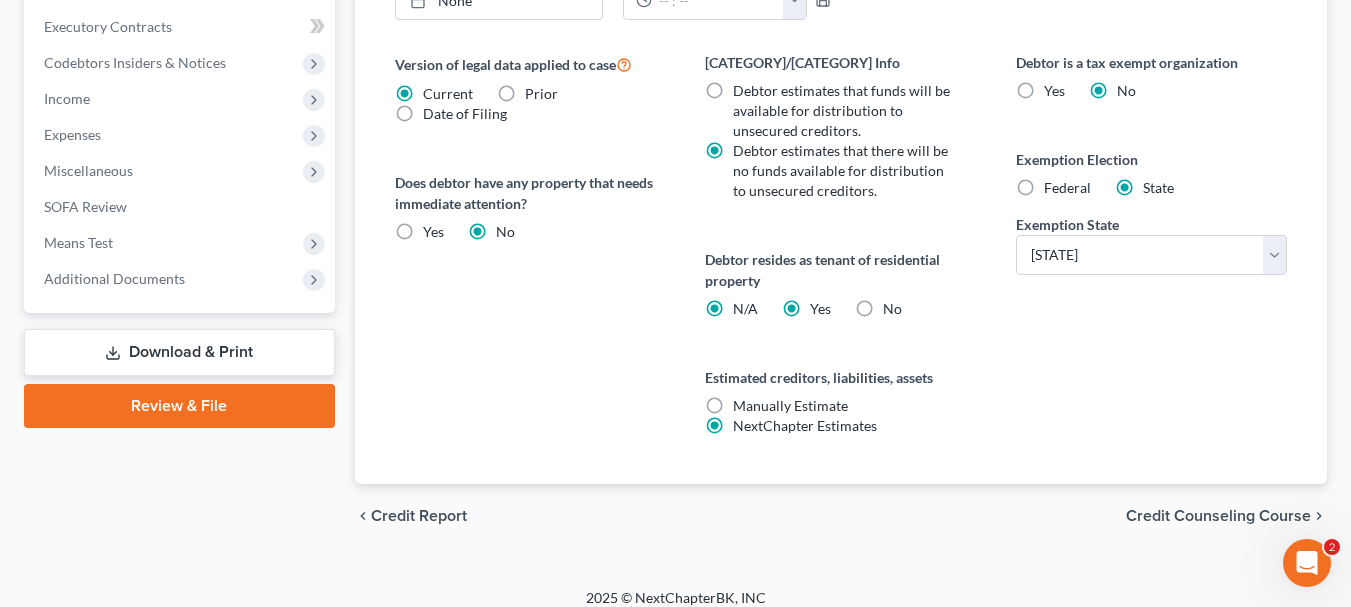 radio on "false" 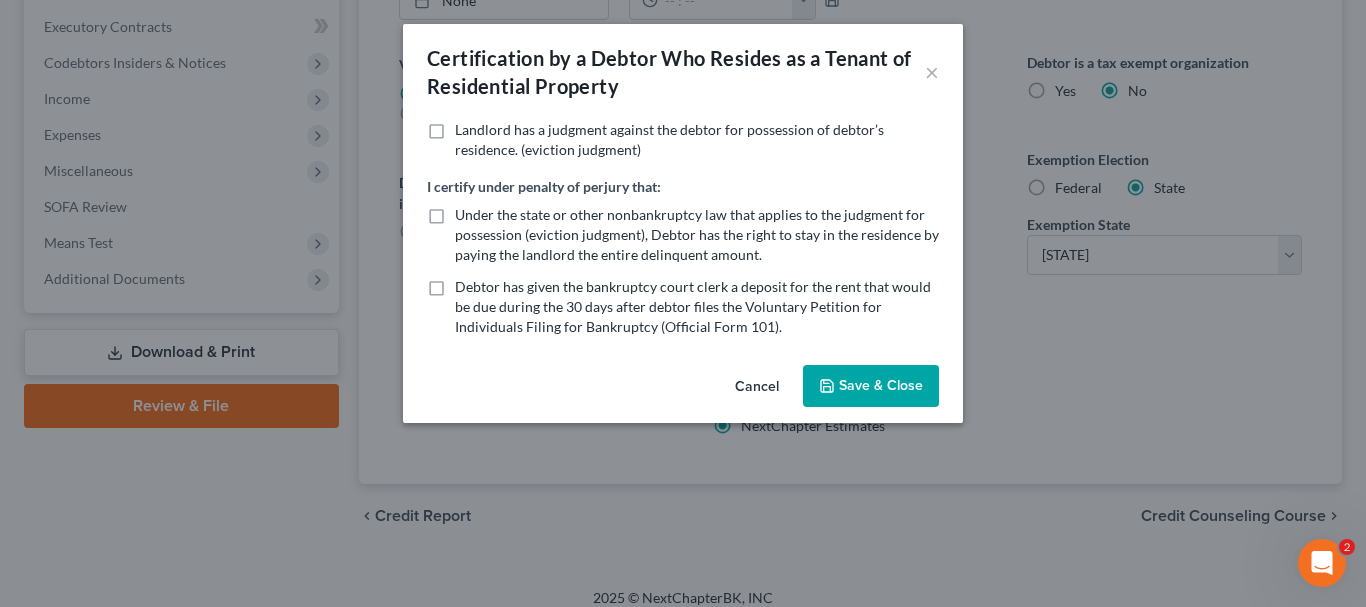 click on "Save & Close" at bounding box center [871, 386] 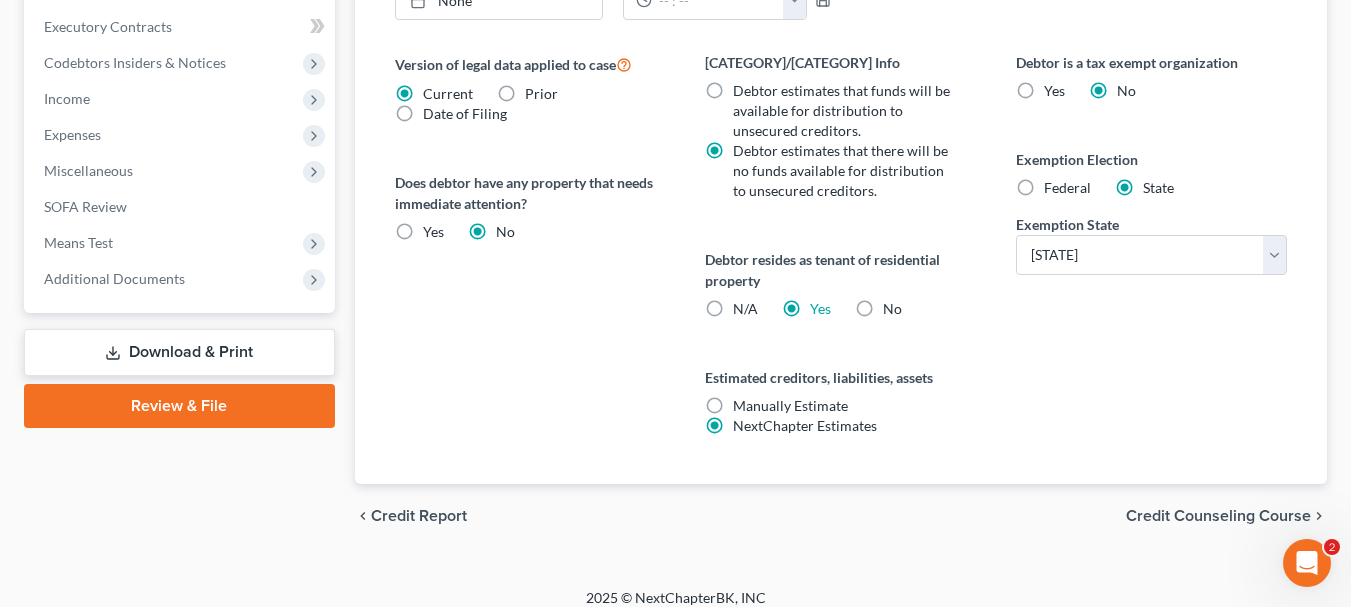 click on "Credit Counseling Course" at bounding box center [1218, 516] 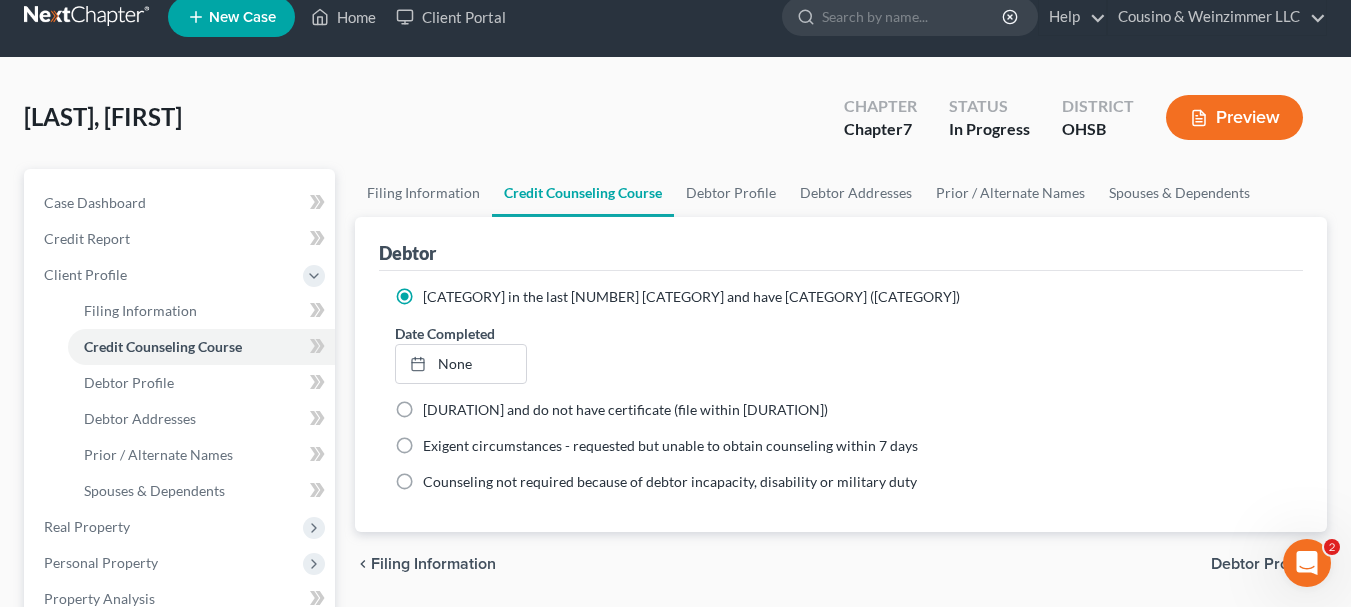 scroll, scrollTop: 0, scrollLeft: 0, axis: both 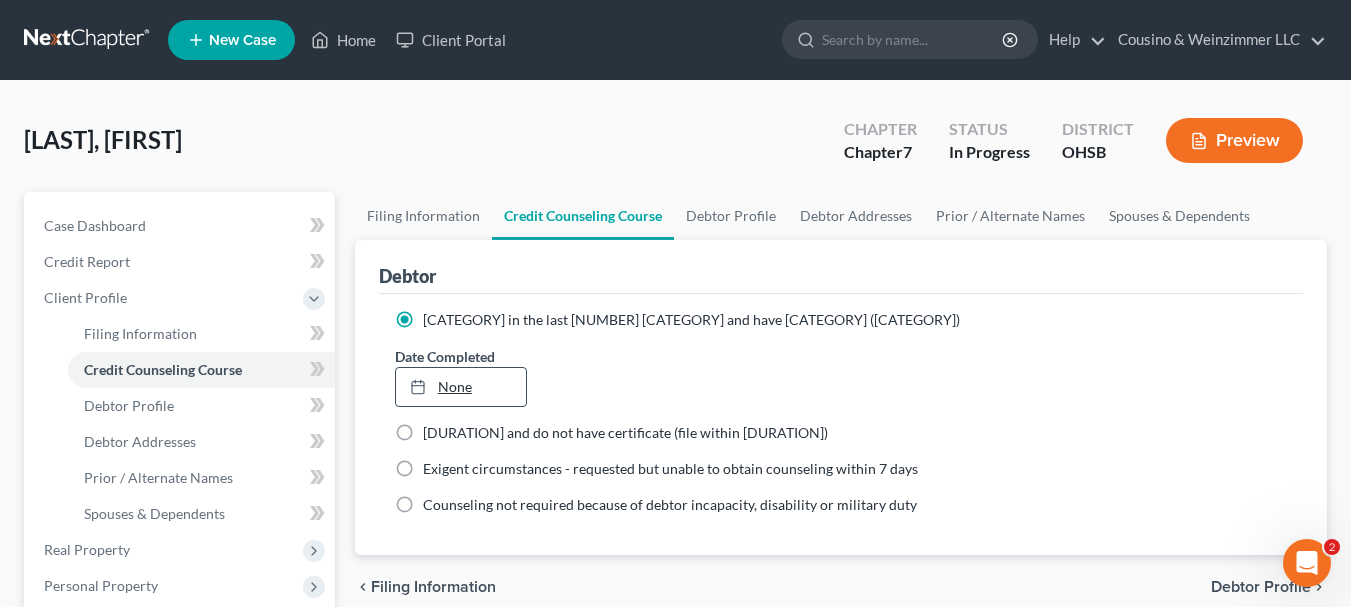 click on "None" at bounding box center [461, 387] 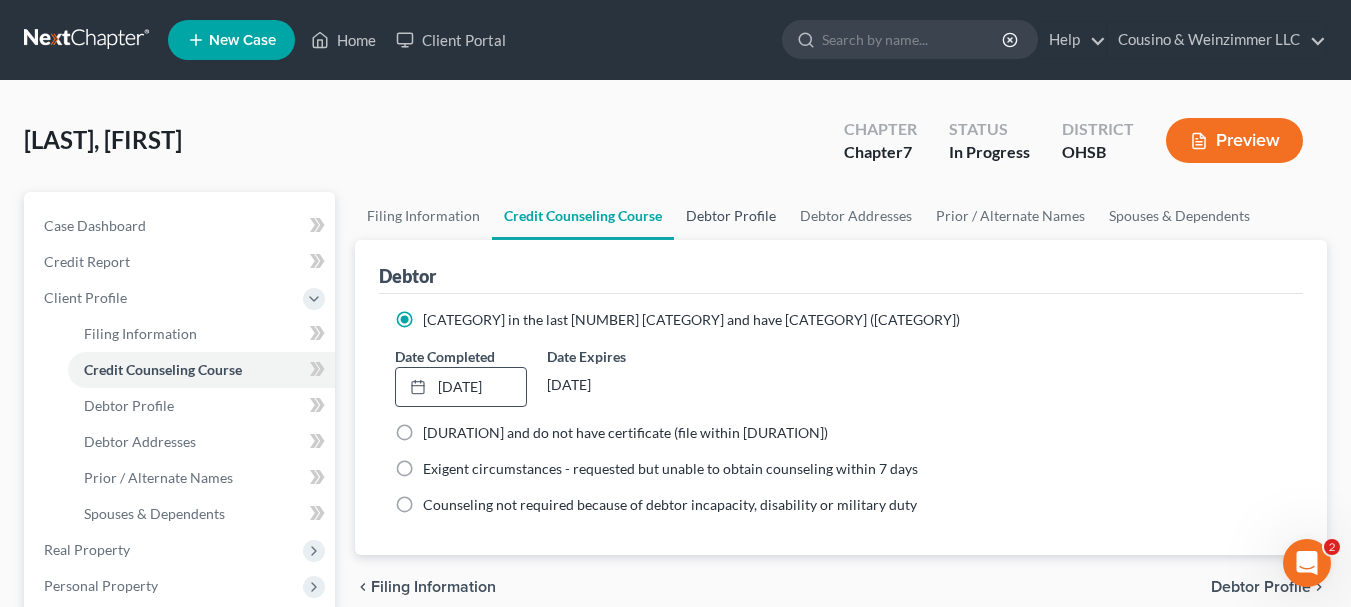 click on "Debtor Profile" at bounding box center (731, 216) 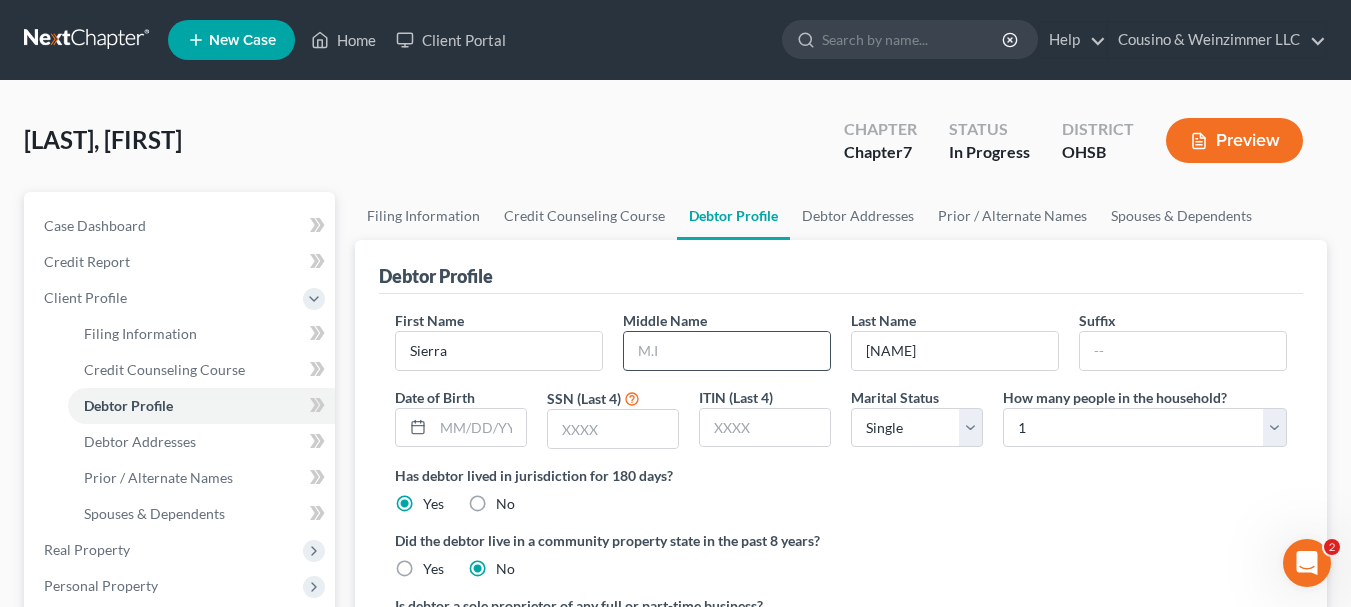 click at bounding box center (727, 351) 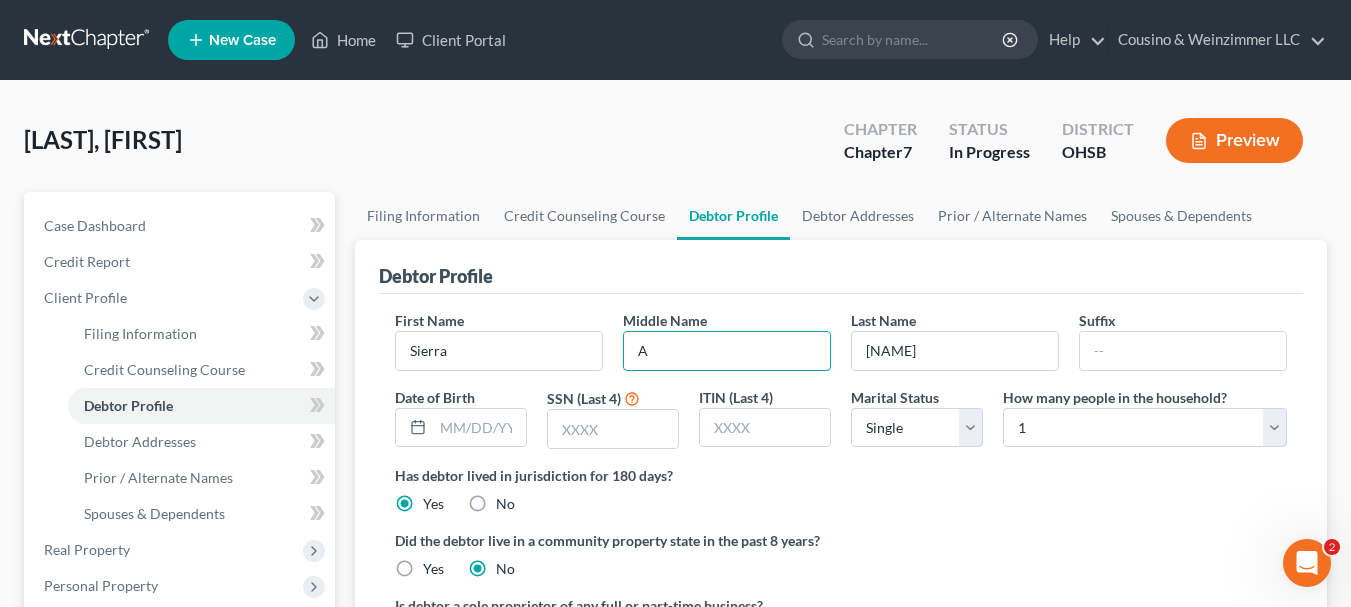 type on "A" 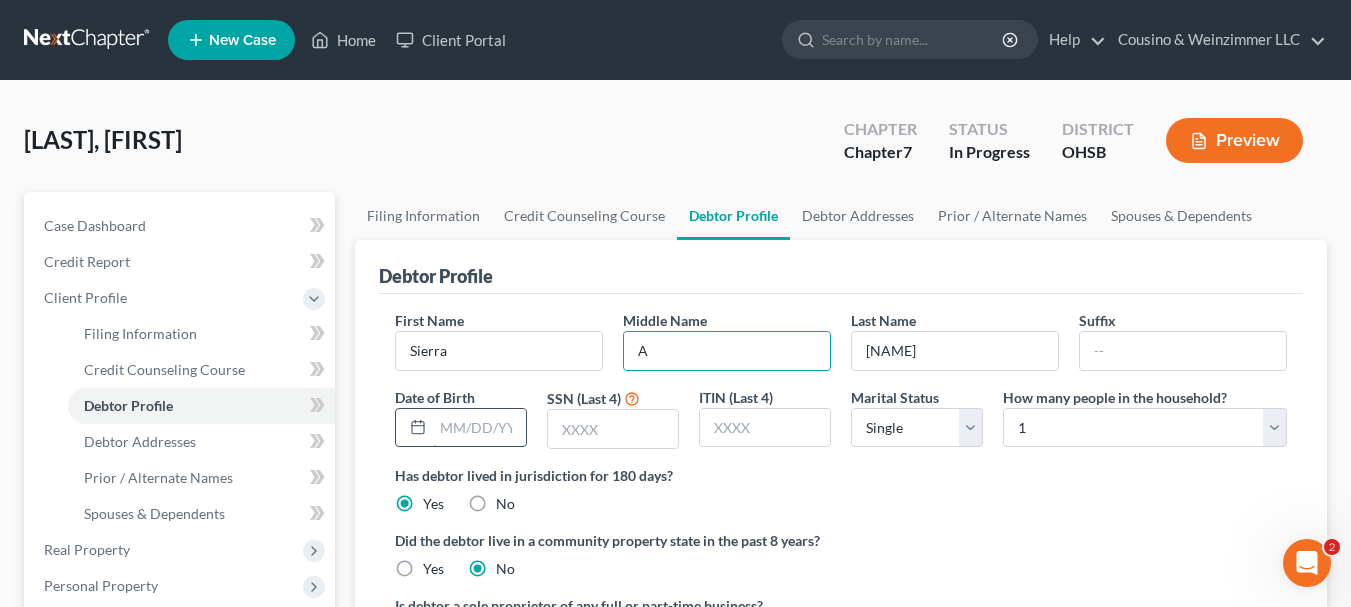 click at bounding box center (479, 428) 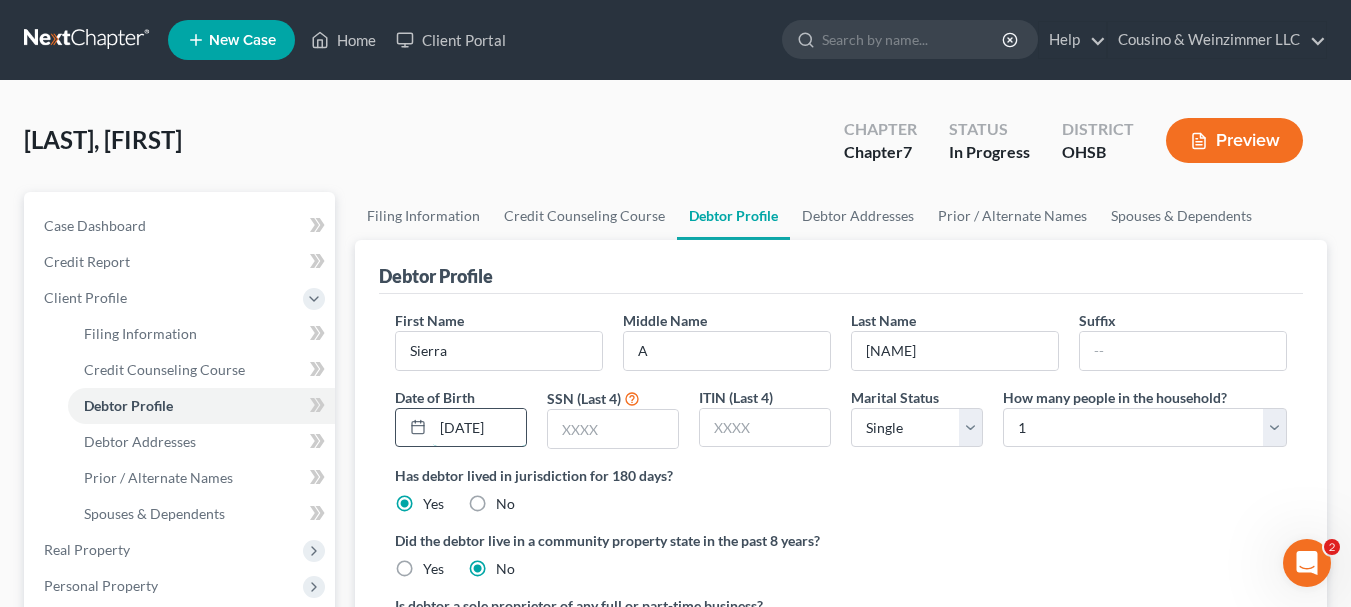 scroll, scrollTop: 0, scrollLeft: 3, axis: horizontal 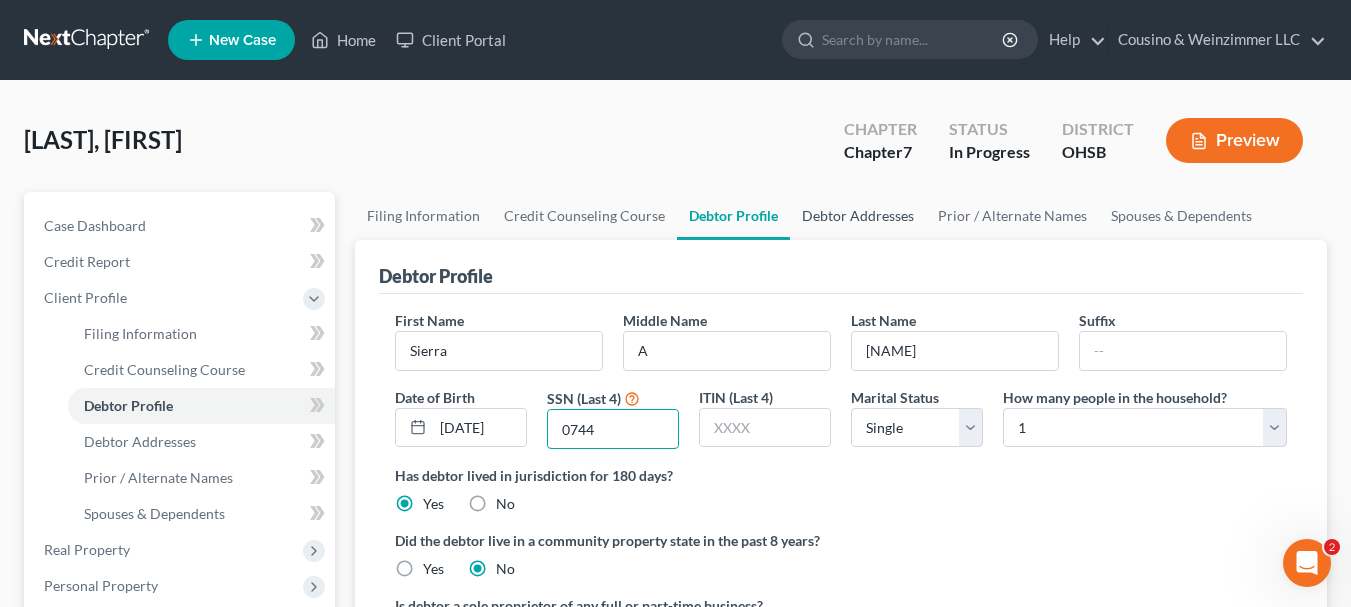 type on "0744" 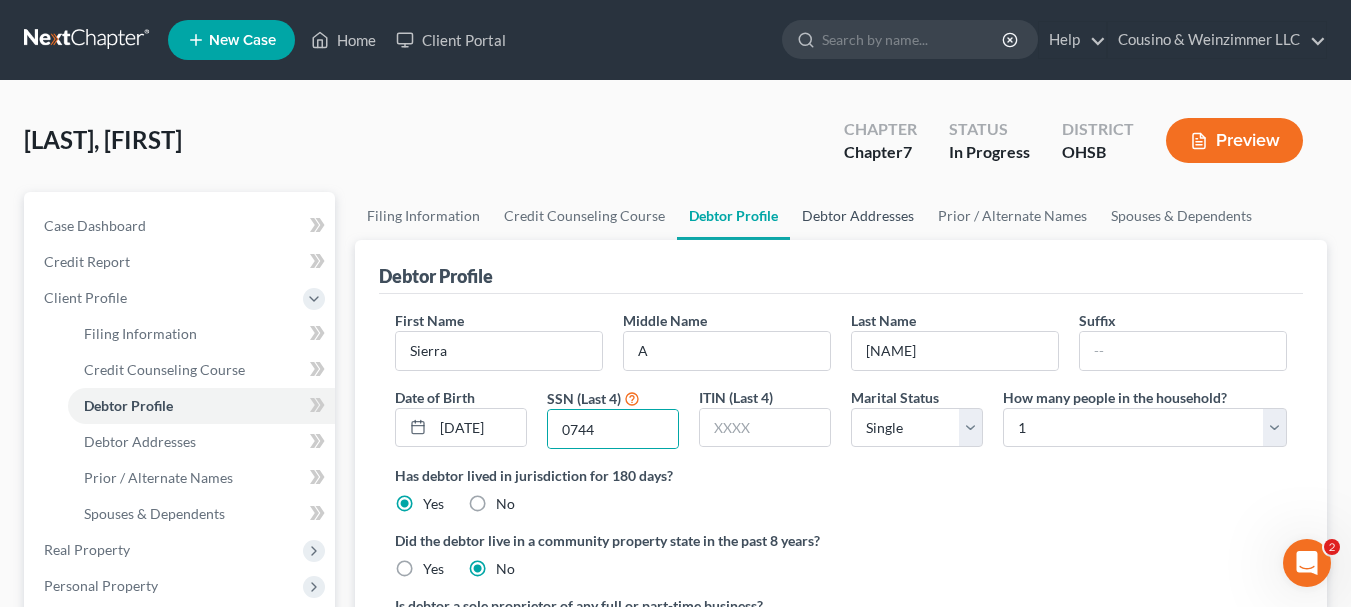 click on "Debtor Addresses" at bounding box center [858, 216] 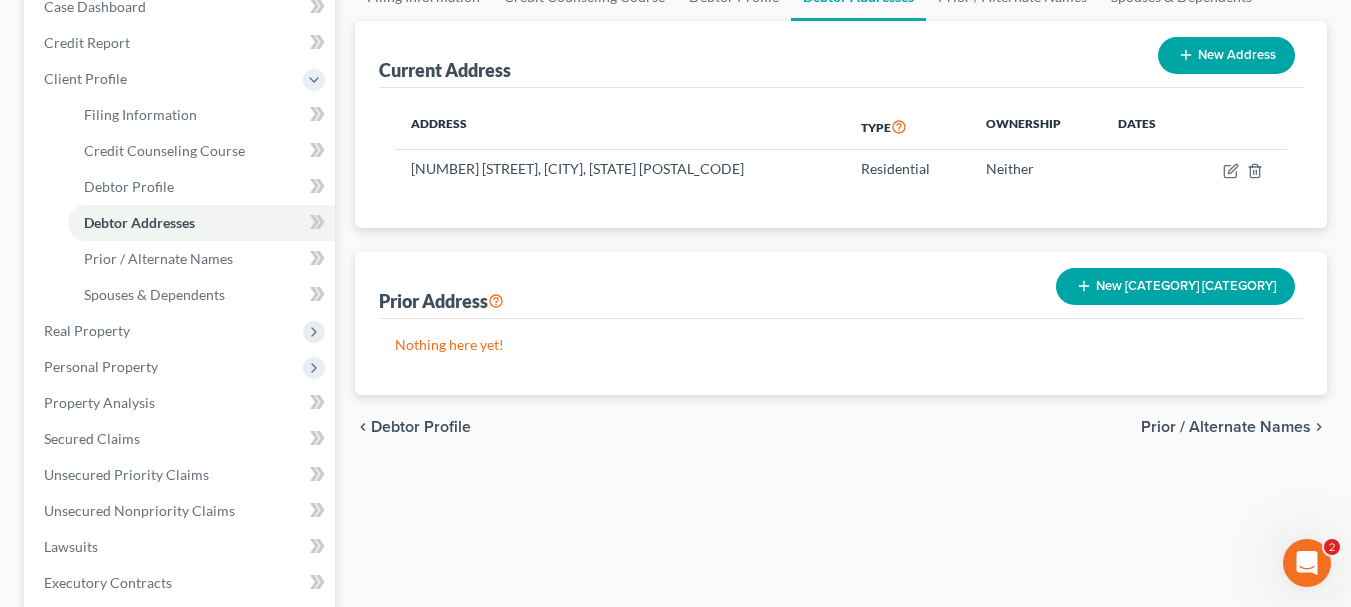 scroll, scrollTop: 220, scrollLeft: 0, axis: vertical 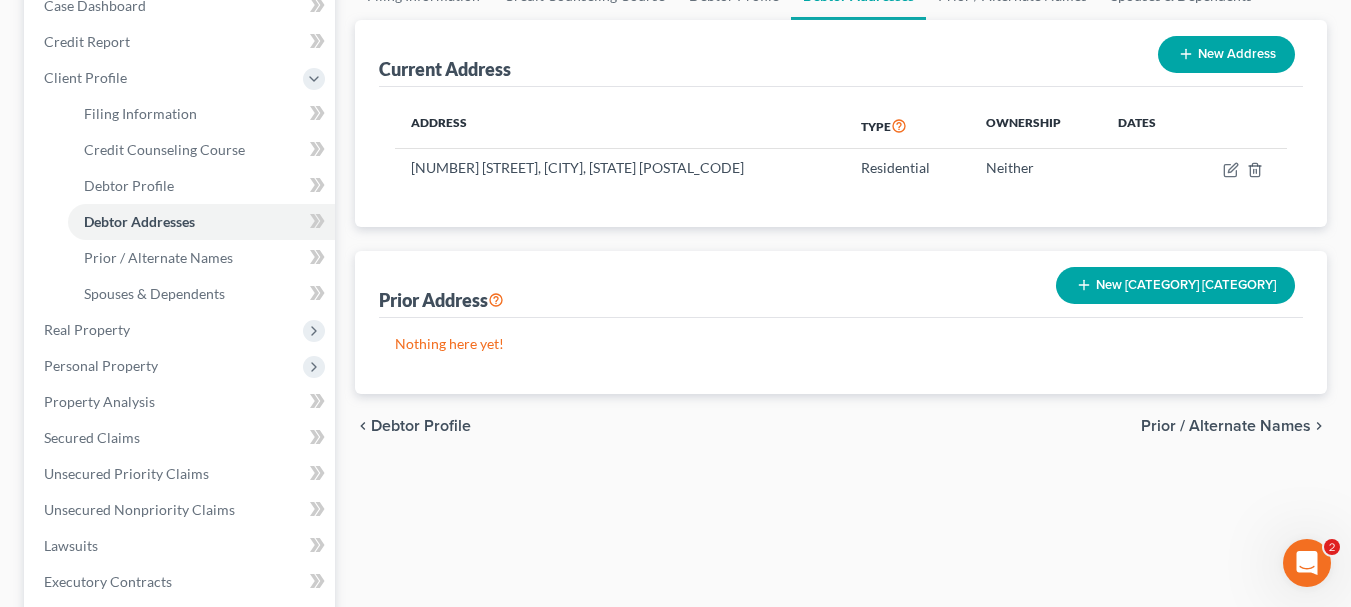 click on "New [CATEGORY] [CATEGORY]" at bounding box center [1175, 285] 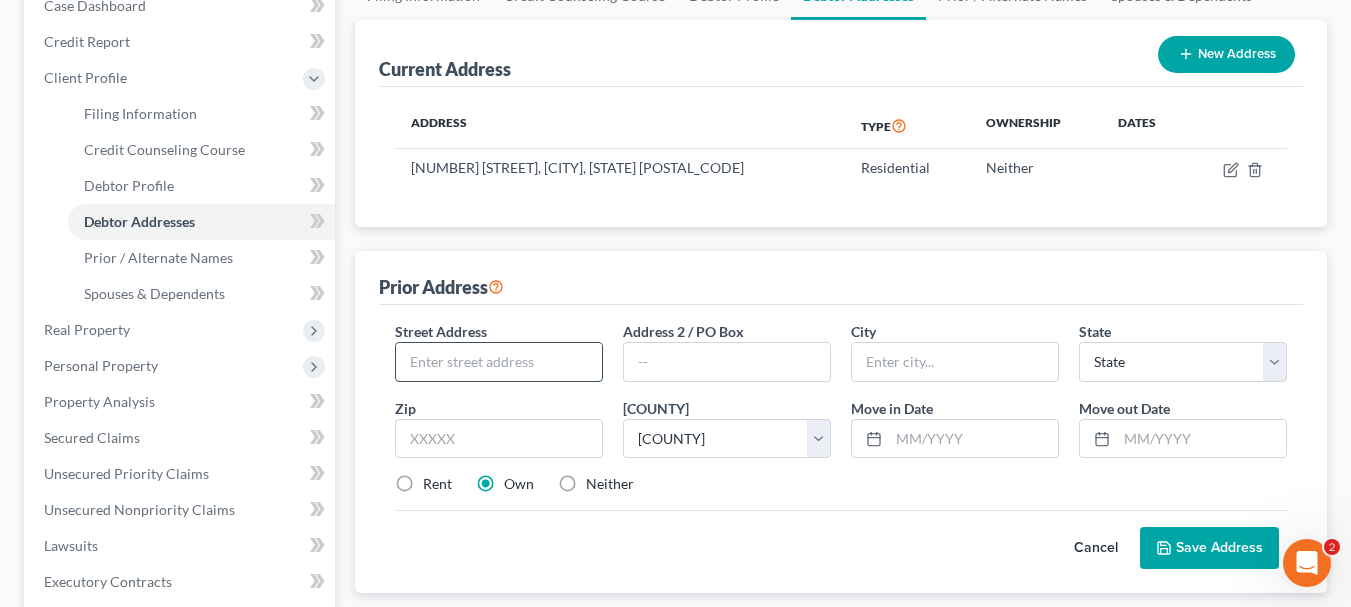 click at bounding box center (499, 362) 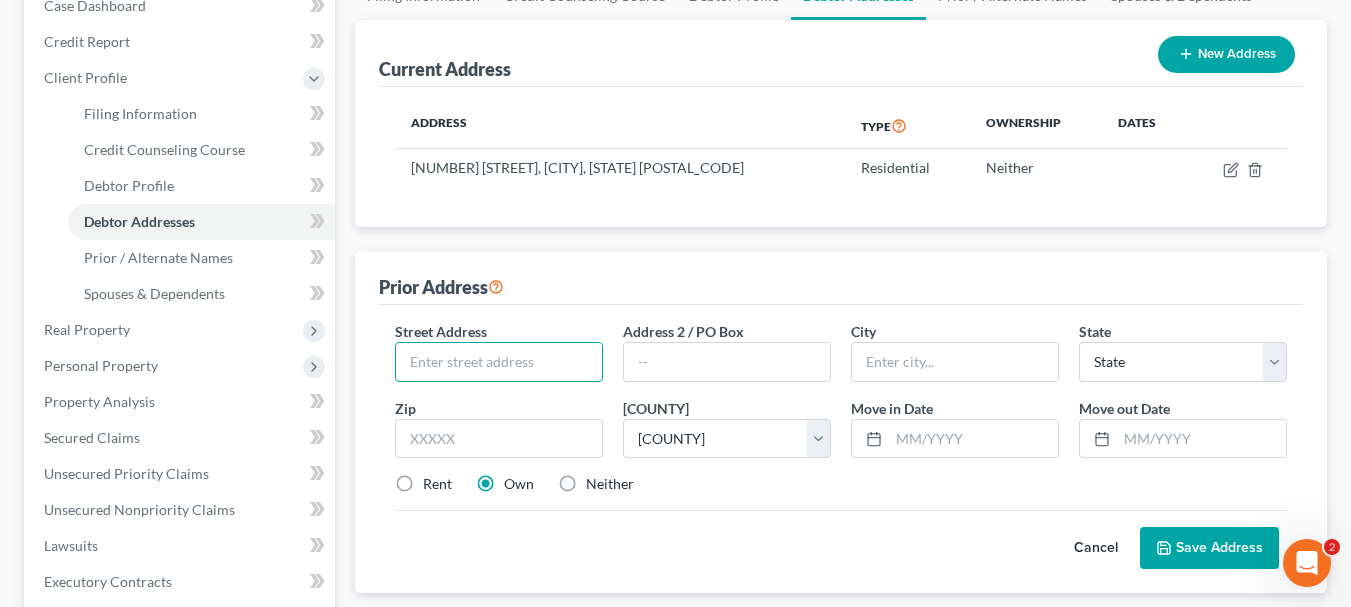 paste on "[NUMBER] [STREET]" 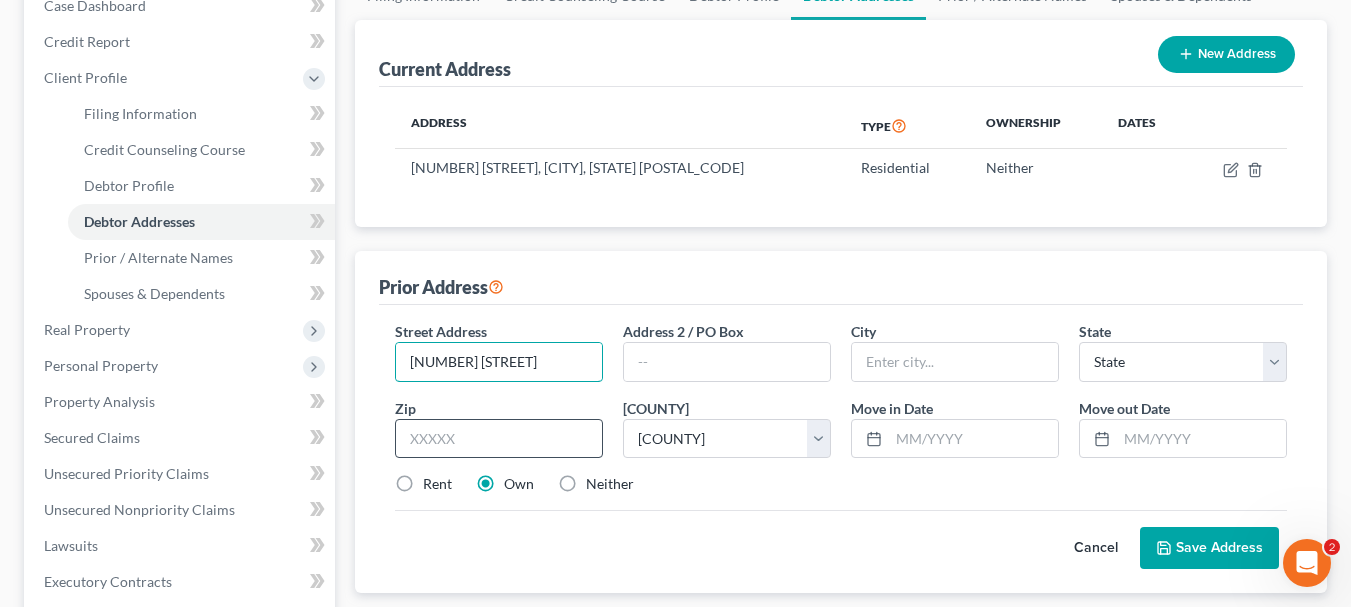type on "[NUMBER] [STREET]" 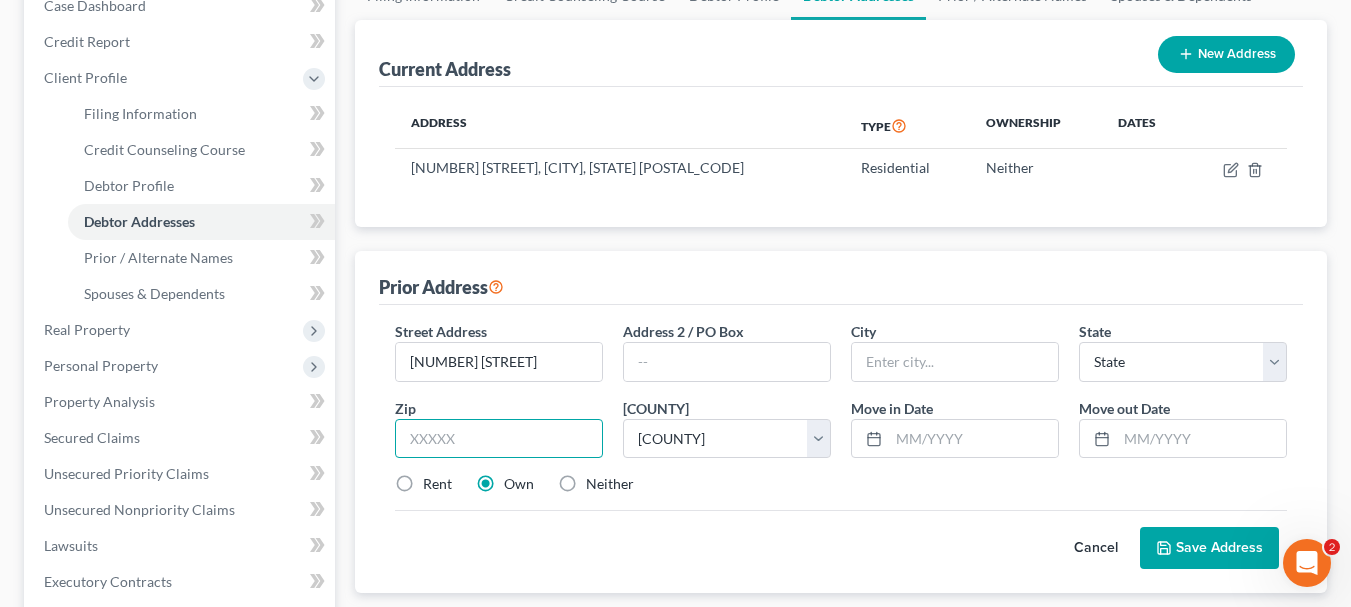 click at bounding box center [499, 439] 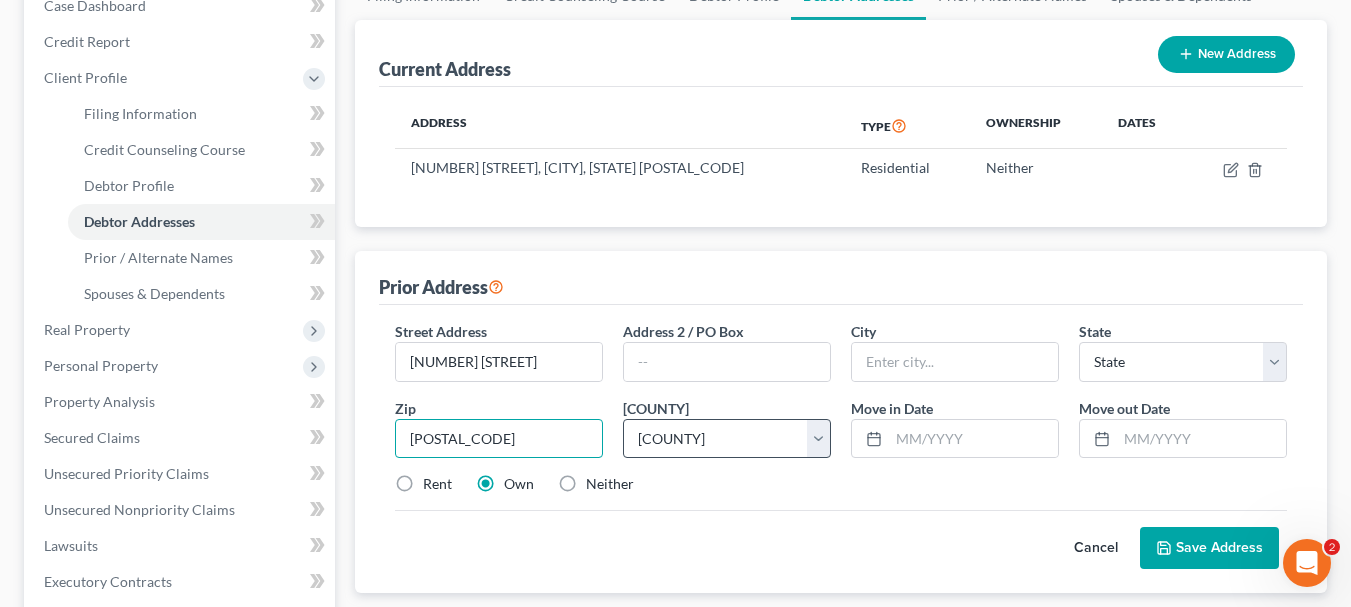 type on "[POSTAL_CODE]" 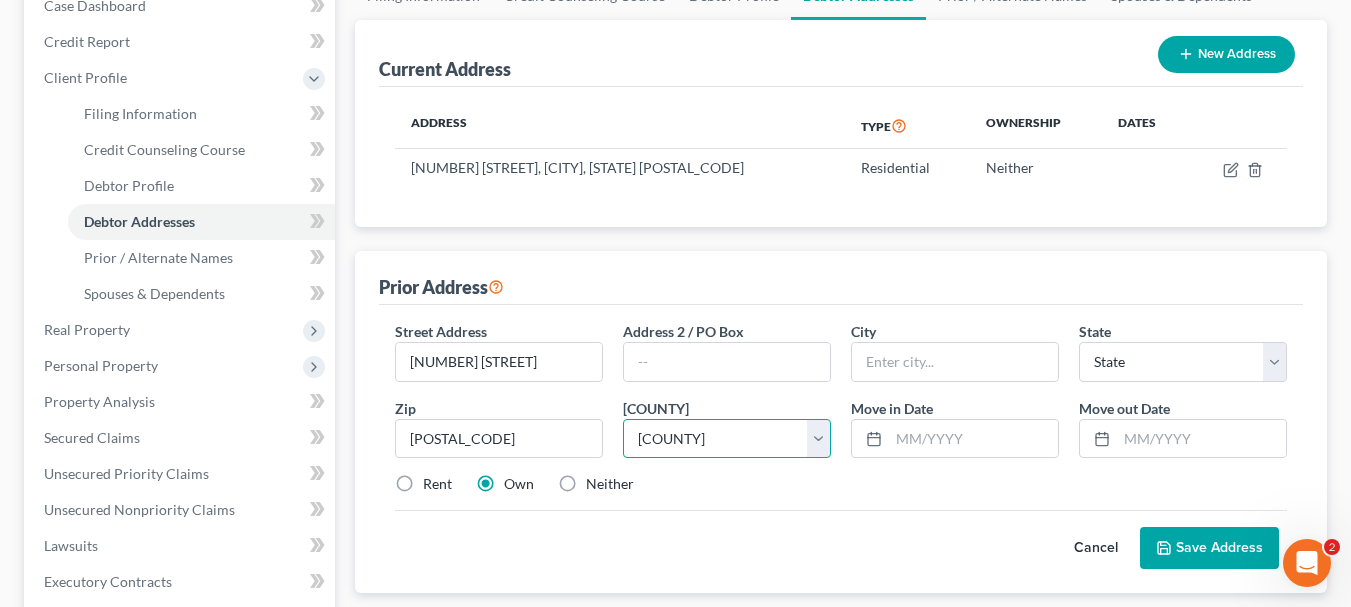 click on "[COUNTY]" at bounding box center (727, 439) 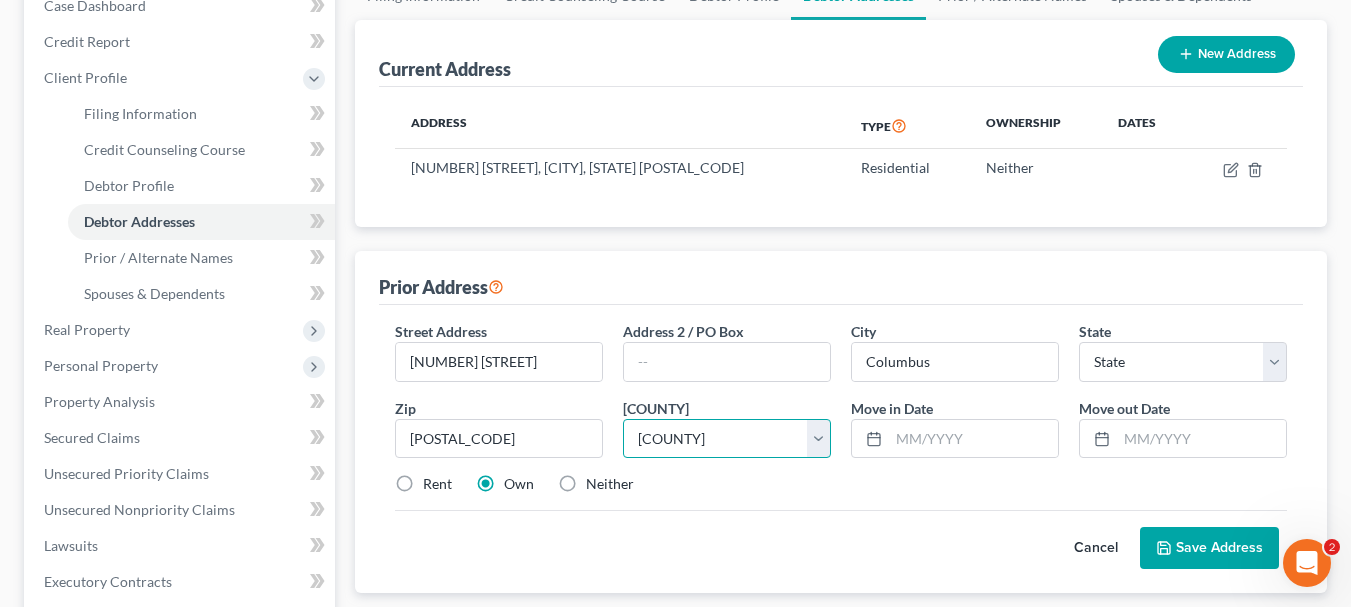 select on "36" 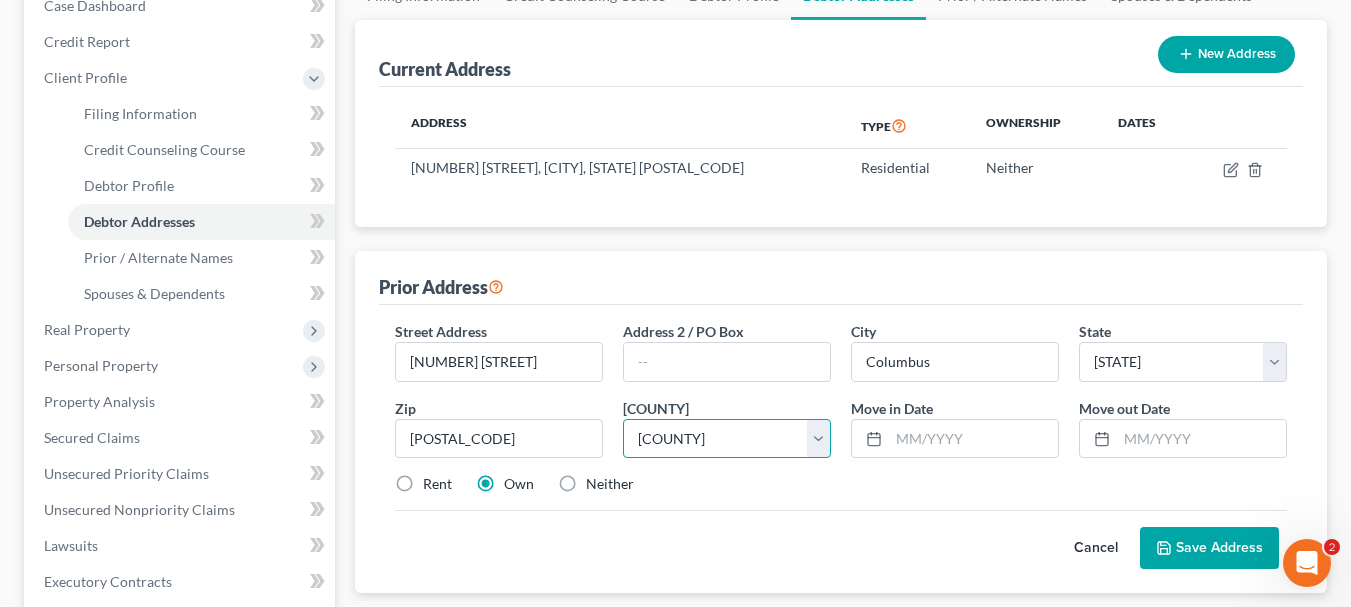 select on "24" 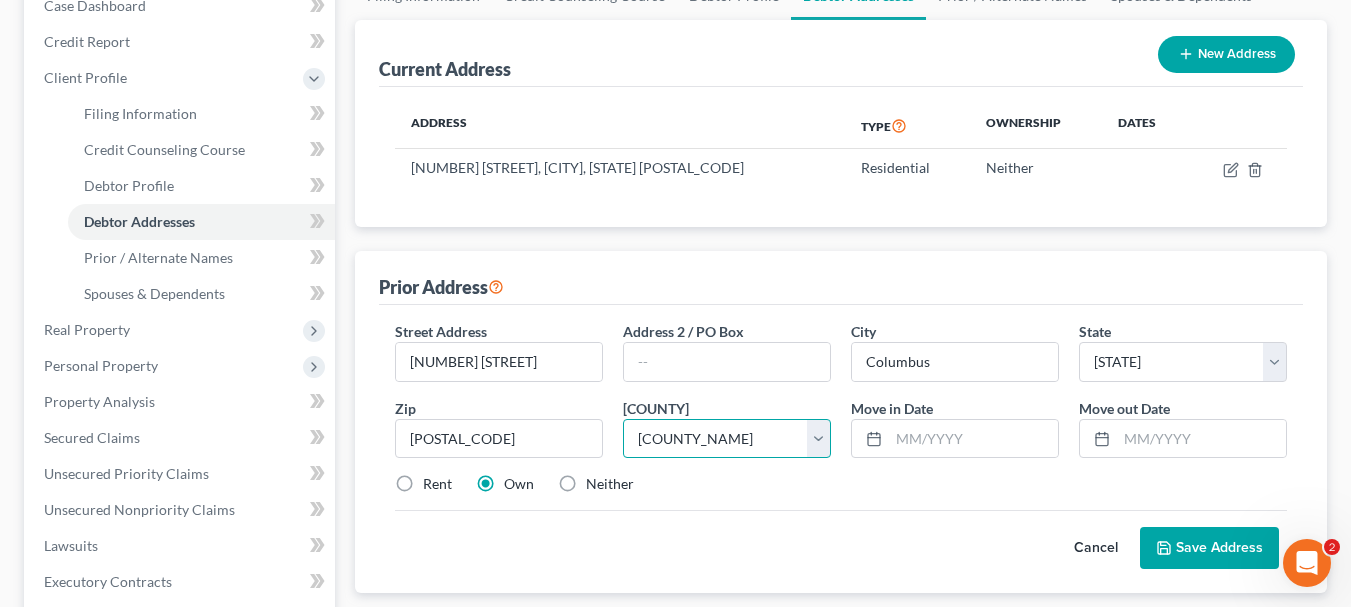click on "[COUNTY]" at bounding box center (727, 439) 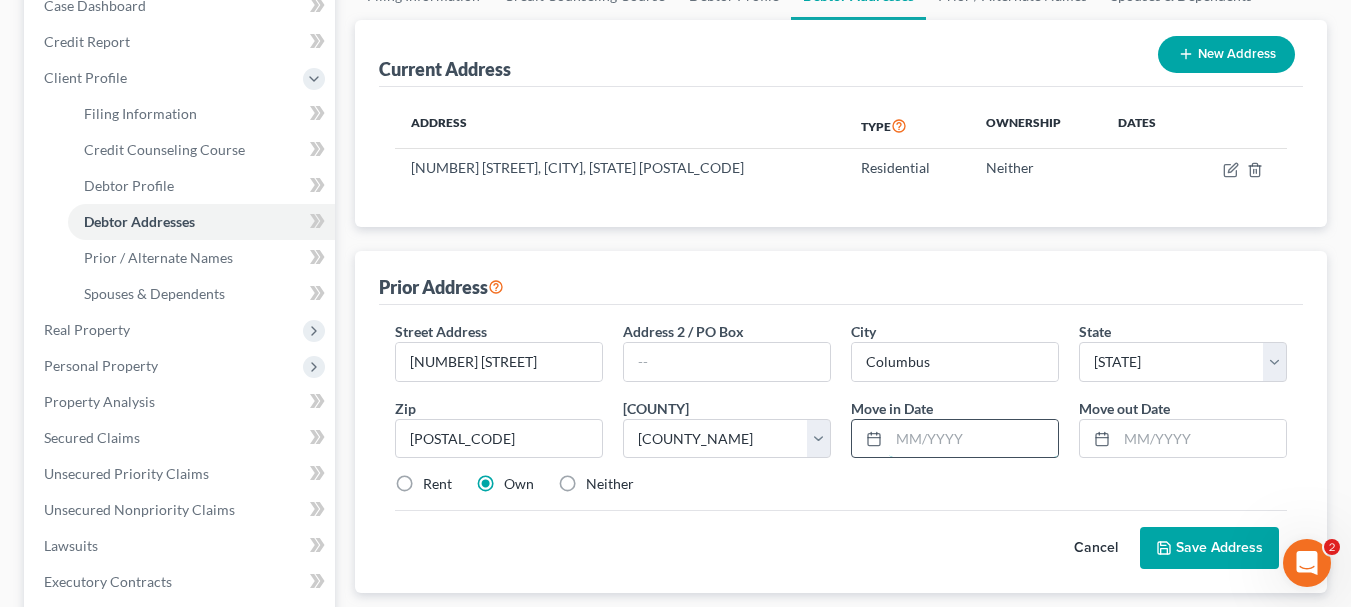 click at bounding box center (973, 439) 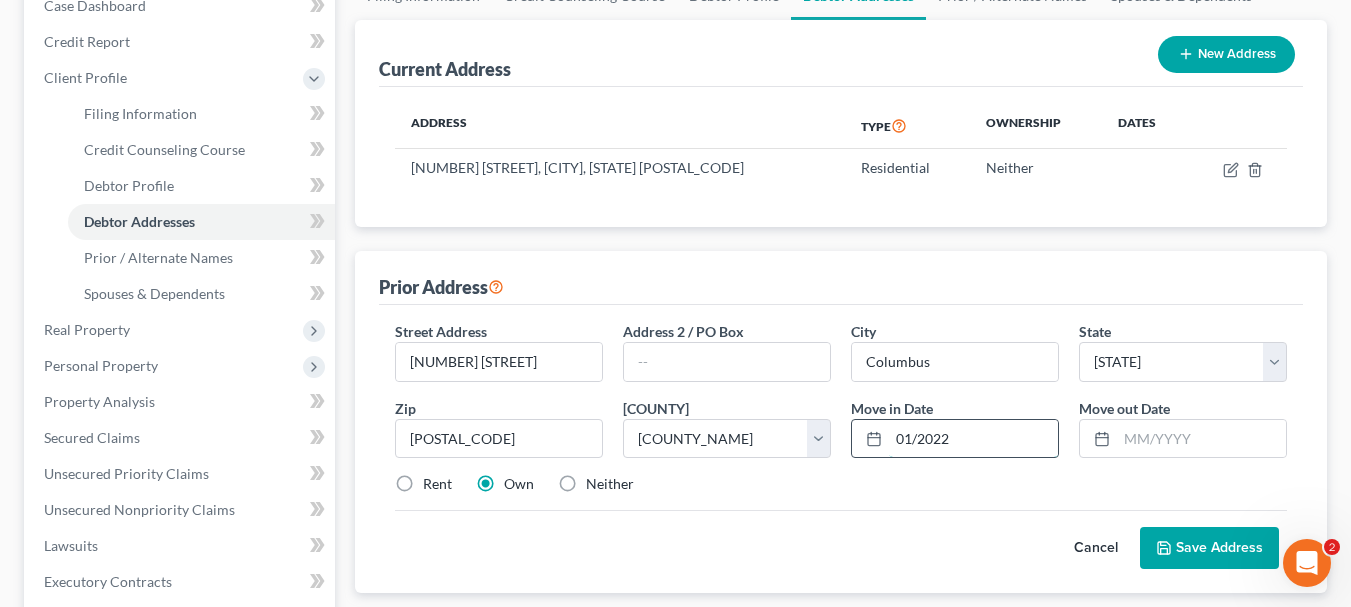 type on "01/2022" 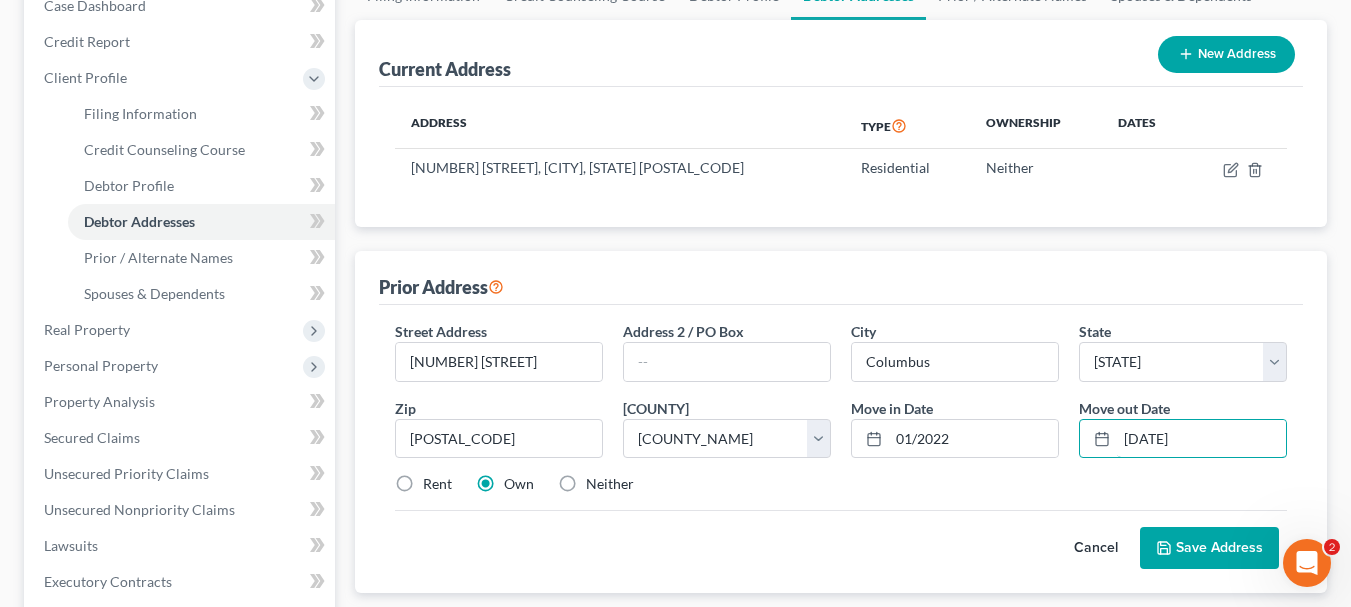 type on "[DATE]" 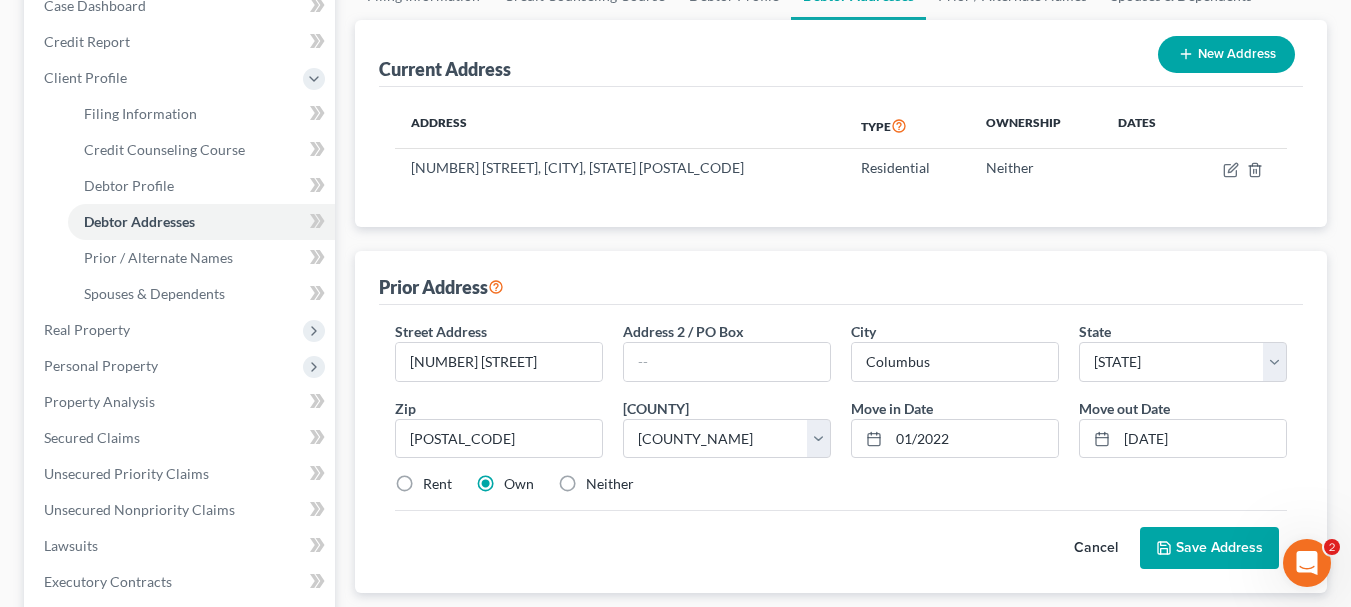 click on "Neither" at bounding box center (610, 484) 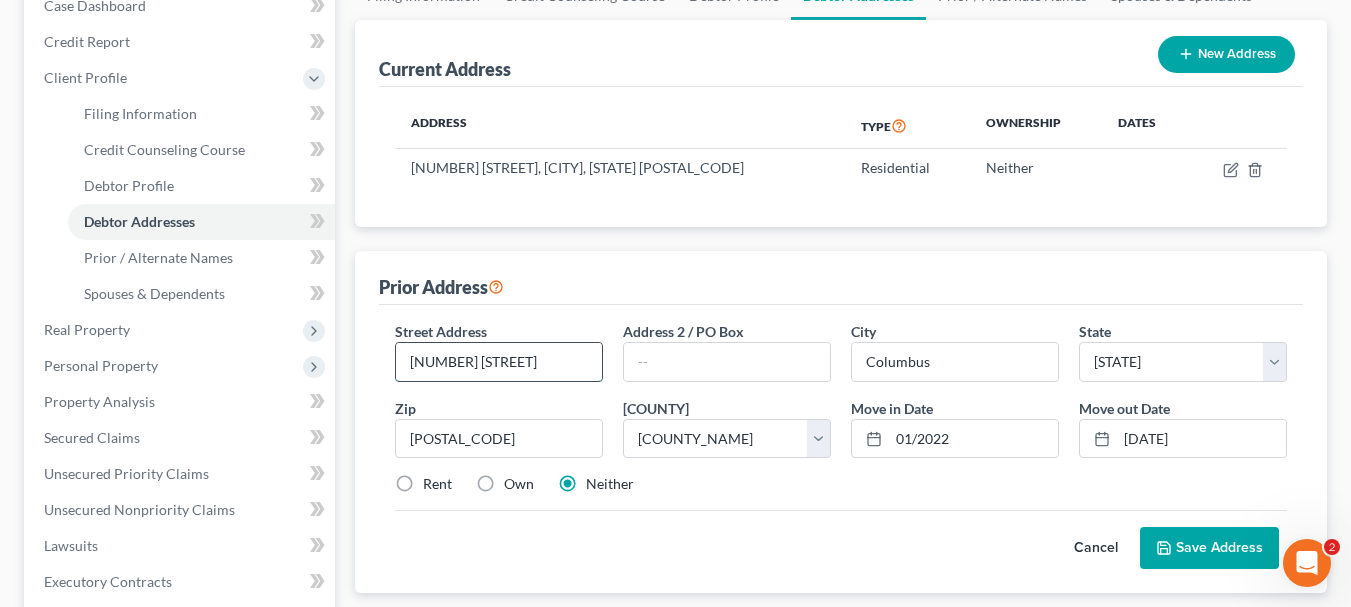 click on "[NUMBER] [STREET]" at bounding box center [499, 362] 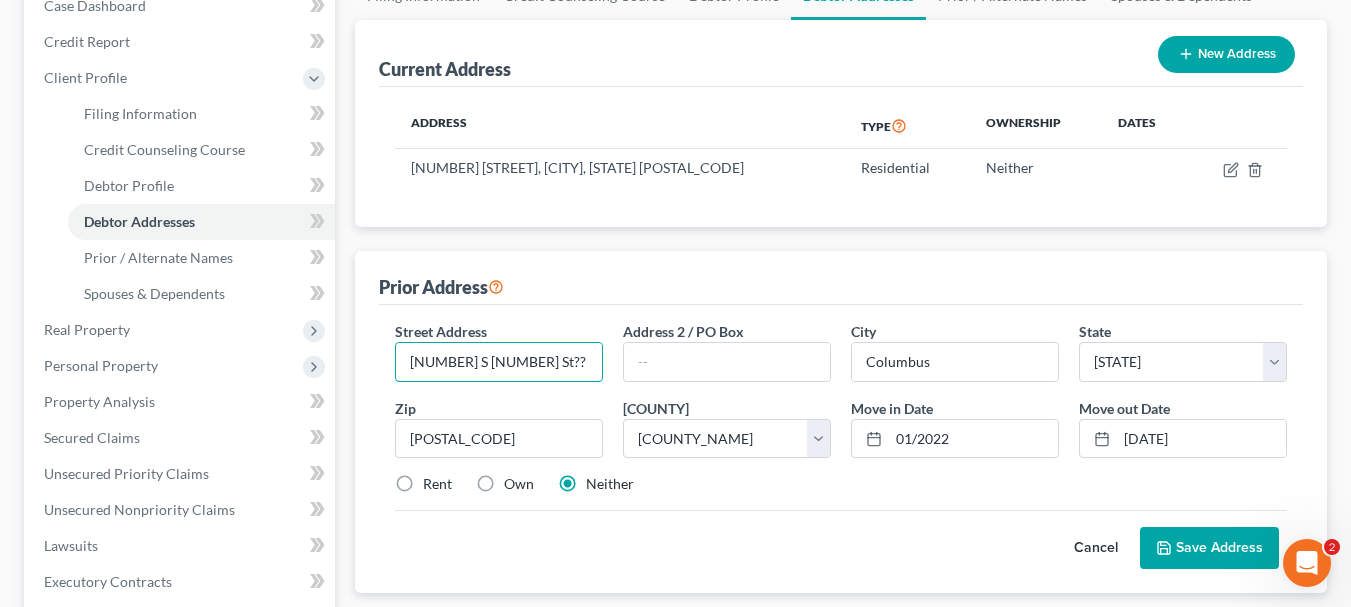type on "[NUMBER] S [NUMBER] St??" 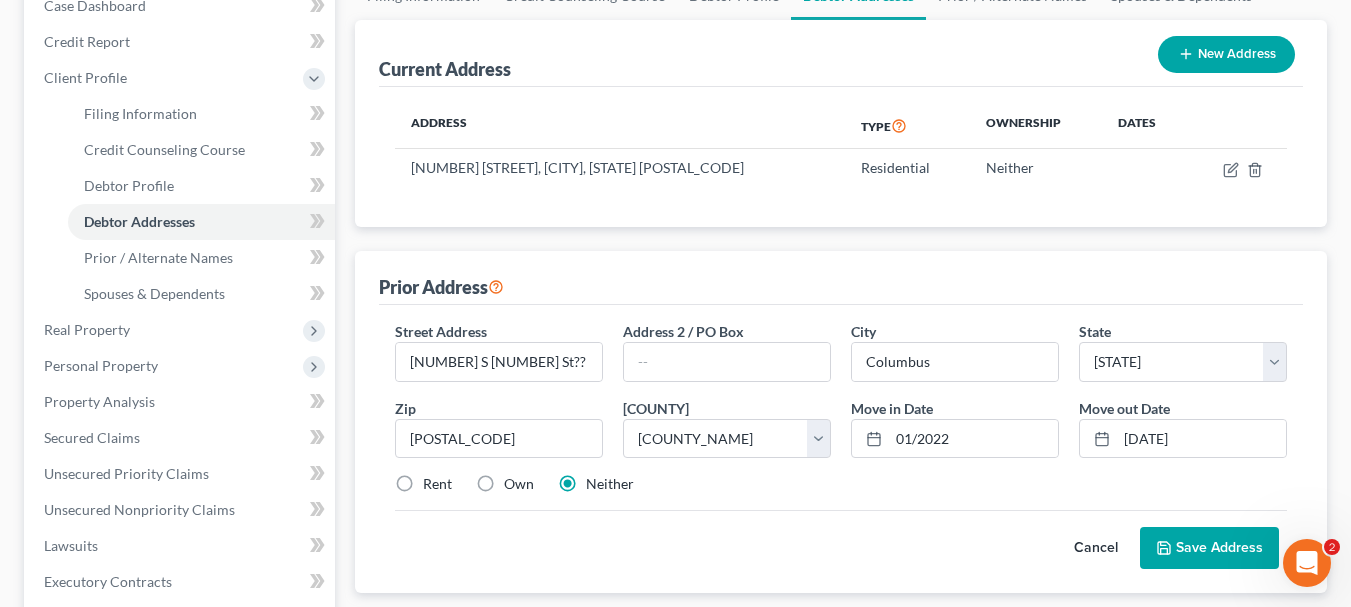 click on "Save Address" at bounding box center [1209, 548] 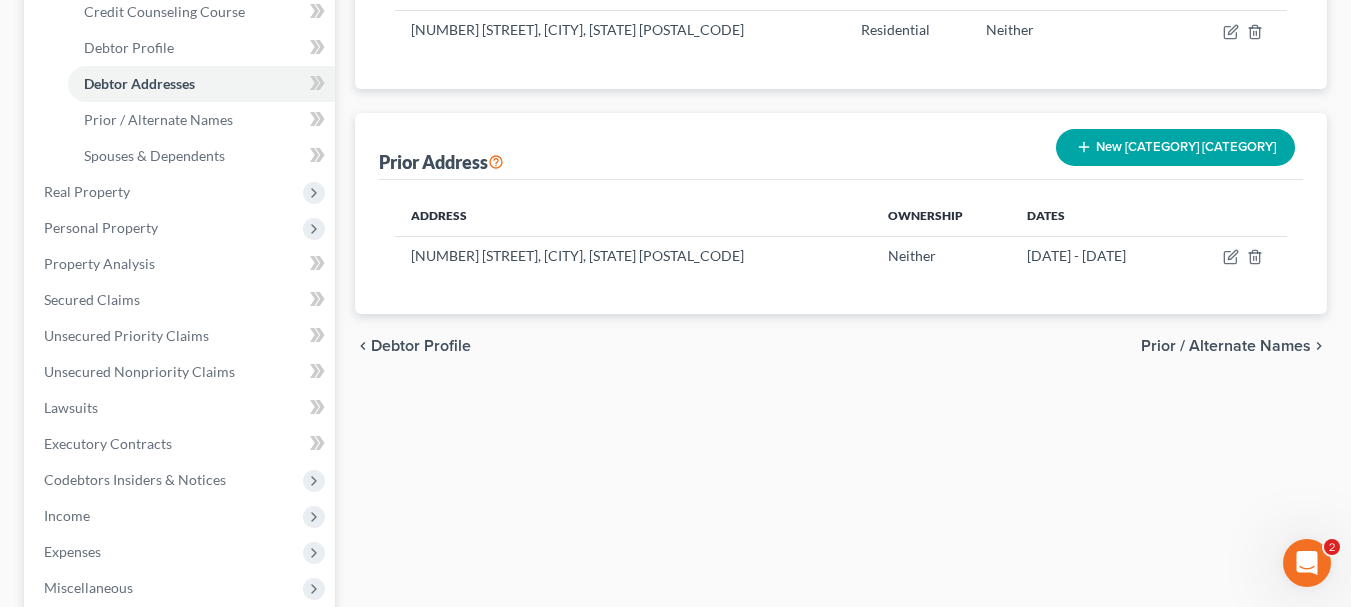 scroll, scrollTop: 359, scrollLeft: 0, axis: vertical 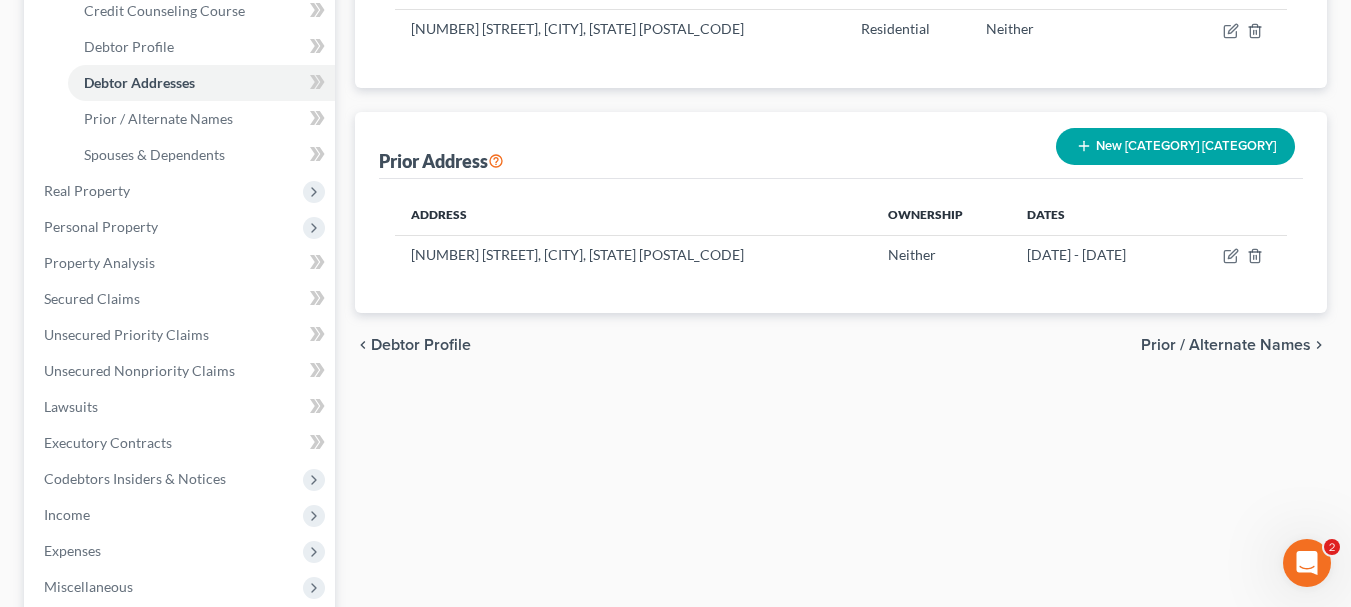 click on "Prior / Alternate Names" at bounding box center [1226, 345] 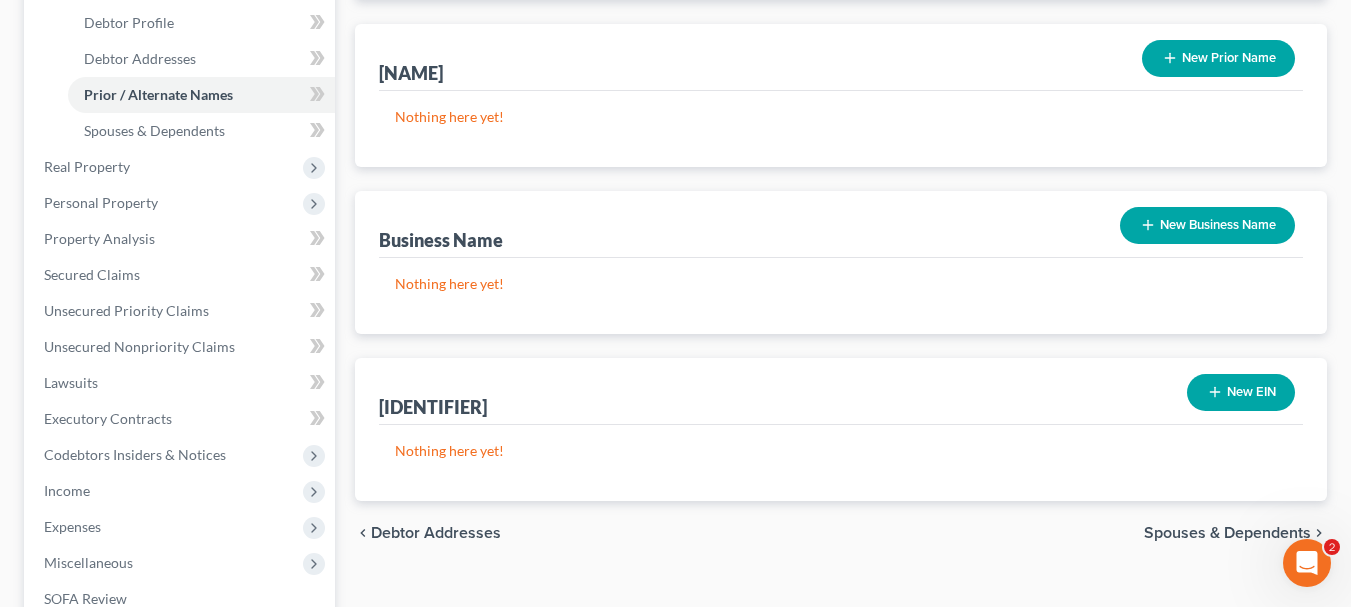 scroll, scrollTop: 384, scrollLeft: 0, axis: vertical 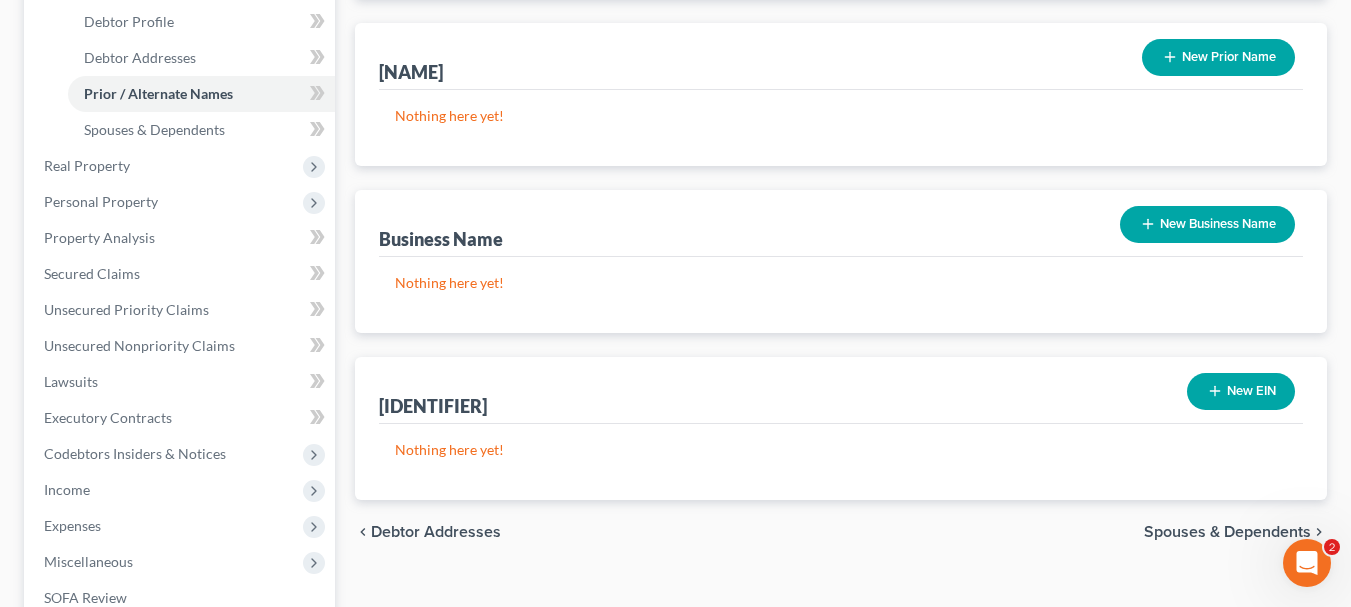click on "Spouses & Dependents" at bounding box center (1227, 532) 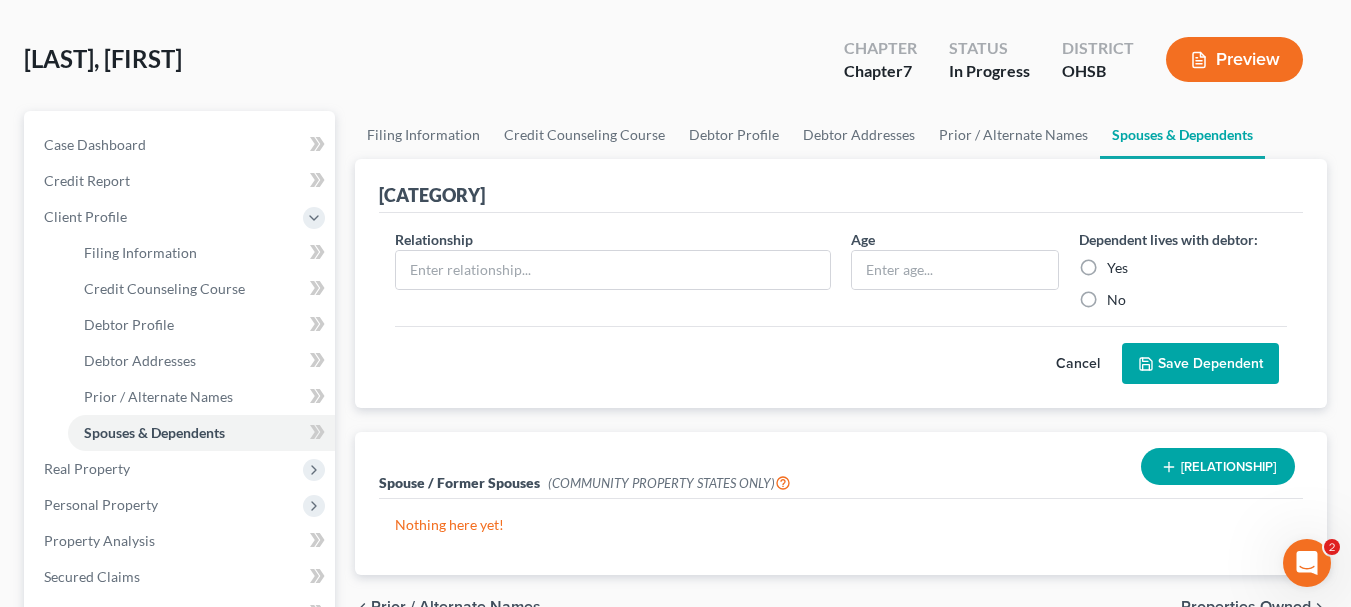 scroll, scrollTop: 82, scrollLeft: 0, axis: vertical 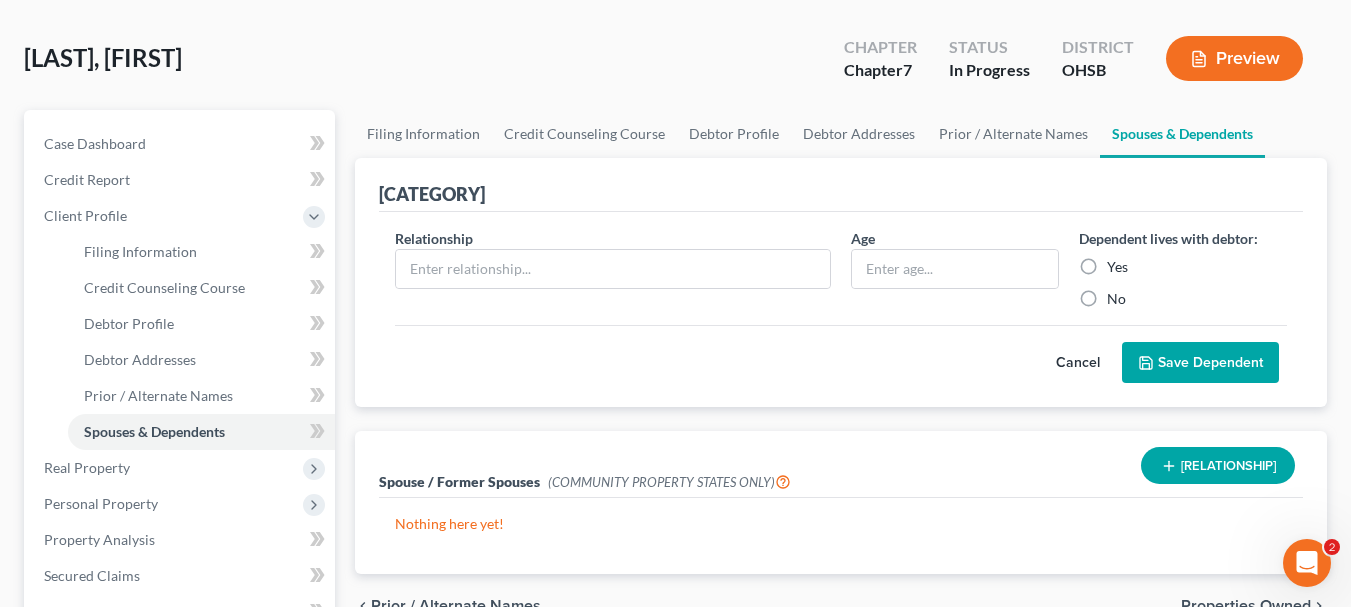 click on "Cancel" at bounding box center (1078, 363) 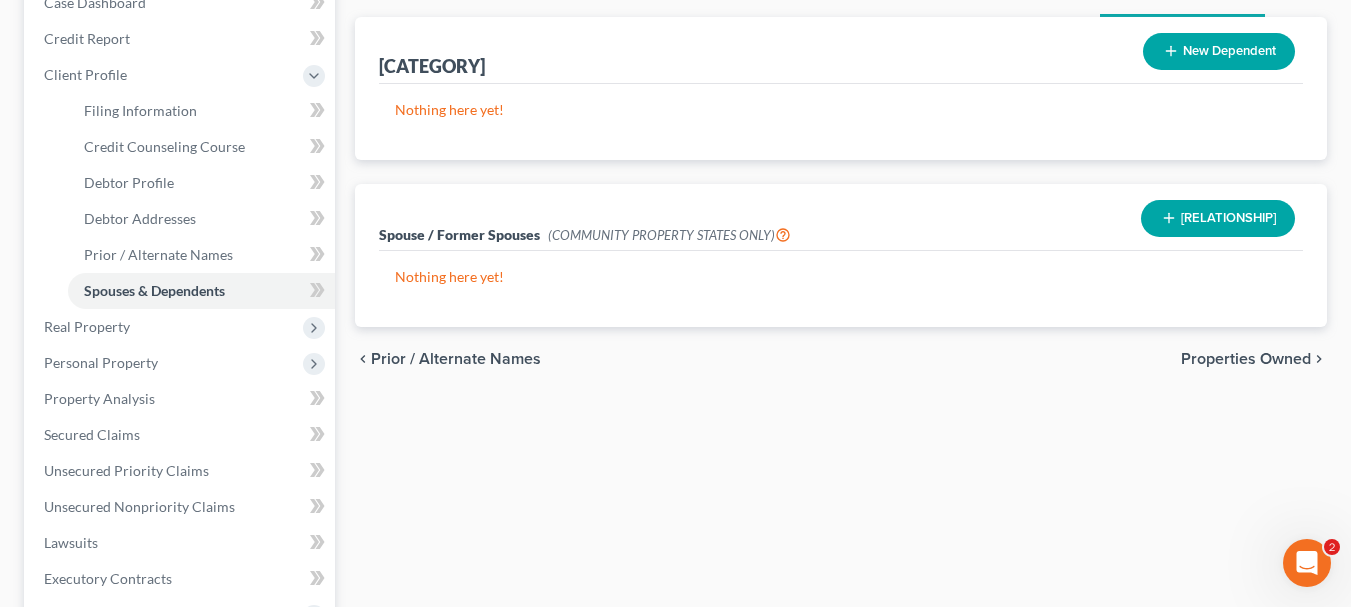 scroll, scrollTop: 229, scrollLeft: 0, axis: vertical 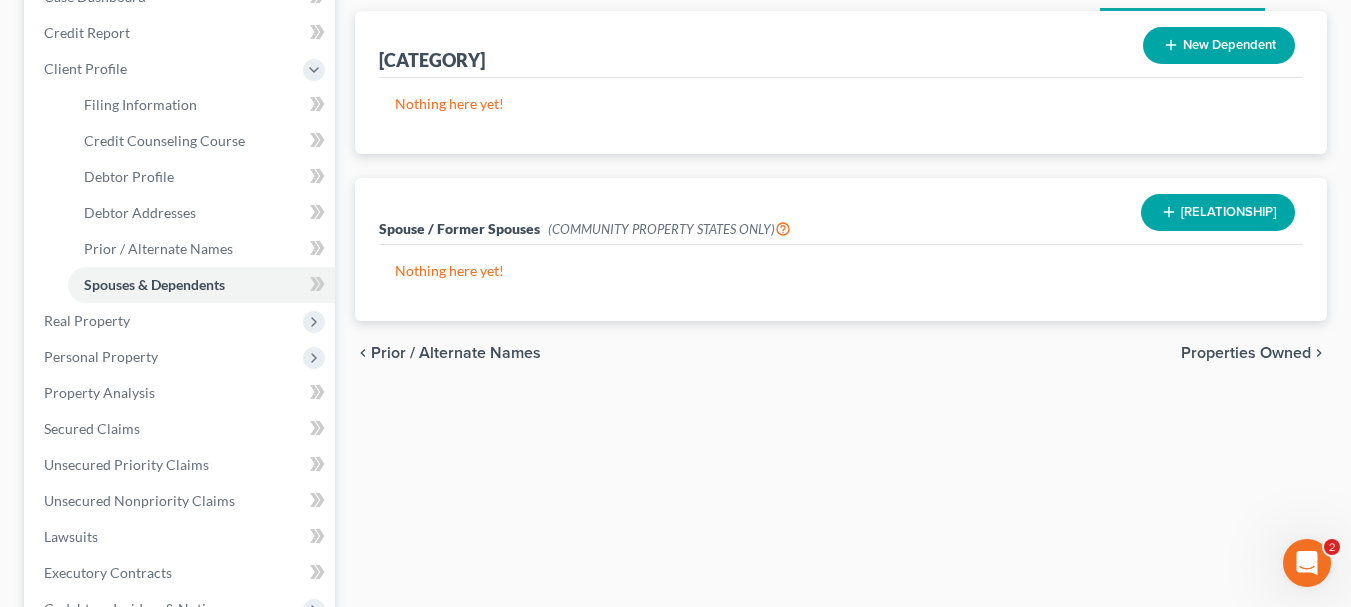click on "Properties Owned" at bounding box center [1246, 353] 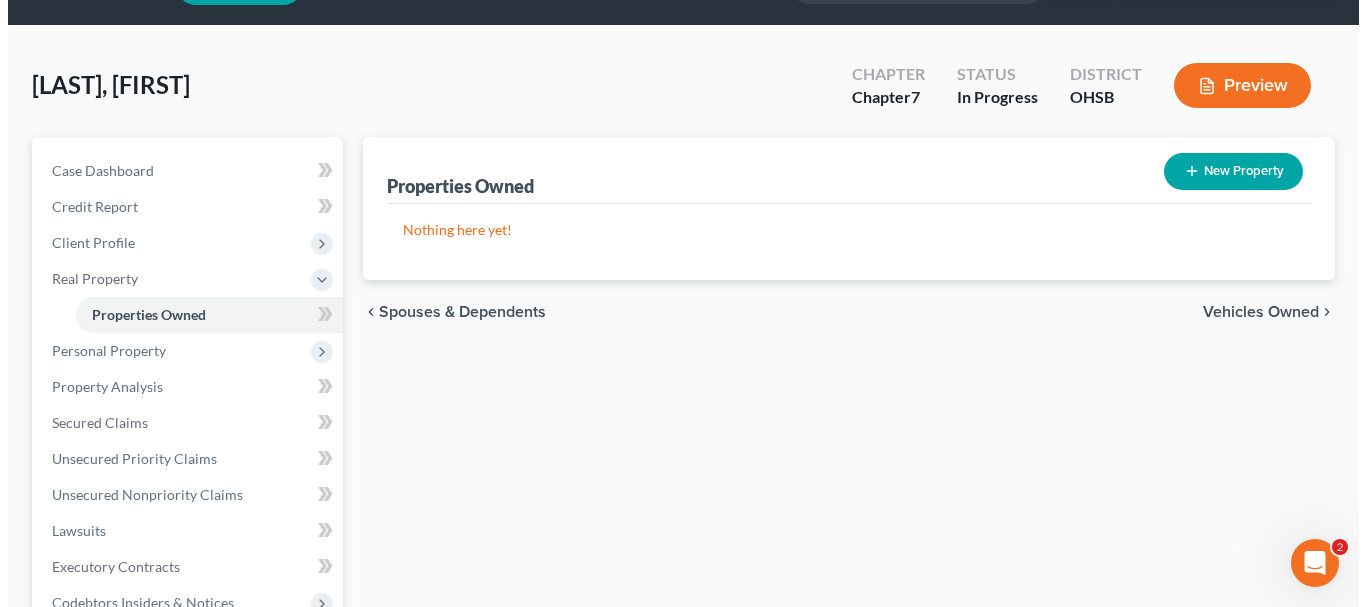 scroll, scrollTop: 0, scrollLeft: 0, axis: both 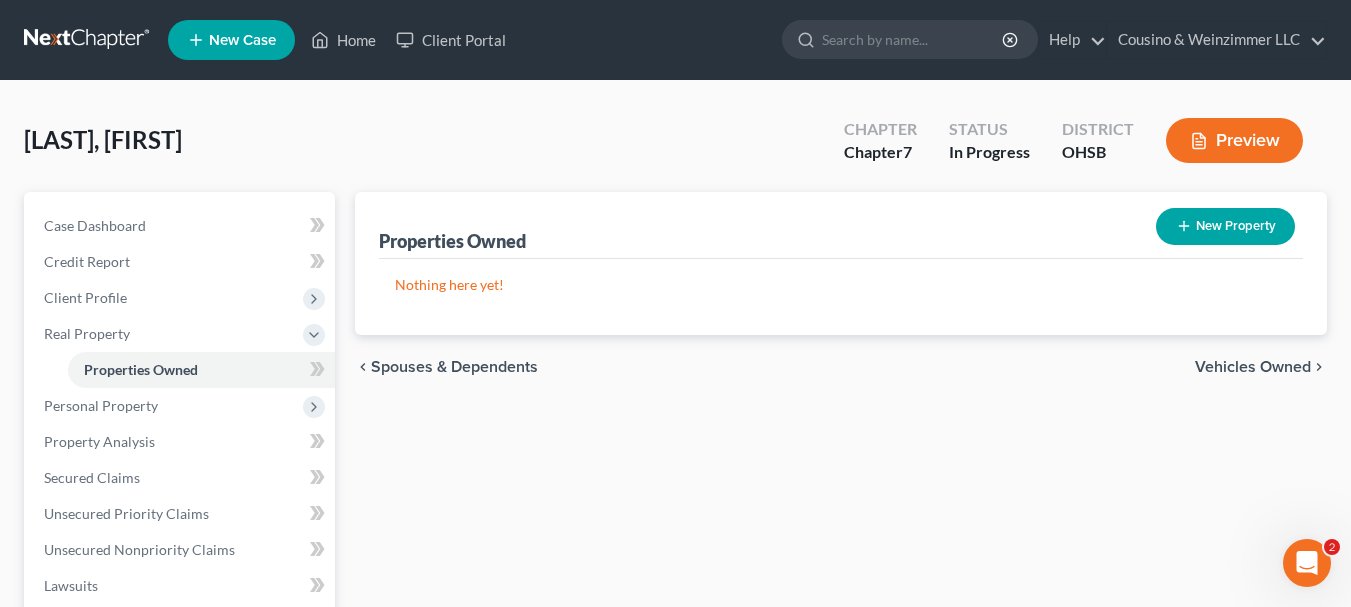 click on "chevron_left
Spouses & Dependents
Vehicles Owned
chevron_right" at bounding box center (841, 367) 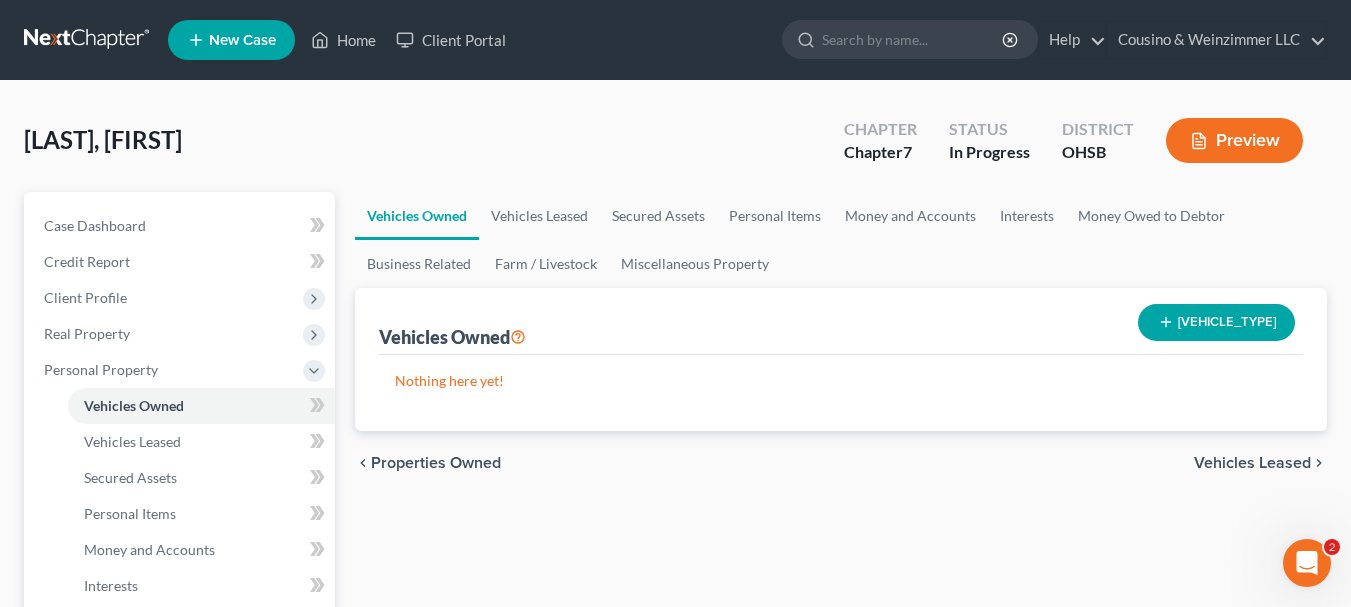 click on "[VEHICLE_TYPE]" at bounding box center (1216, 322) 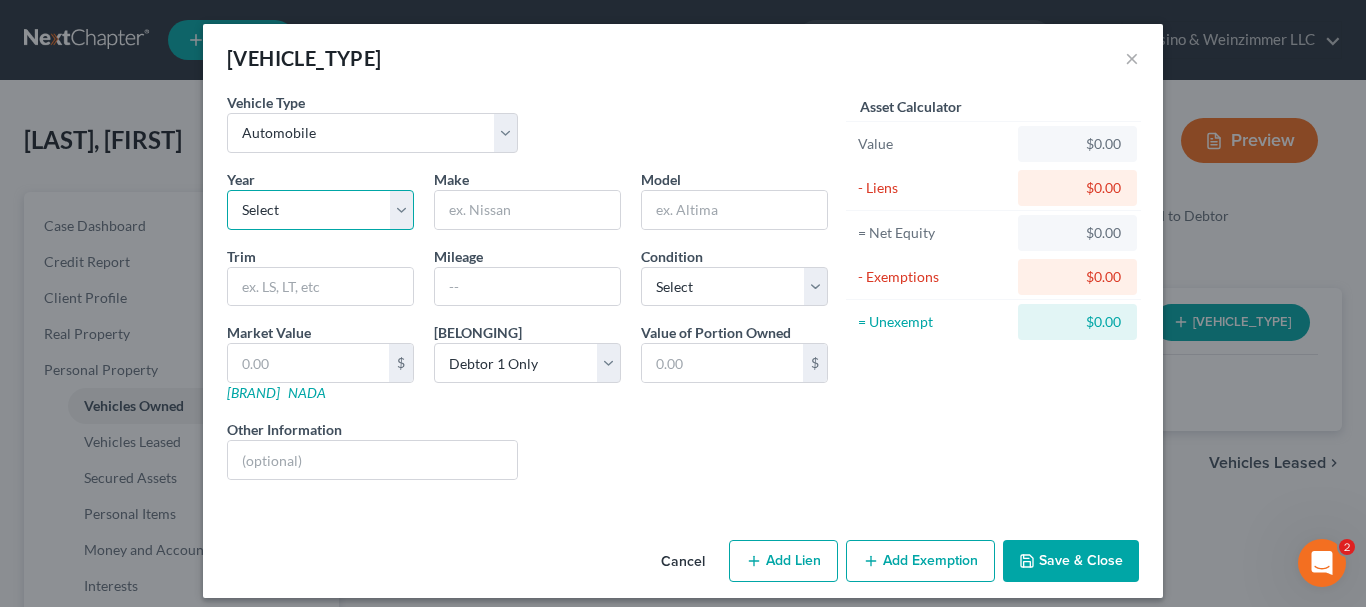 click on "Select 2026 2025 2024 2023 2022 2021 2020 2019 2018 2017 2016 2015 2014 2013 2012 2011 2010 2009 2008 2007 2006 2005 2004 2003 2002 2001 2000 1999 1998 1997 1996 1995 1994 1993 1992 1991 1990 1989 1988 1987 1986 1985 1984 1983 1982 1981 1980 1979 1978 1977 1976 1975 1974 1973 1972 1971 1970 1969 1968 1967 1966 1965 1964 1963 1962 1961 1960 1959 1958 1957 1956 1955 1954 1953 1952 1951 1950 1949 1948 1947 1946 1945 1944 1943 1942 1941 1940 1939 1938 1937 1936 1935 1934 1933 1932 1931 1930 1929 1928 1927 1926 1925 1924 1923 1922 1921 1920 1919 1918 1917 1916 1915 1914 1913 1912 1911 1910 1909 1908 1907 1906 1905 1904 1903 1902 1901" at bounding box center (320, 210) 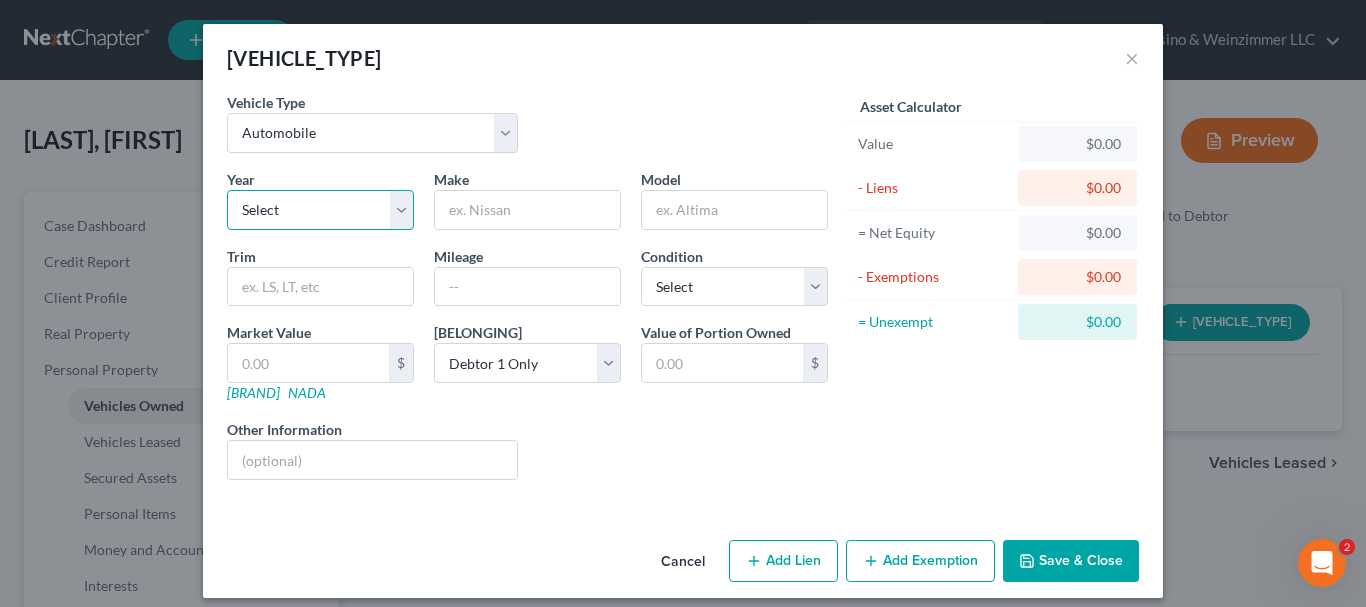 select on "10" 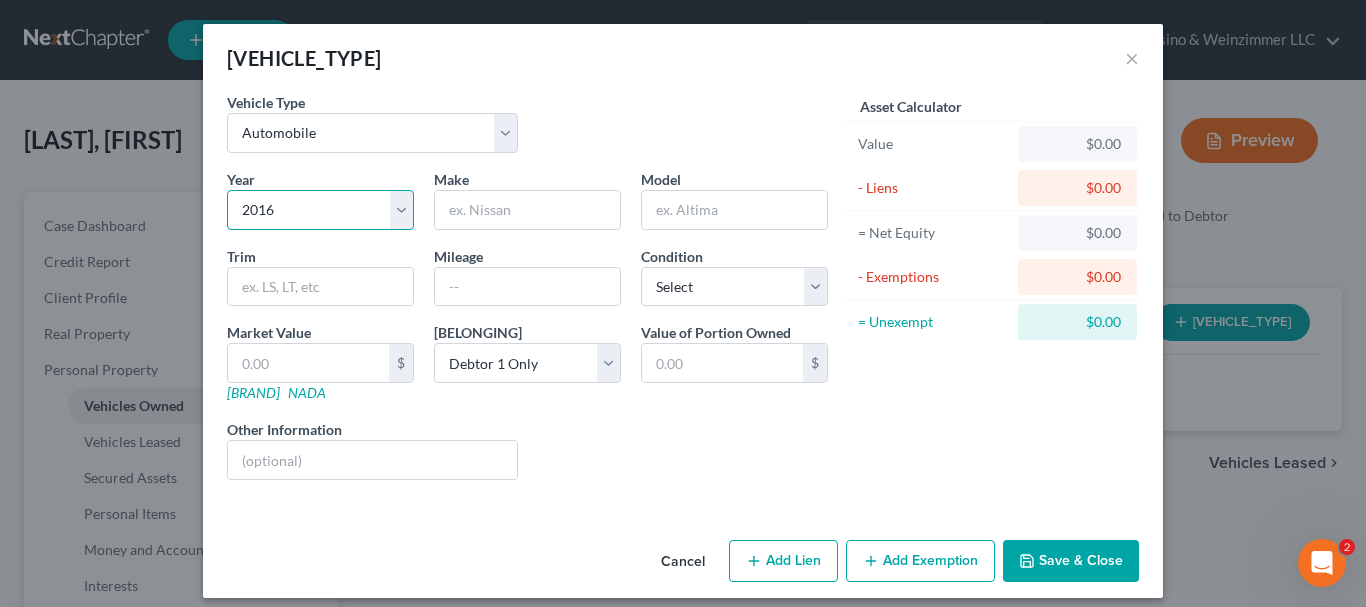 click on "Select 2026 2025 2024 2023 2022 2021 2020 2019 2018 2017 2016 2015 2014 2013 2012 2011 2010 2009 2008 2007 2006 2005 2004 2003 2002 2001 2000 1999 1998 1997 1996 1995 1994 1993 1992 1991 1990 1989 1988 1987 1986 1985 1984 1983 1982 1981 1980 1979 1978 1977 1976 1975 1974 1973 1972 1971 1970 1969 1968 1967 1966 1965 1964 1963 1962 1961 1960 1959 1958 1957 1956 1955 1954 1953 1952 1951 1950 1949 1948 1947 1946 1945 1944 1943 1942 1941 1940 1939 1938 1937 1936 1935 1934 1933 1932 1931 1930 1929 1928 1927 1926 1925 1924 1923 1922 1921 1920 1919 1918 1917 1916 1915 1914 1913 1912 1911 1910 1909 1908 1907 1906 1905 1904 1903 1902 1901" at bounding box center (320, 210) 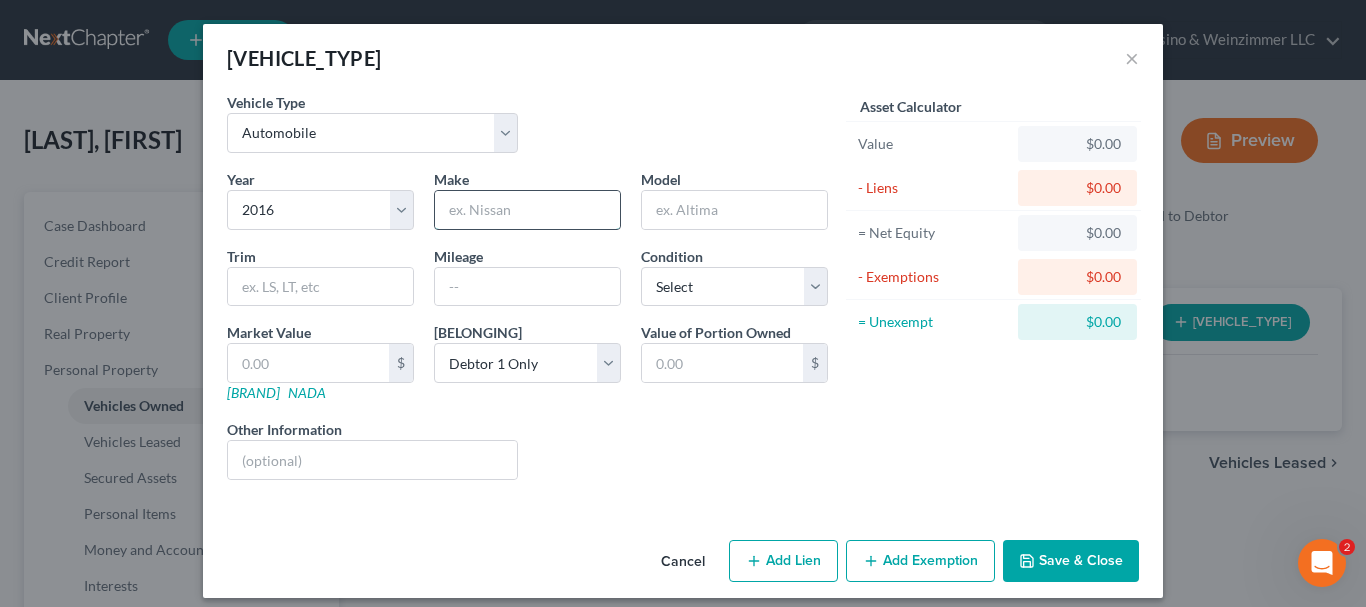 click at bounding box center (527, 210) 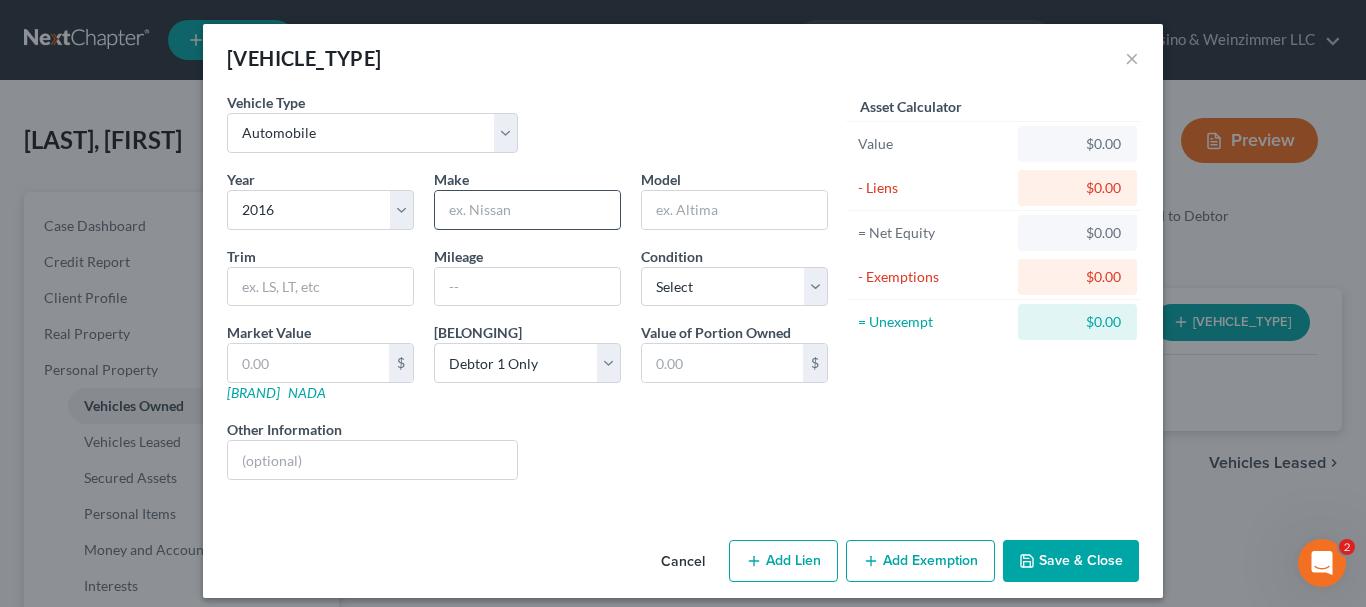 type on "Nissan" 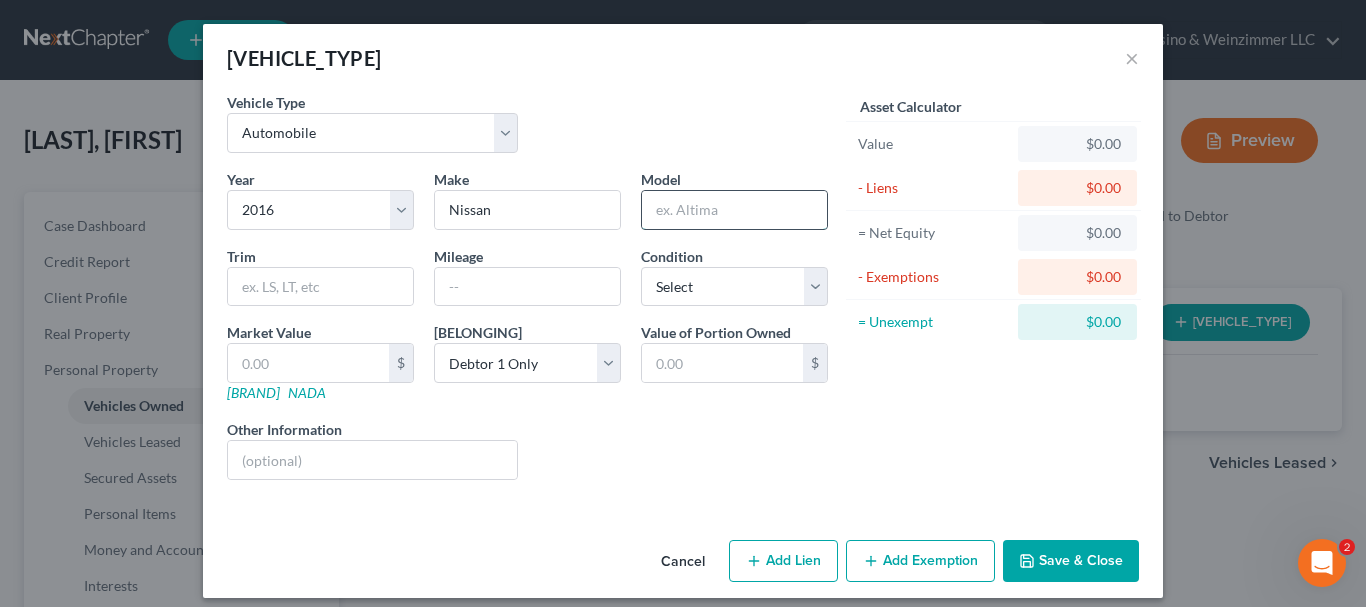 click at bounding box center (734, 210) 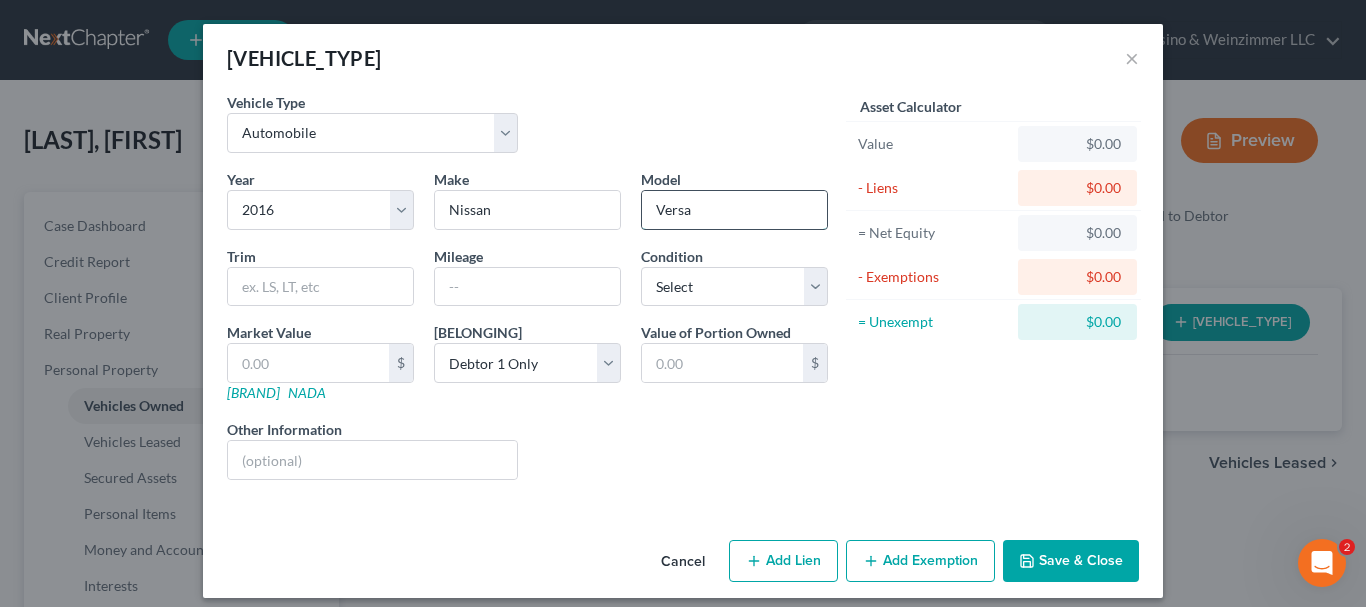 scroll, scrollTop: 15, scrollLeft: 0, axis: vertical 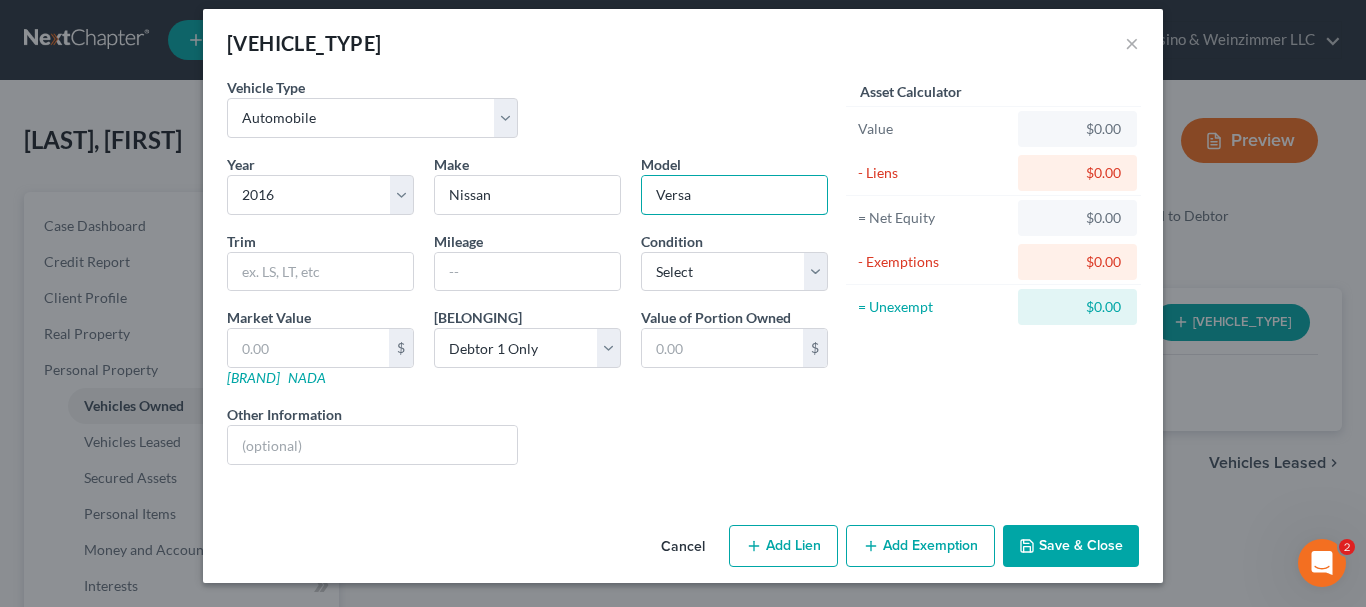 type on "Versa" 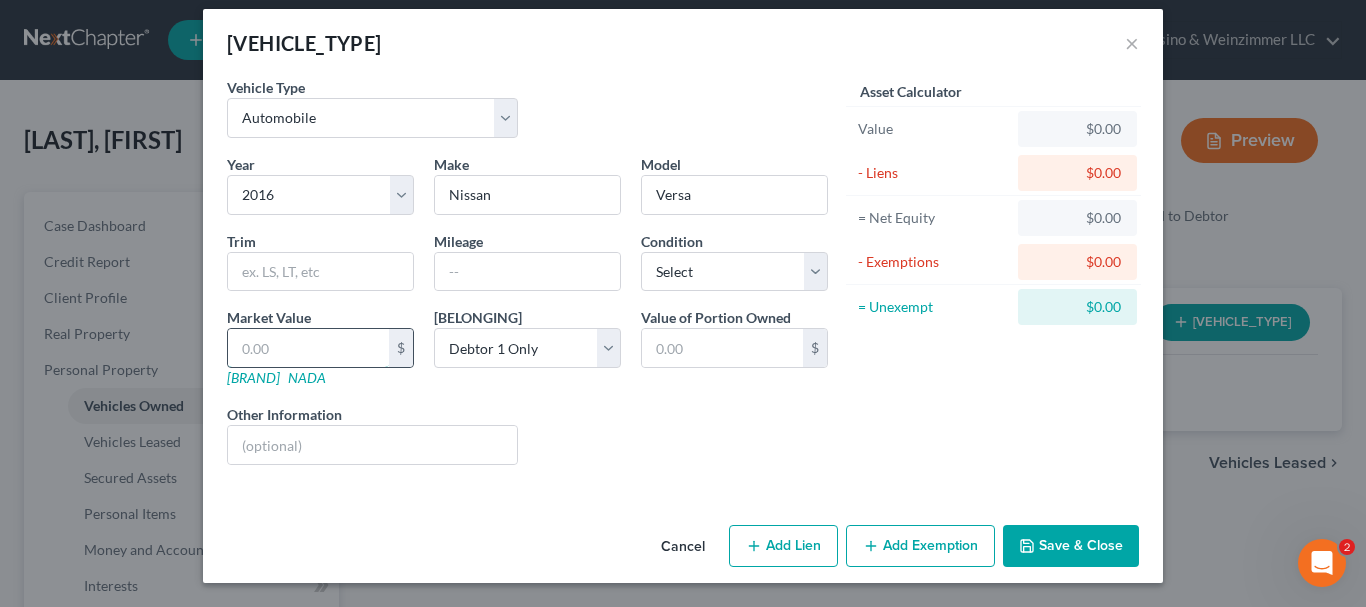 click at bounding box center (308, 348) 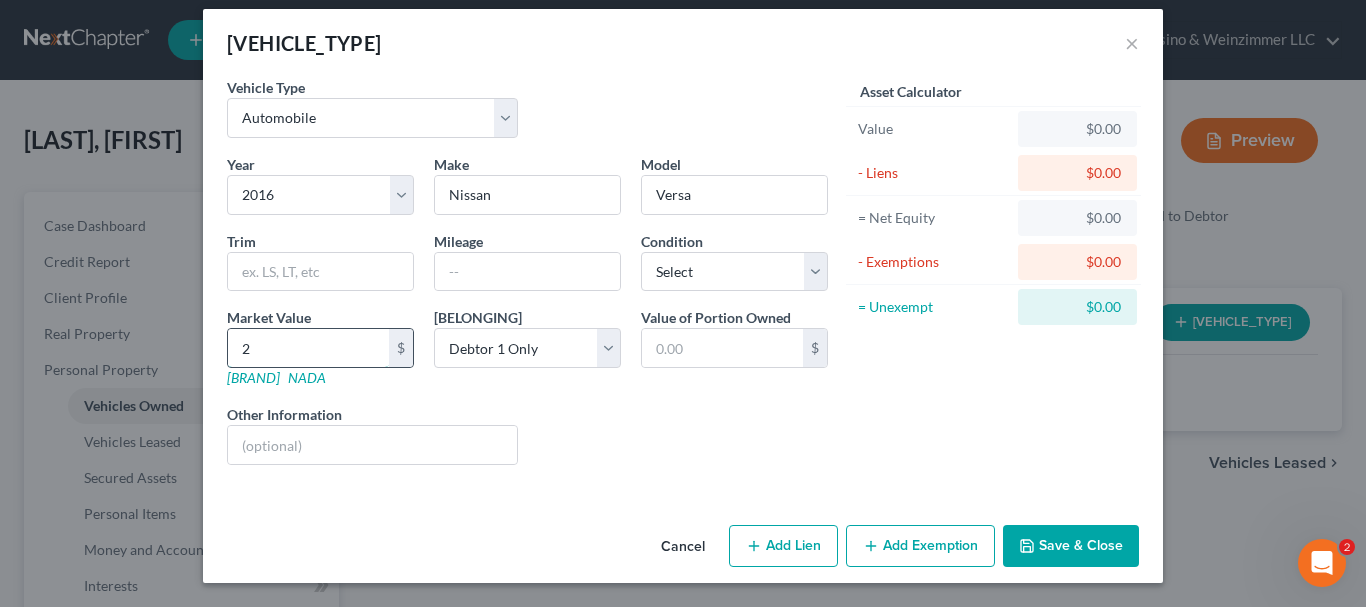 type on "22" 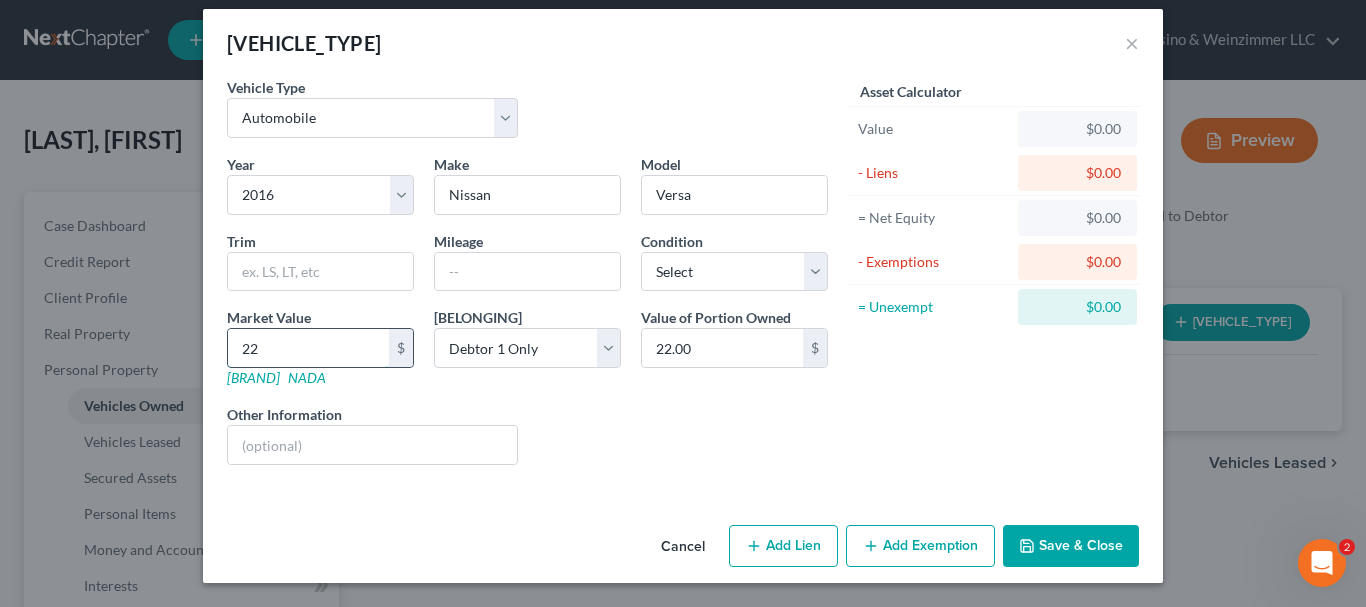 type on "225" 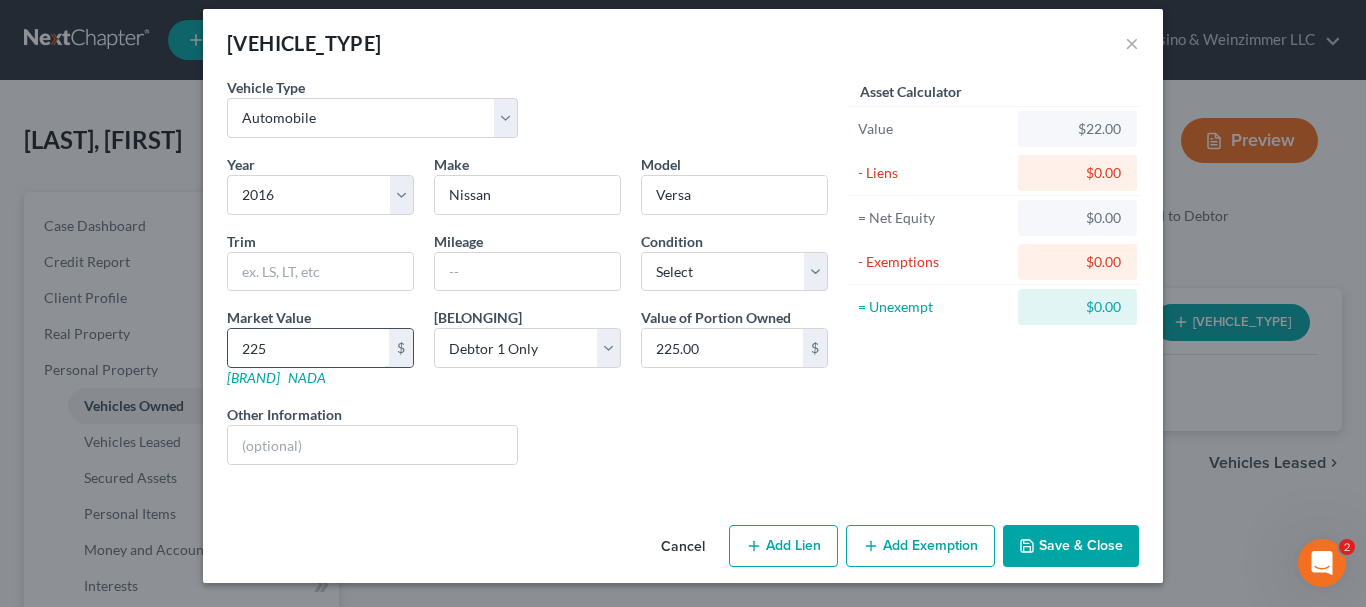 type on "2250" 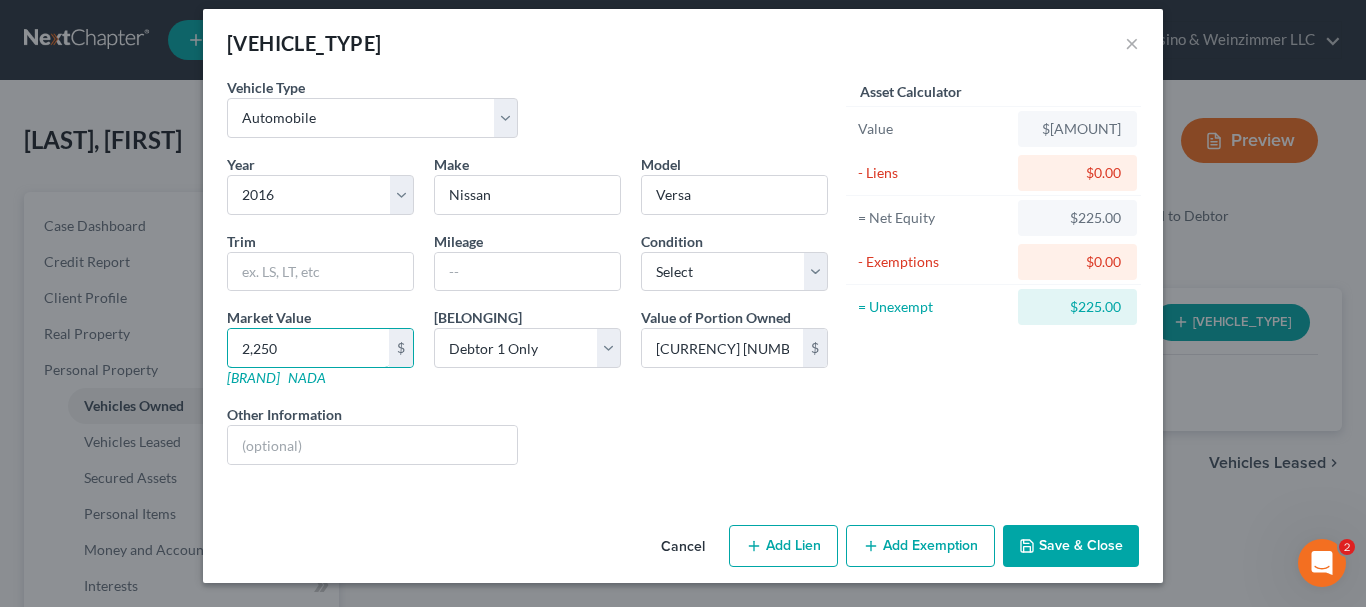 type on "2,250" 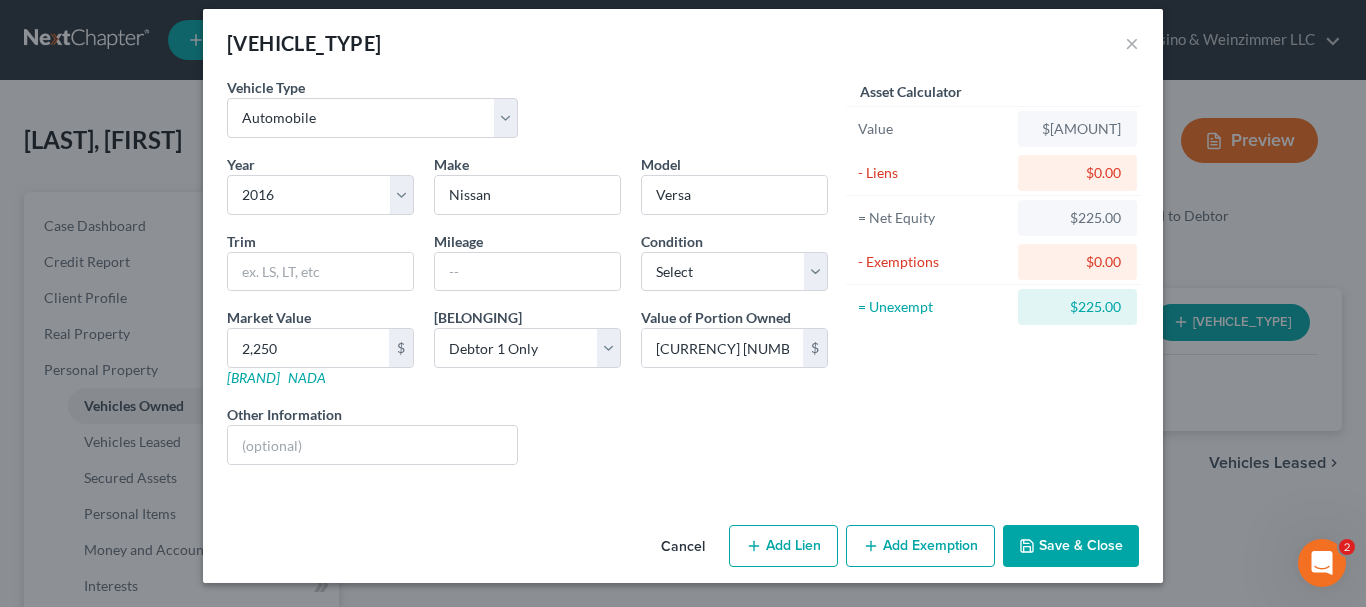 click on "Add Exemption" at bounding box center [920, 546] 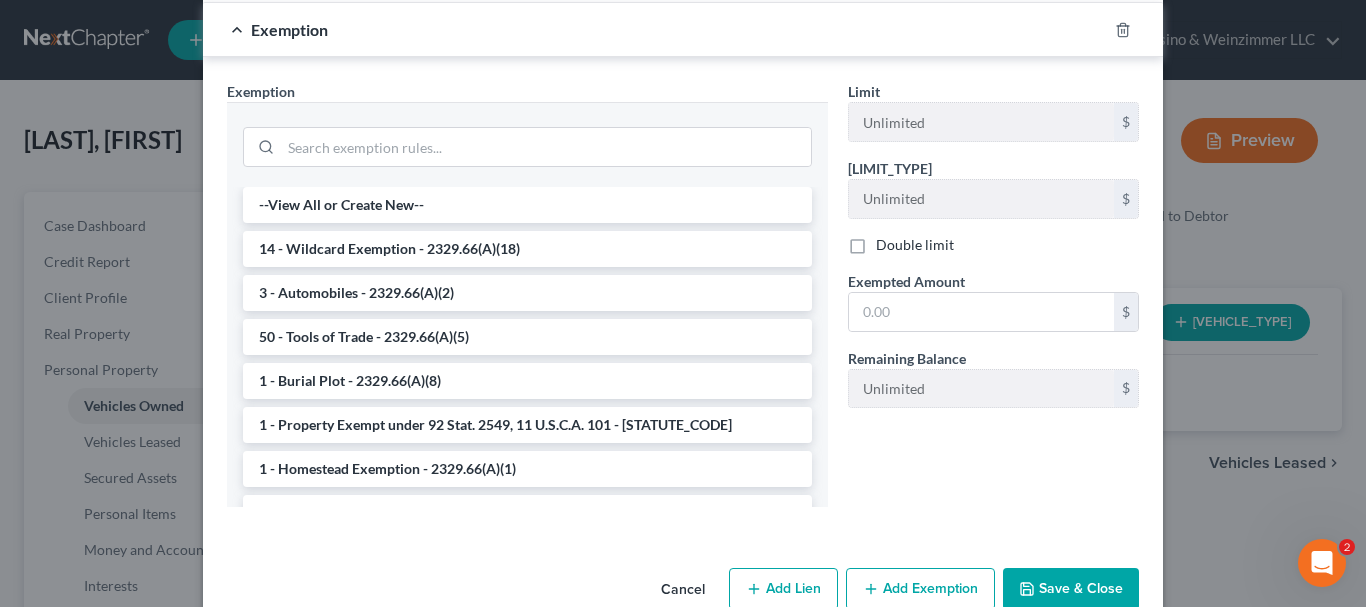 scroll, scrollTop: 511, scrollLeft: 0, axis: vertical 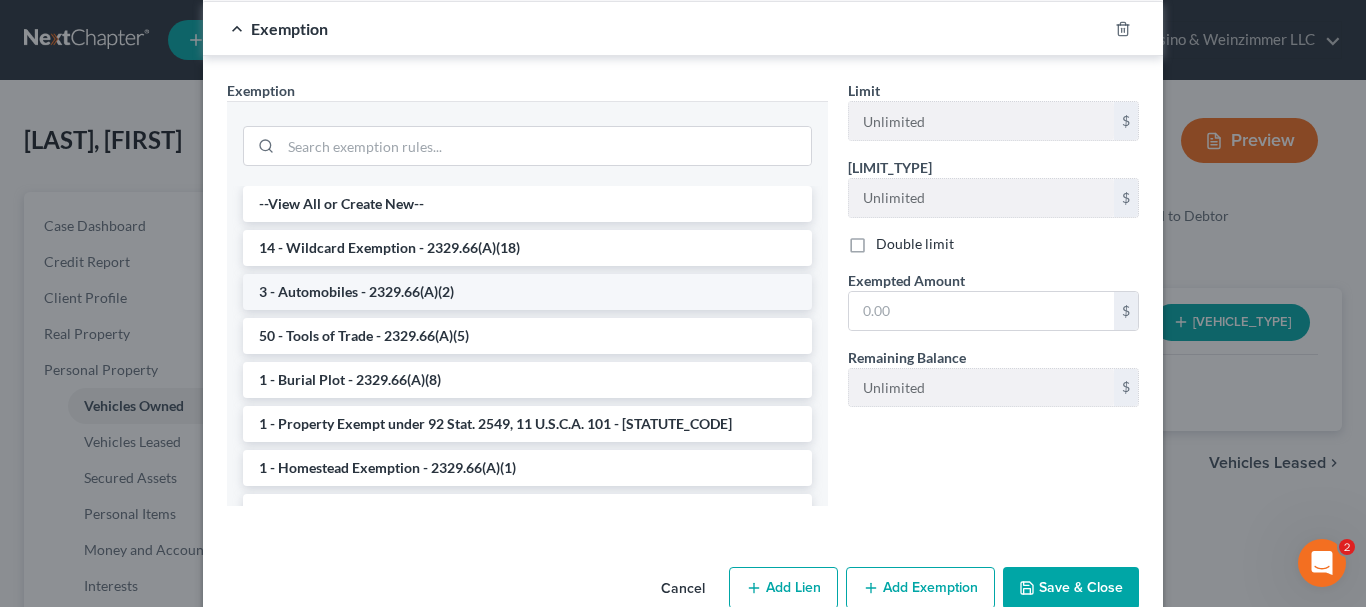 click on "3 - Automobiles - 2329.66(A)(2)" at bounding box center (527, 292) 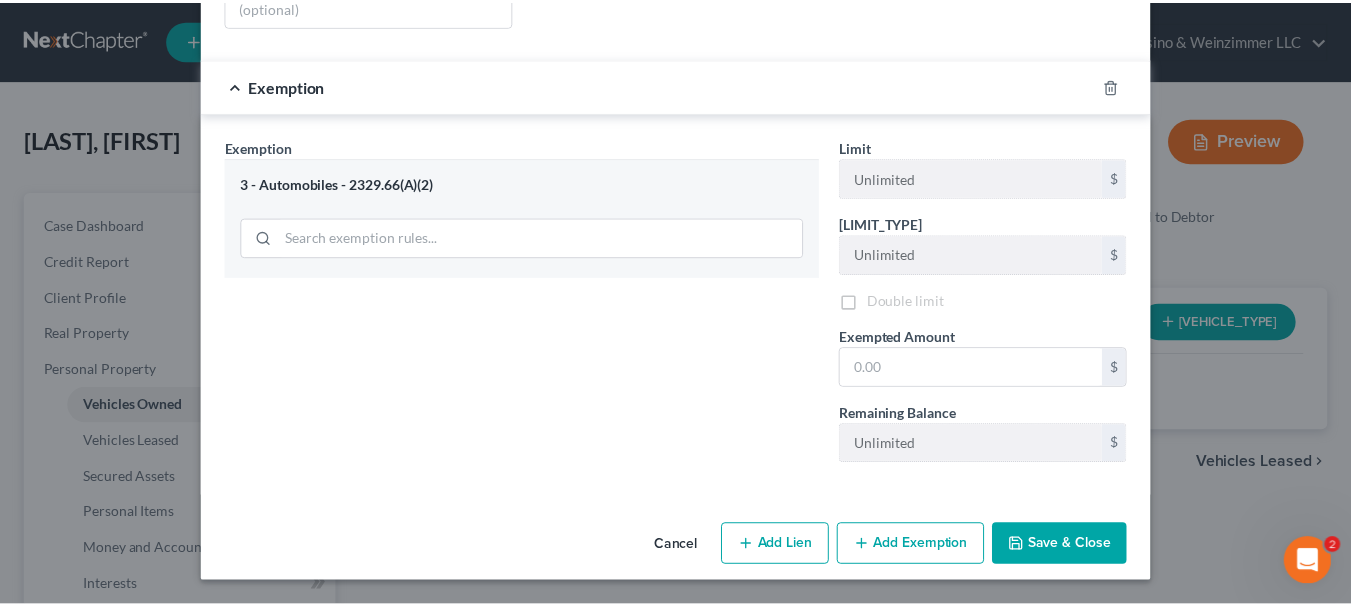 scroll, scrollTop: 457, scrollLeft: 0, axis: vertical 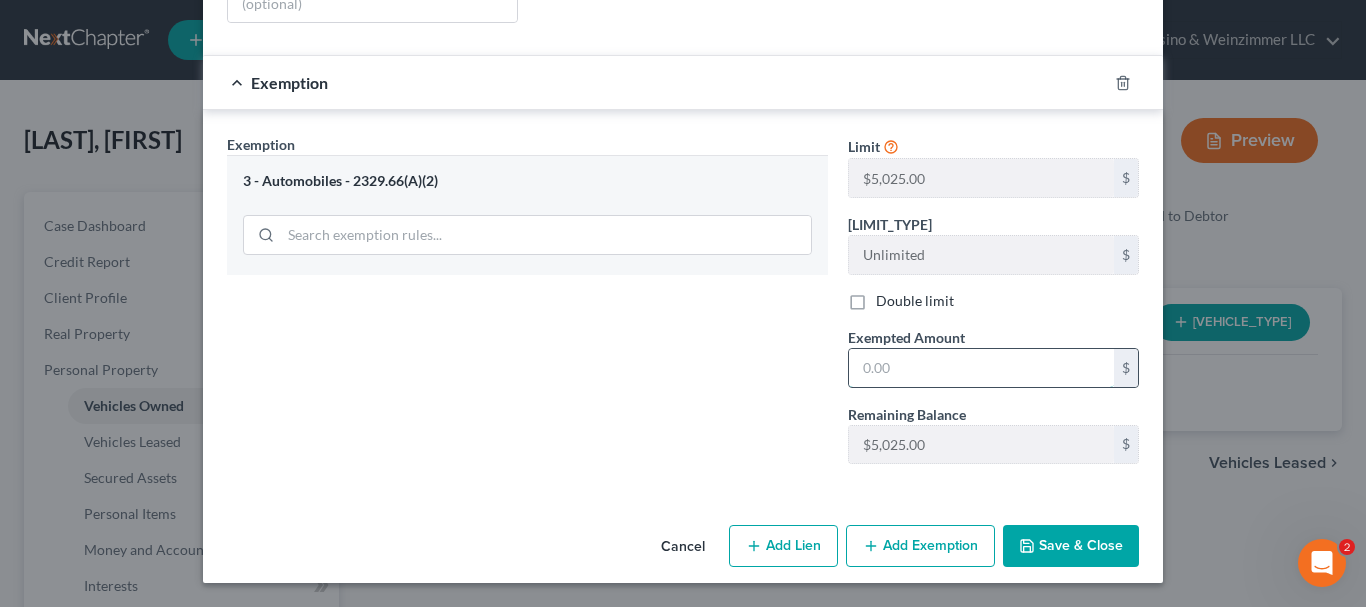 click at bounding box center [981, 368] 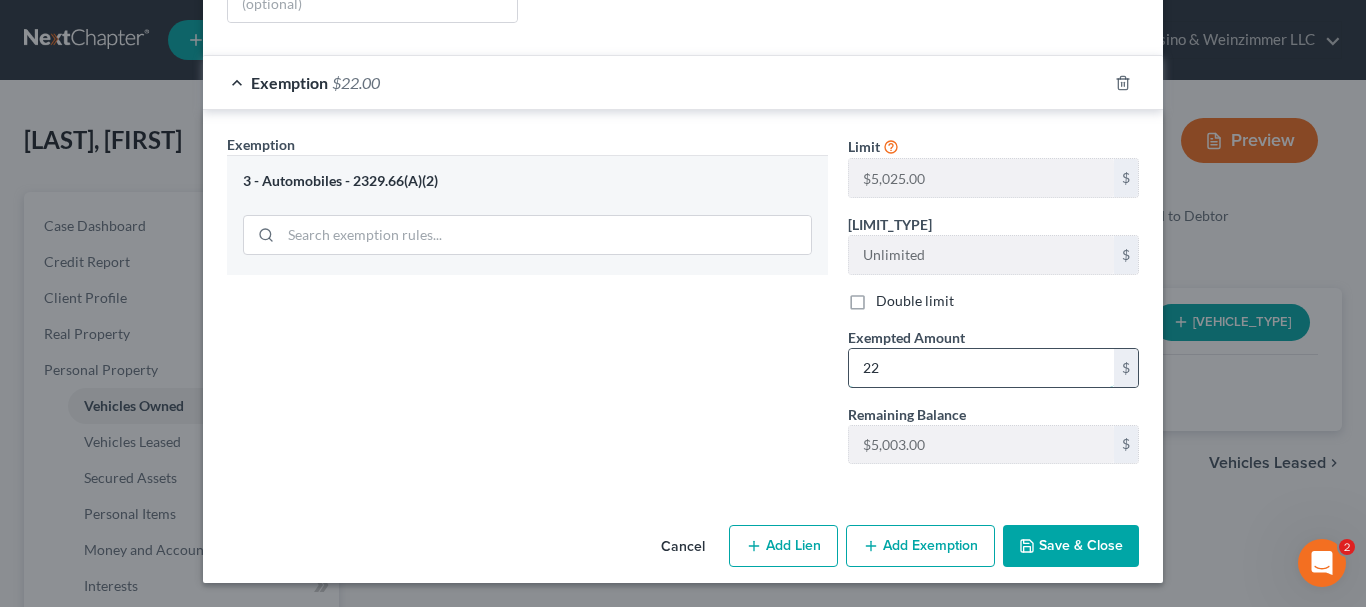 type on "2" 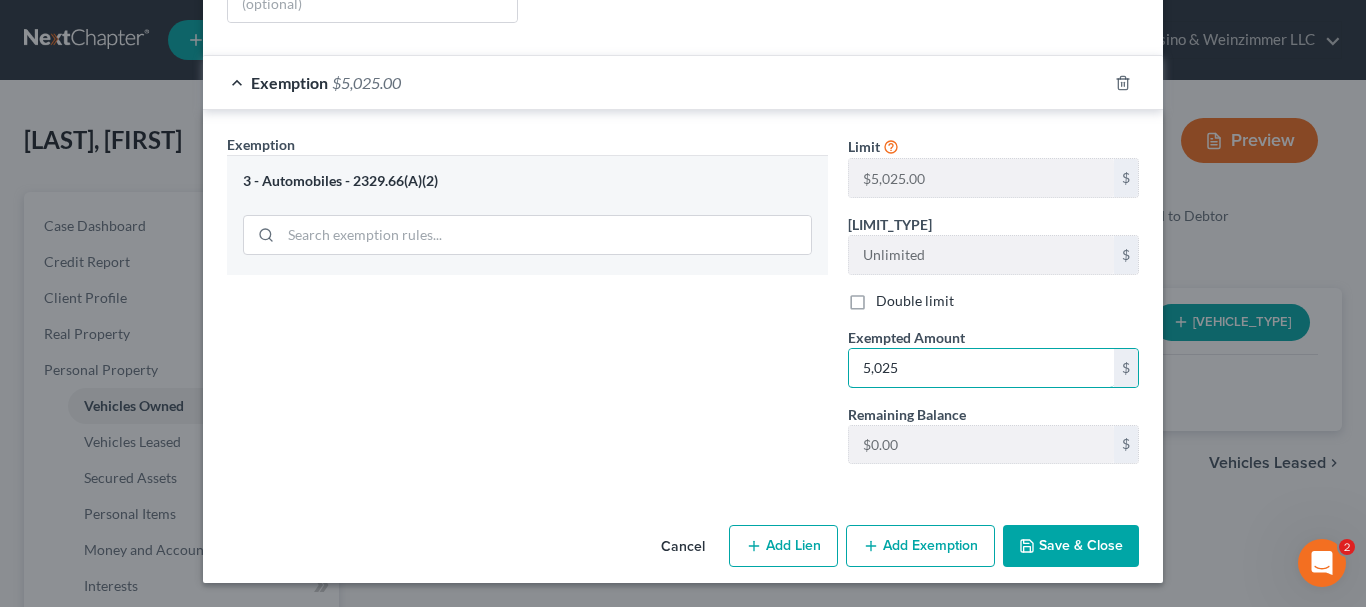 type on "5,025" 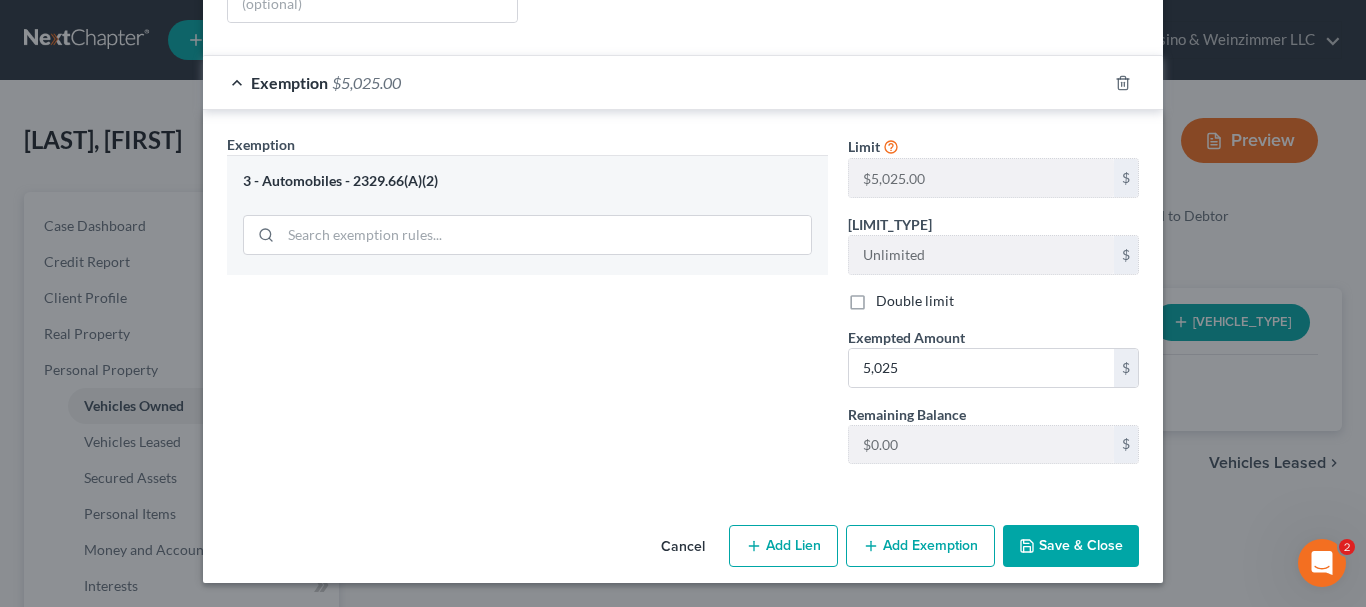 click on "Save & Close" at bounding box center [1071, 546] 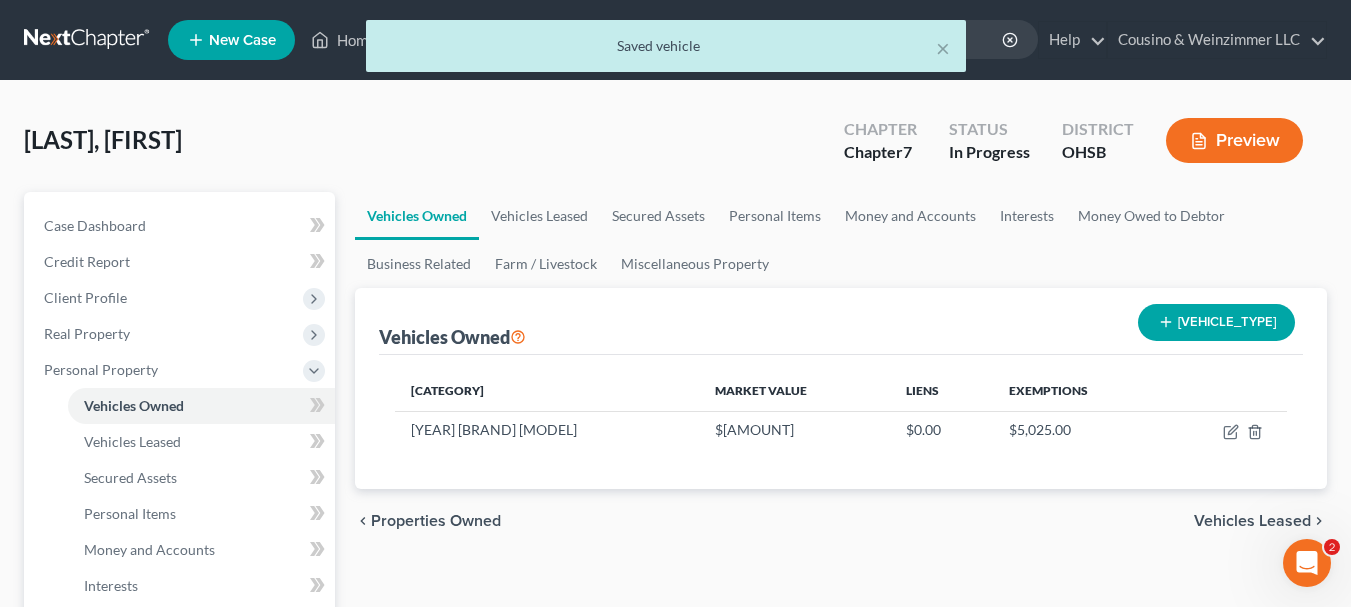click on "Vehicles Leased" at bounding box center [1252, 521] 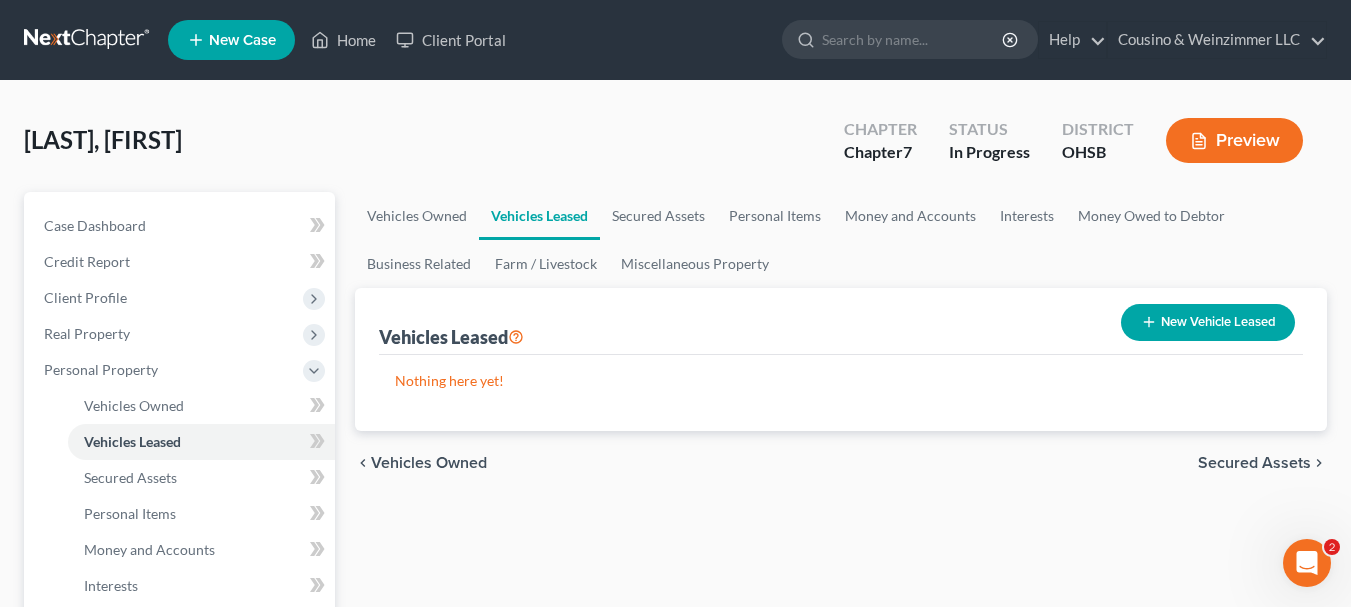 click on "Vehicles Owned
Vehicles Leased
Secured Assets
Personal Items
Money and Accounts
Interests
Money Owed to Debtor
Business Related
Farm / Livestock
Miscellaneous Property" at bounding box center [841, 240] 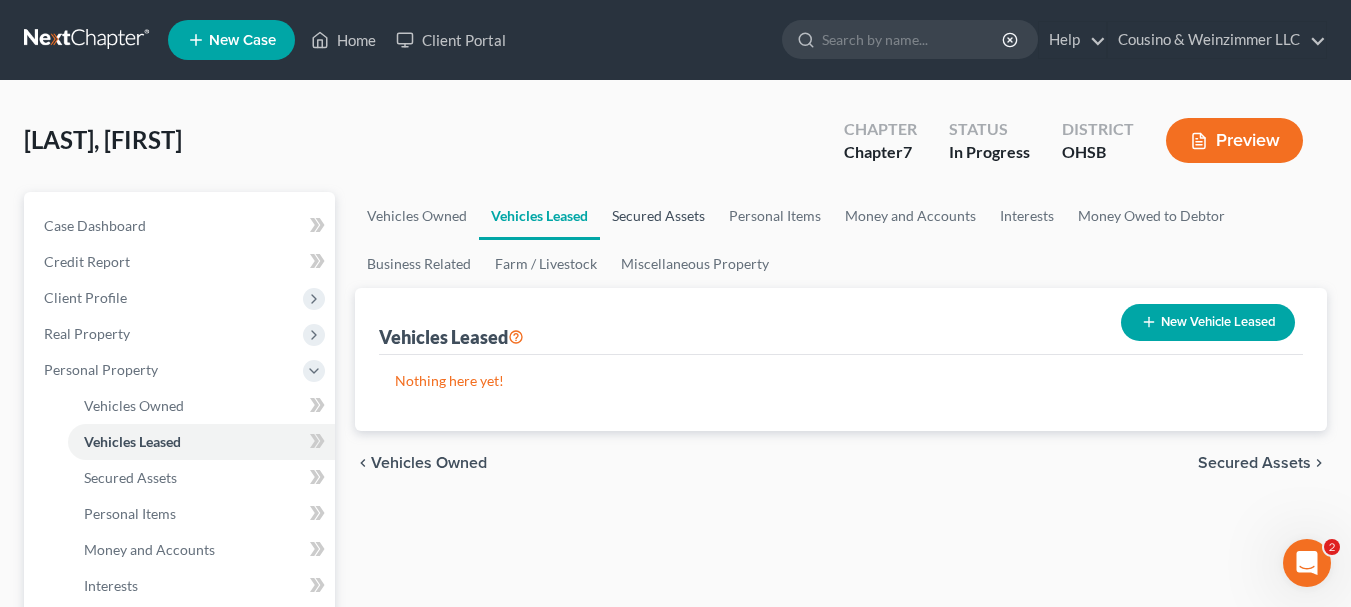 click on "Secured Assets" at bounding box center [658, 216] 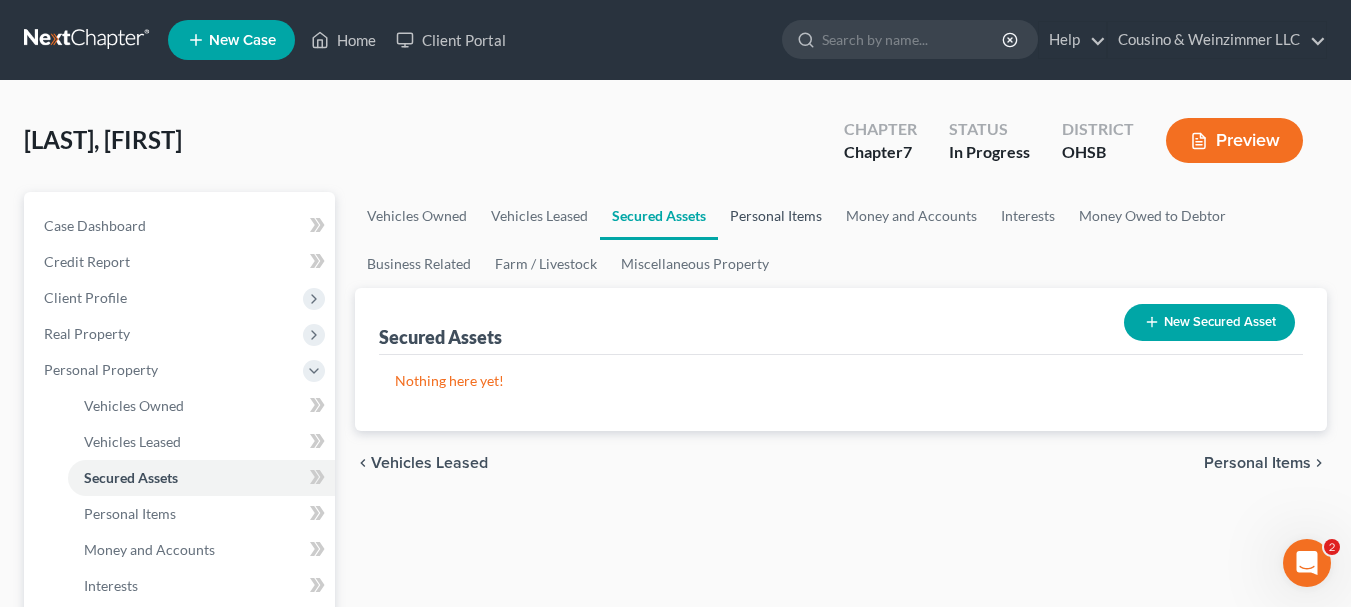 click on "Personal Items" at bounding box center [776, 216] 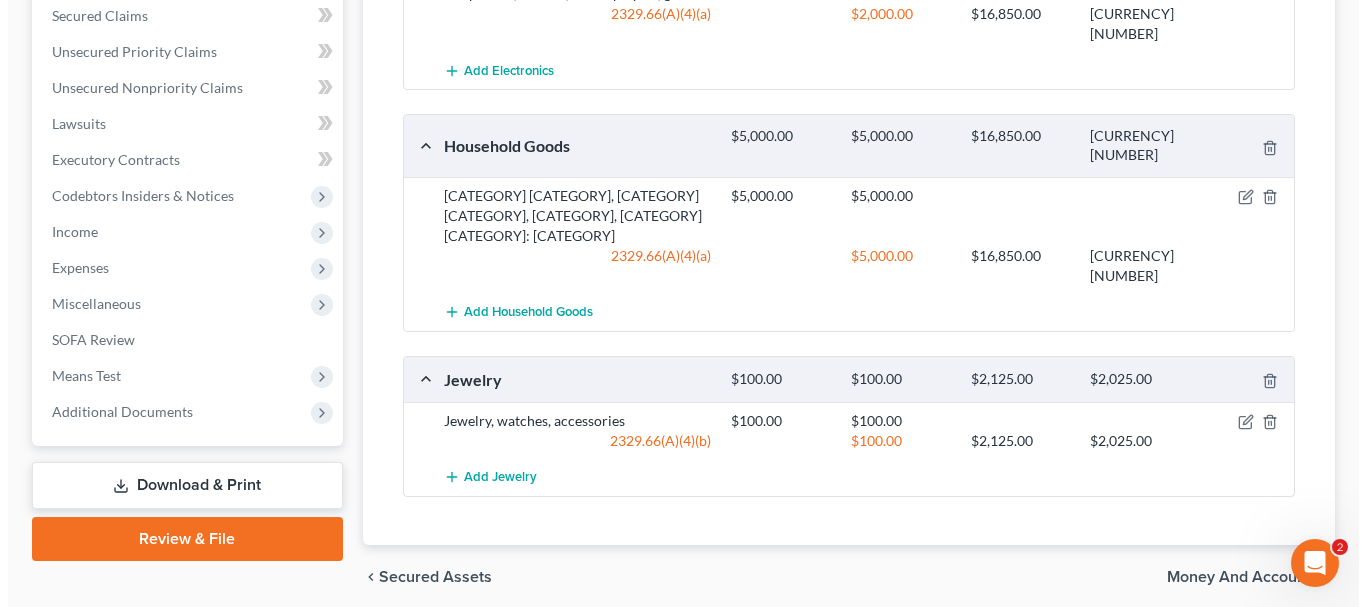 scroll, scrollTop: 787, scrollLeft: 0, axis: vertical 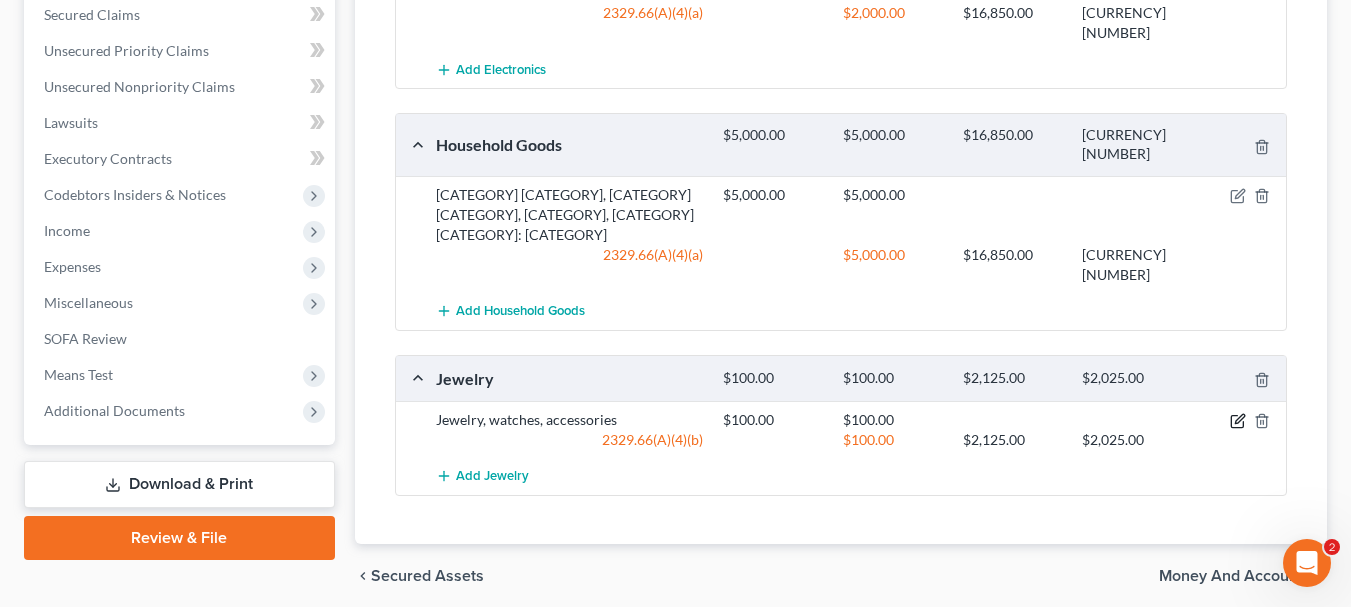 click 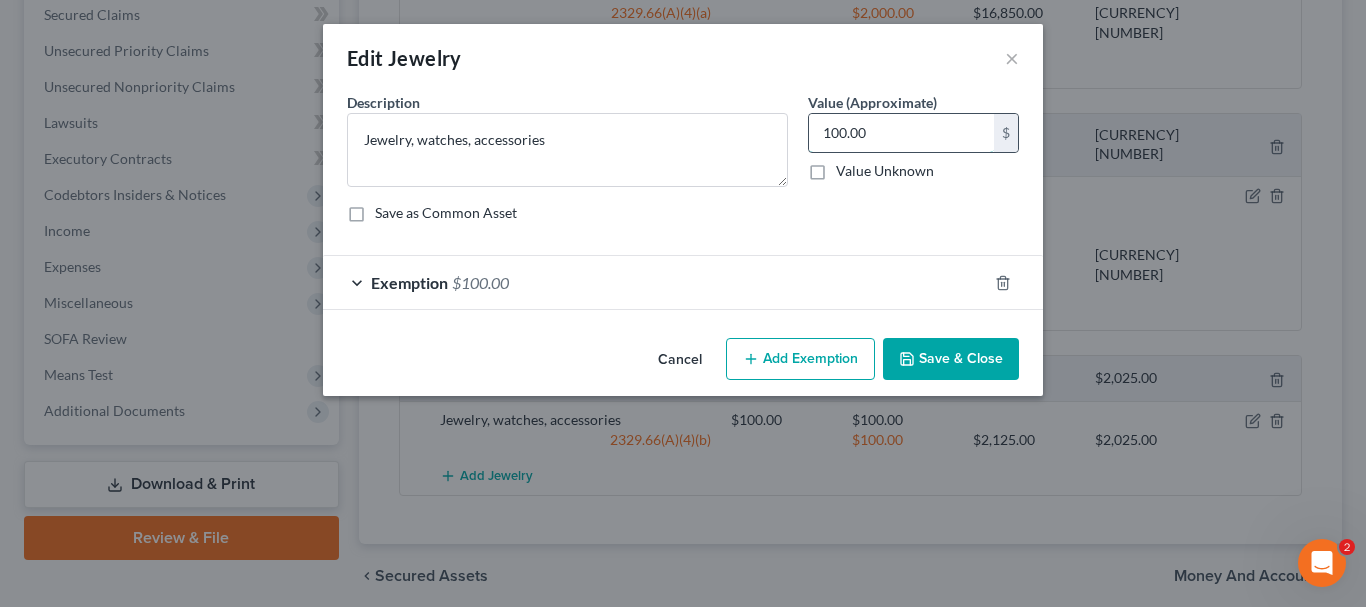 click on "100.00" at bounding box center [901, 133] 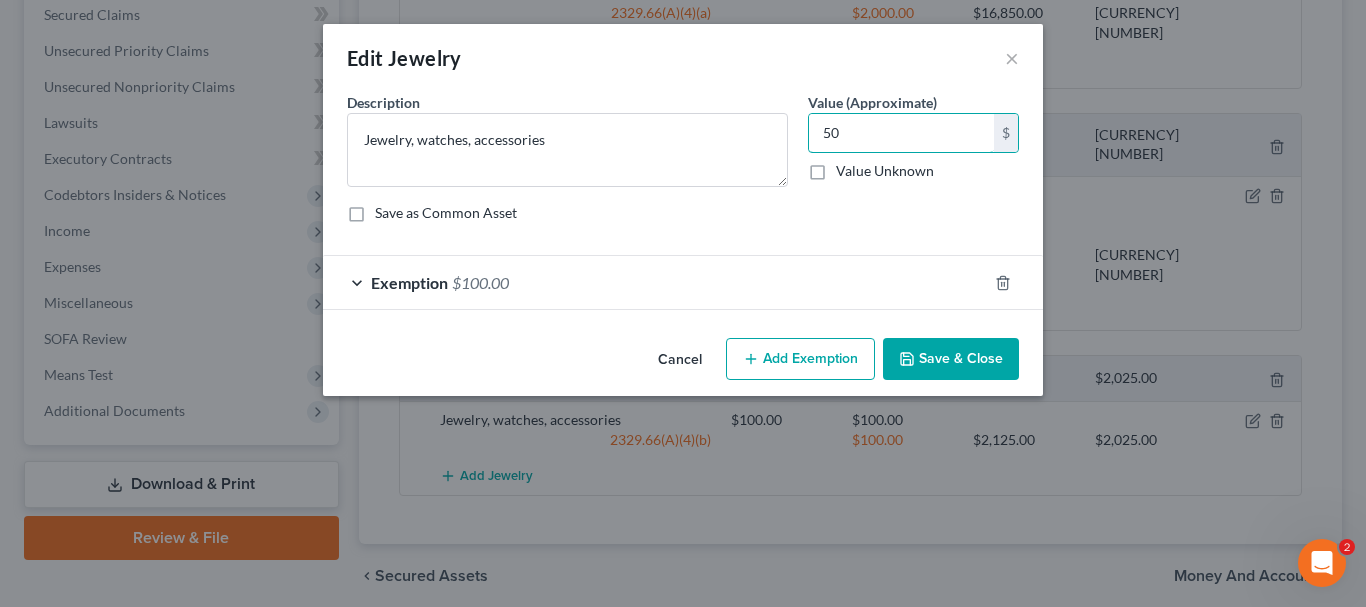 type on "50" 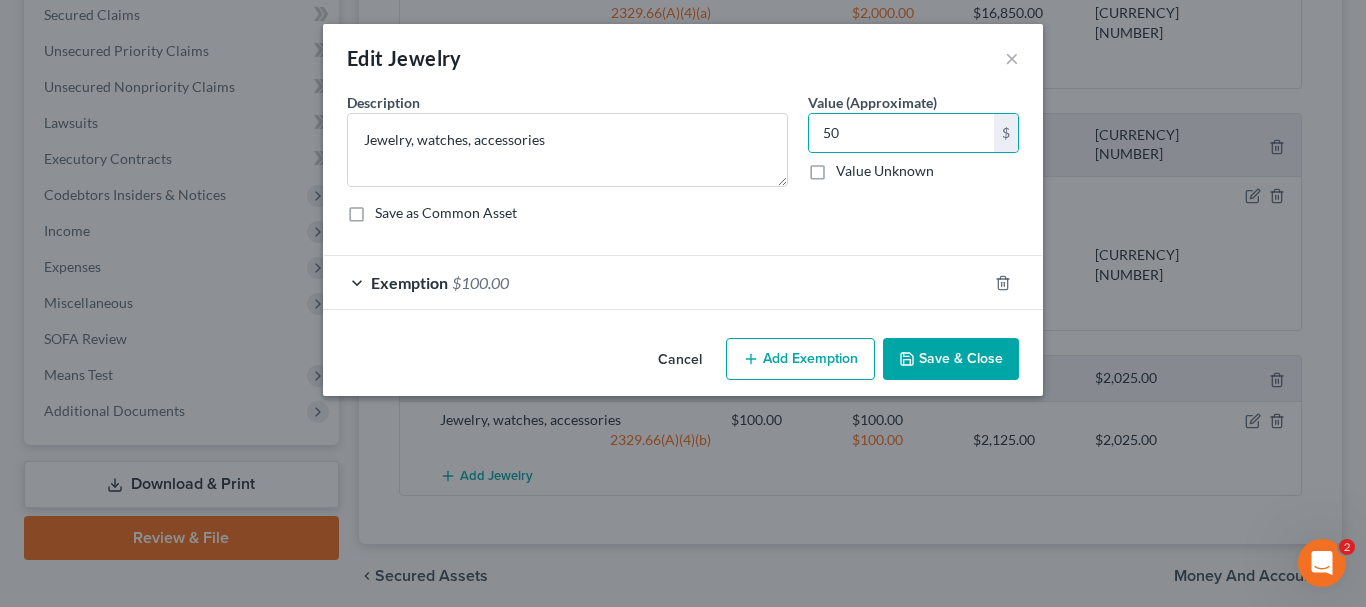click on "Exemption" at bounding box center (409, 282) 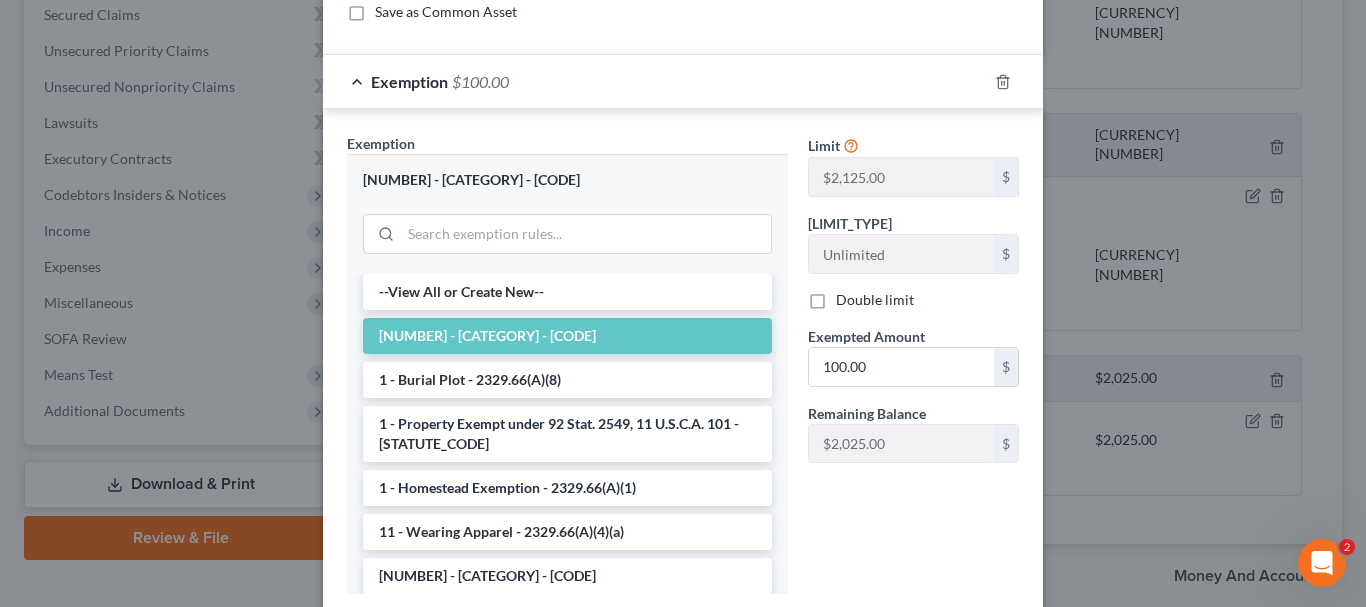 scroll, scrollTop: 210, scrollLeft: 0, axis: vertical 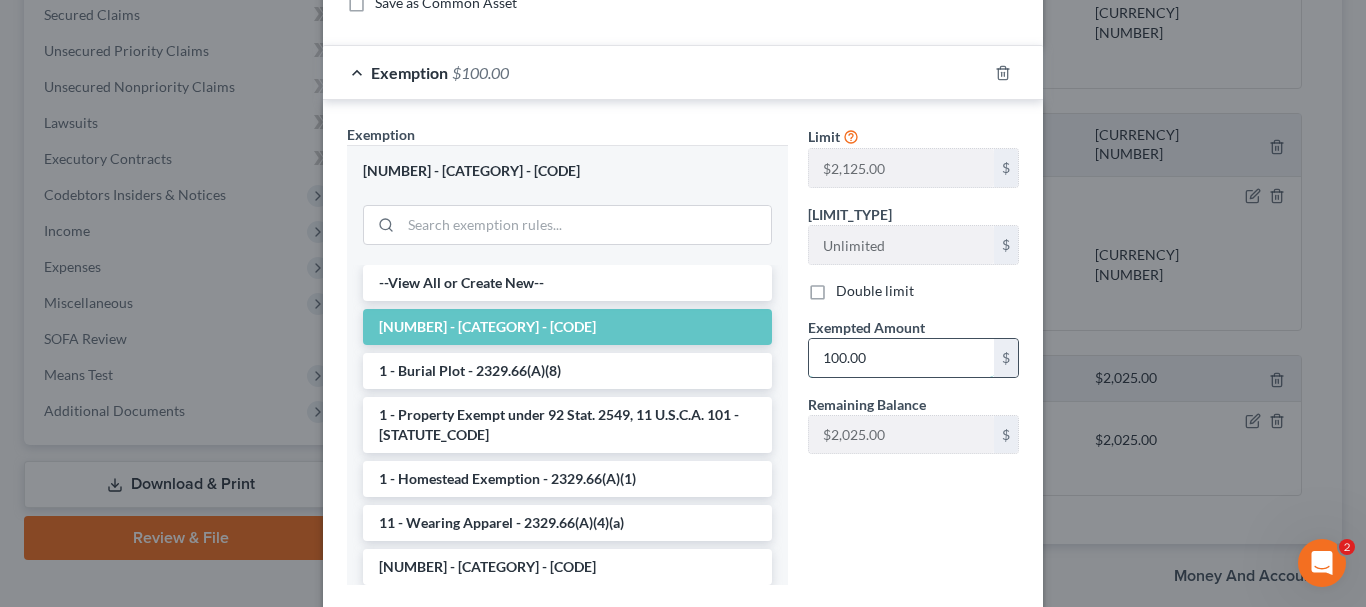 click on "100.00" at bounding box center [901, 358] 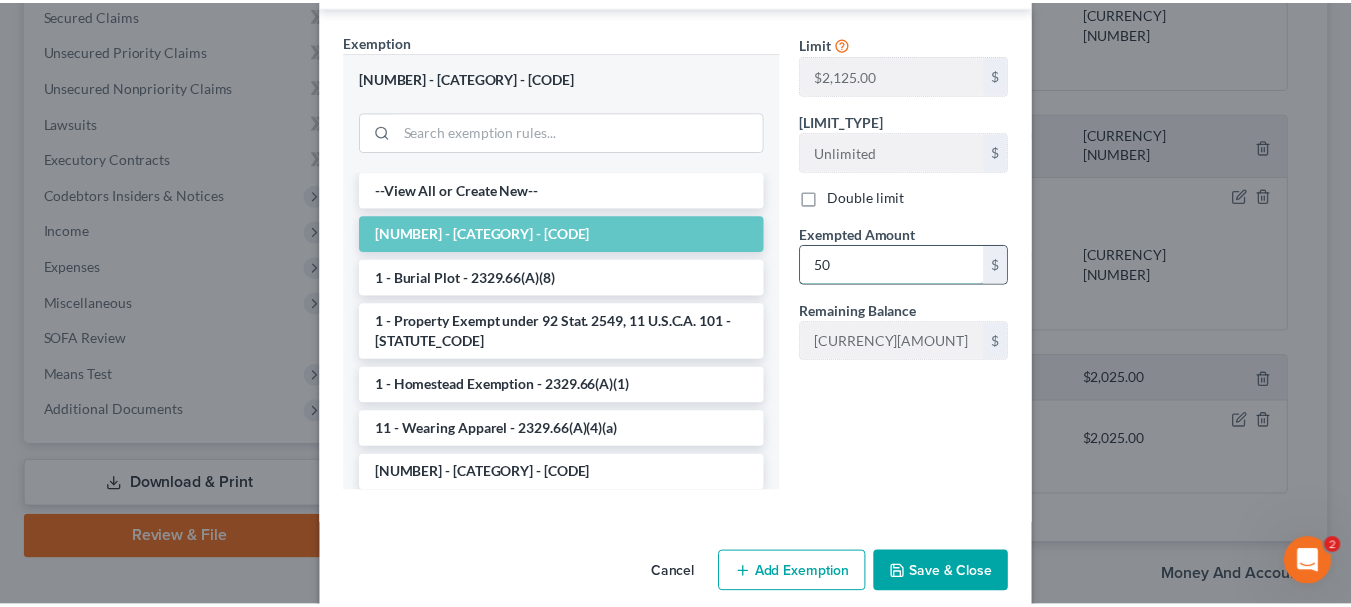 scroll, scrollTop: 330, scrollLeft: 0, axis: vertical 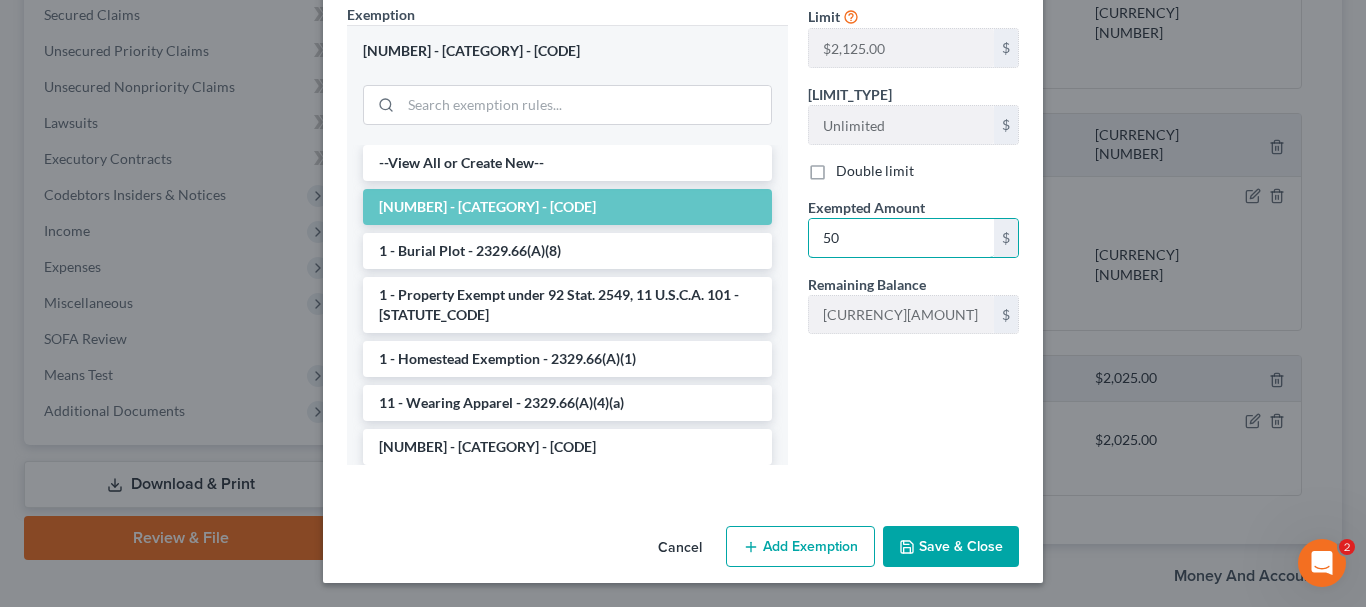type on "50" 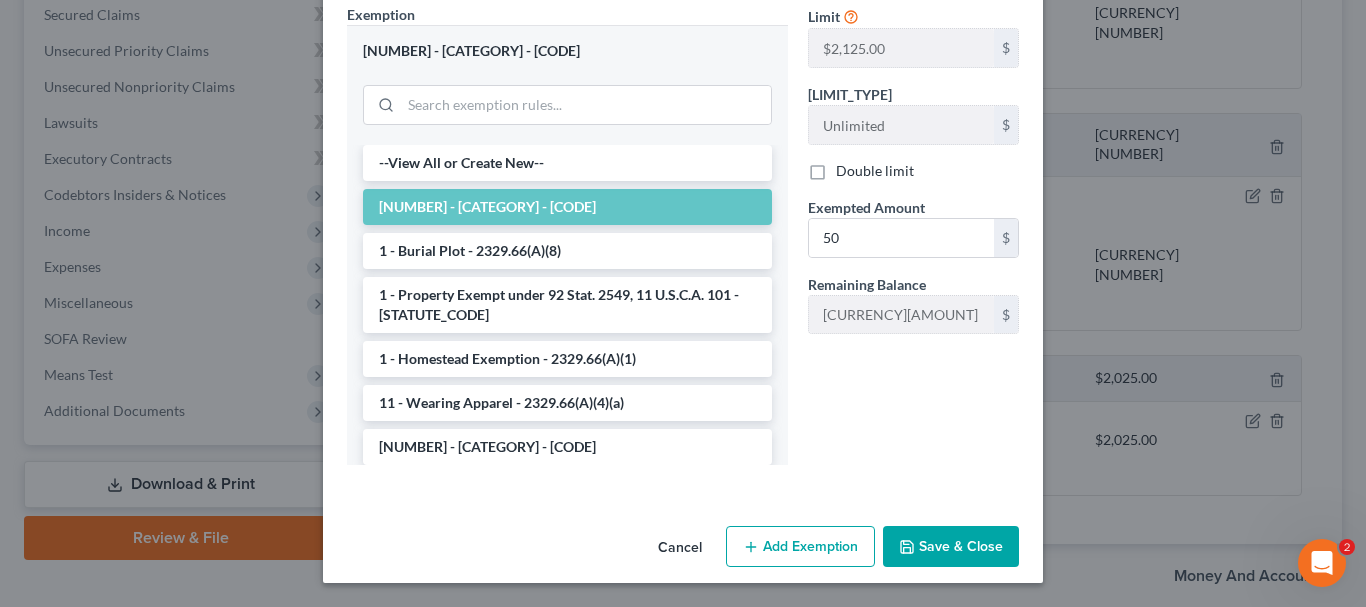 click on "Save & Close" at bounding box center [951, 547] 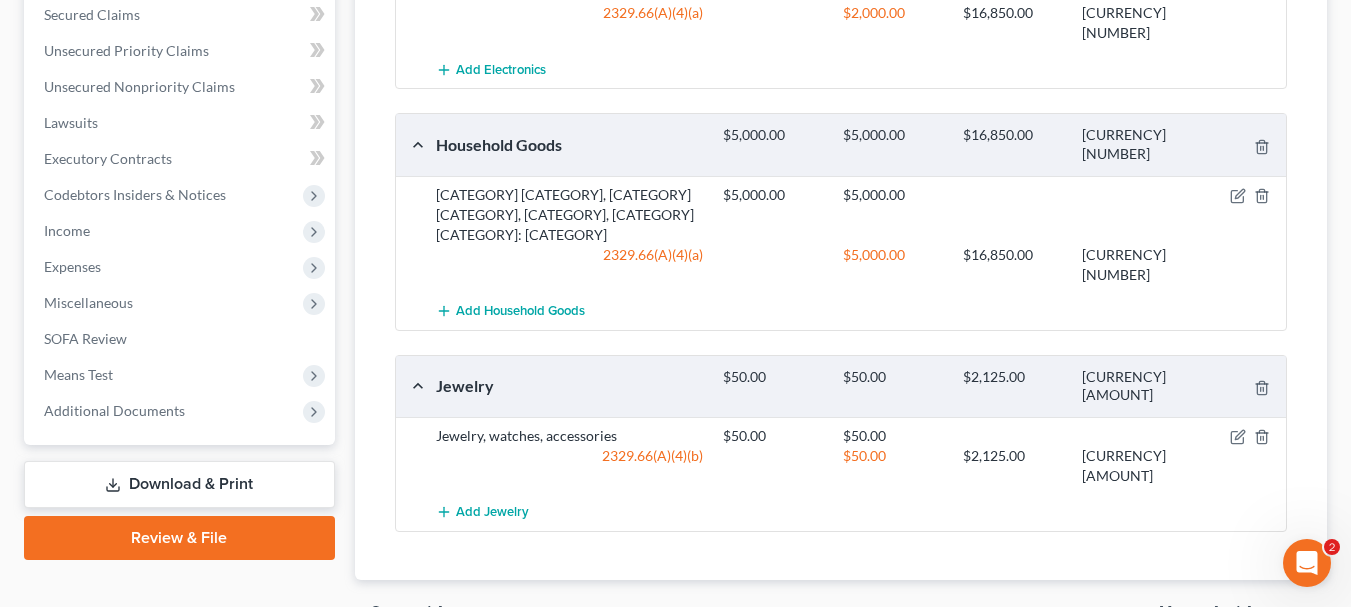 click on "Money and Accounts" at bounding box center [1235, 612] 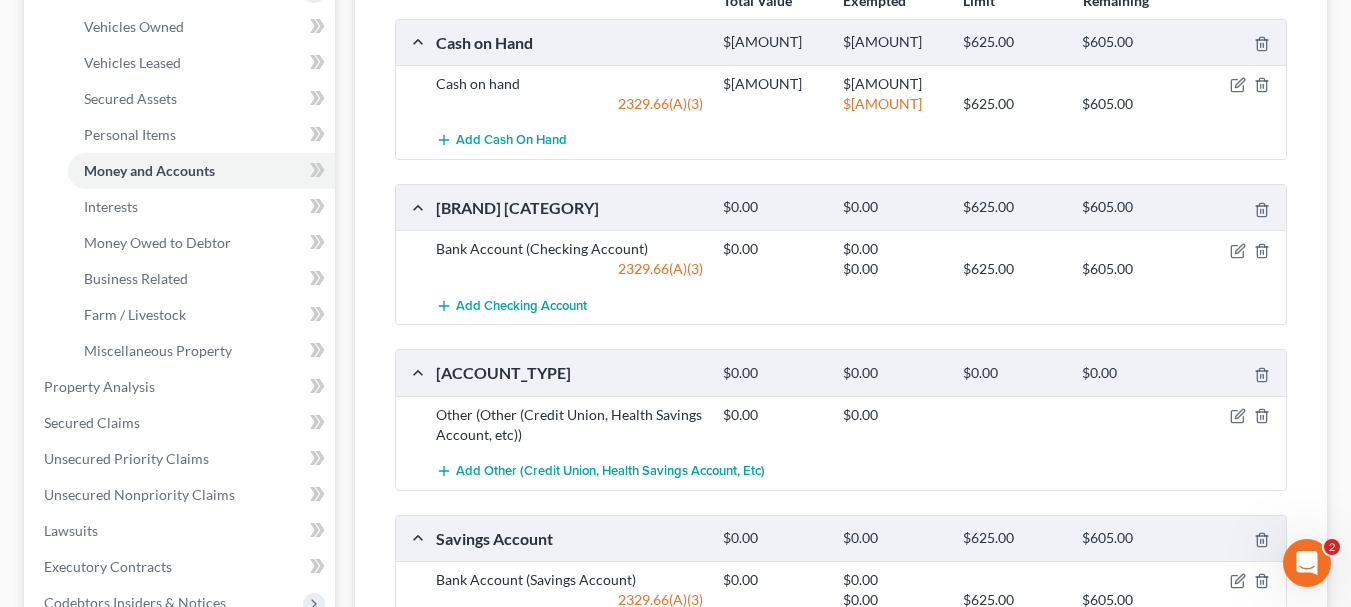 scroll, scrollTop: 380, scrollLeft: 0, axis: vertical 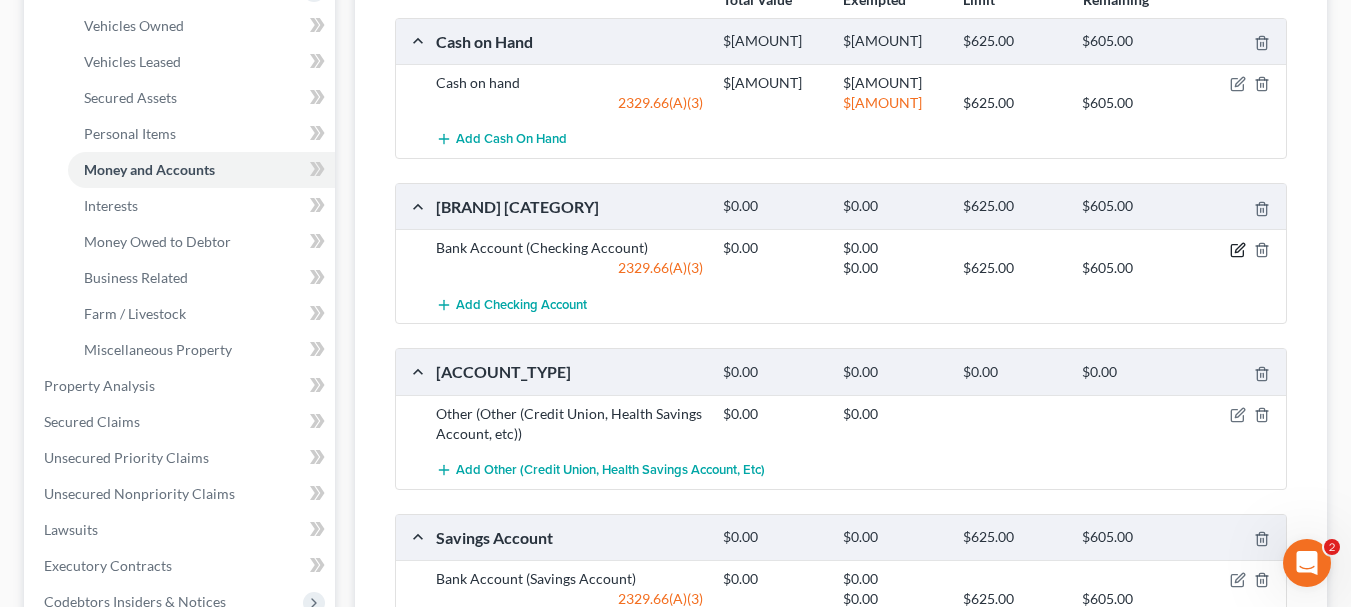 click 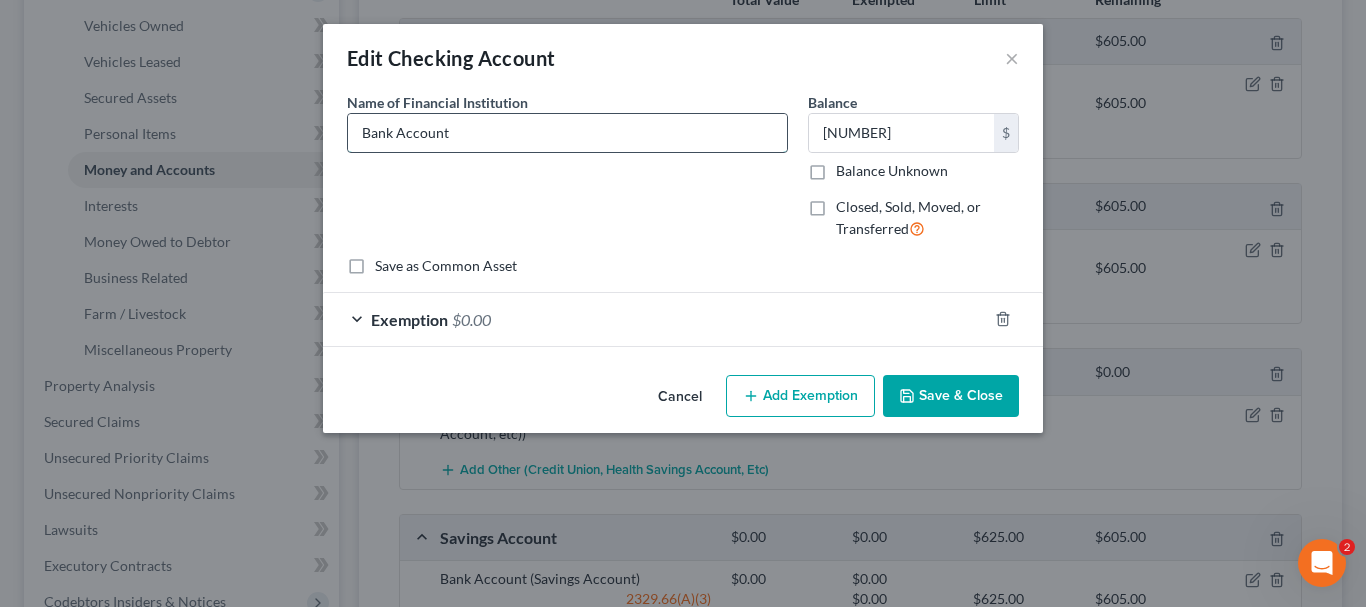 click on "Bank Account" at bounding box center [567, 133] 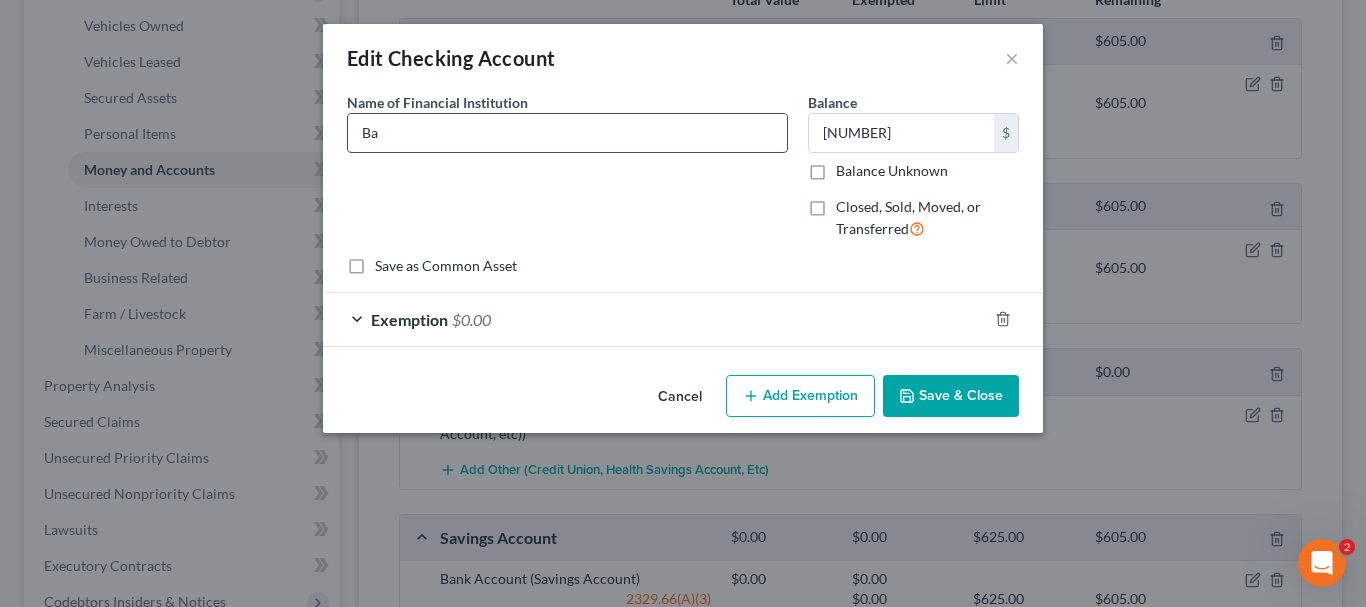 type on "B" 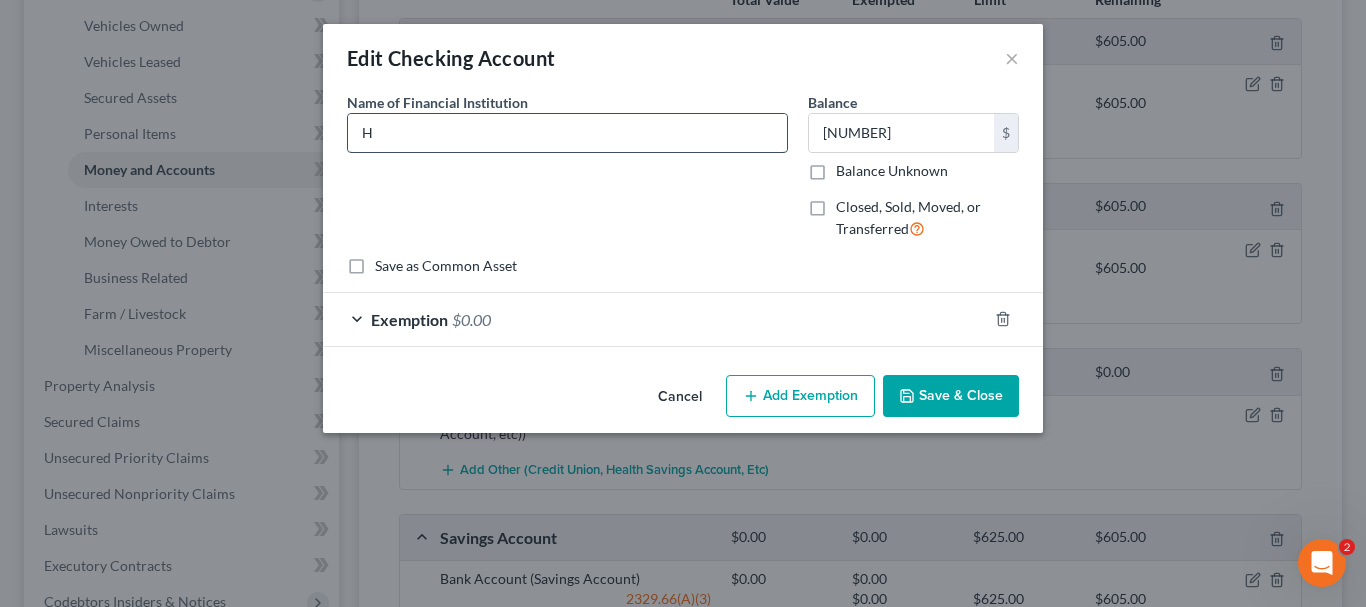 type on "Huntington National Bank" 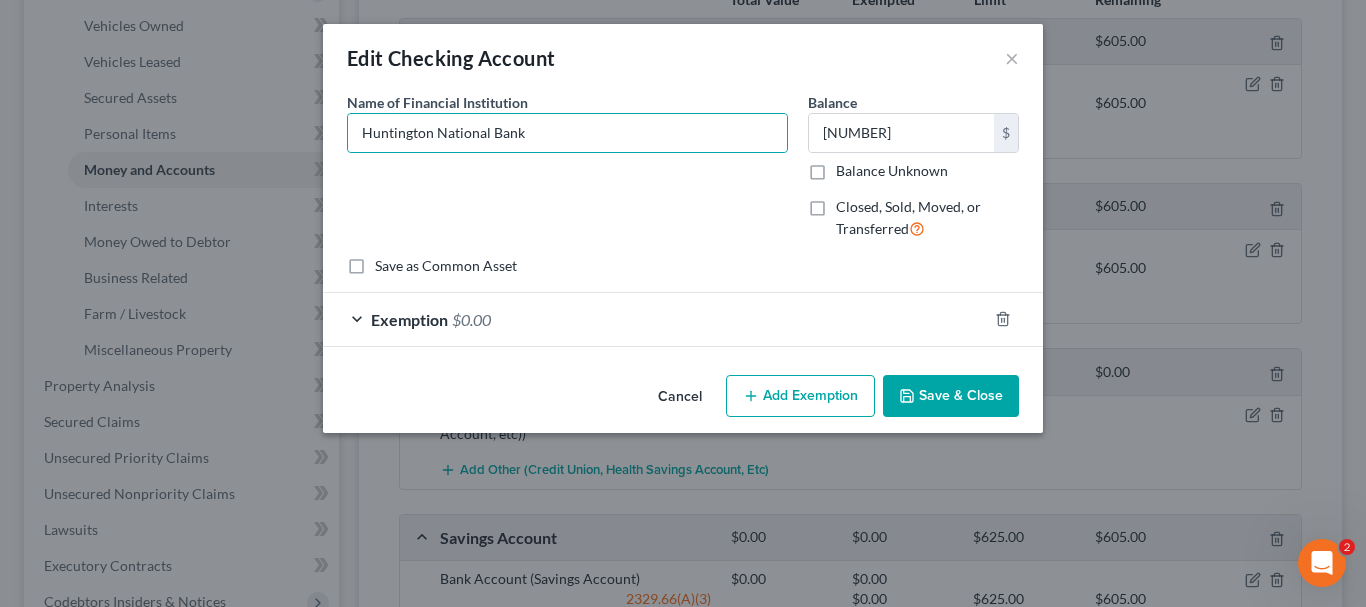 click on "Save & Close" at bounding box center [951, 396] 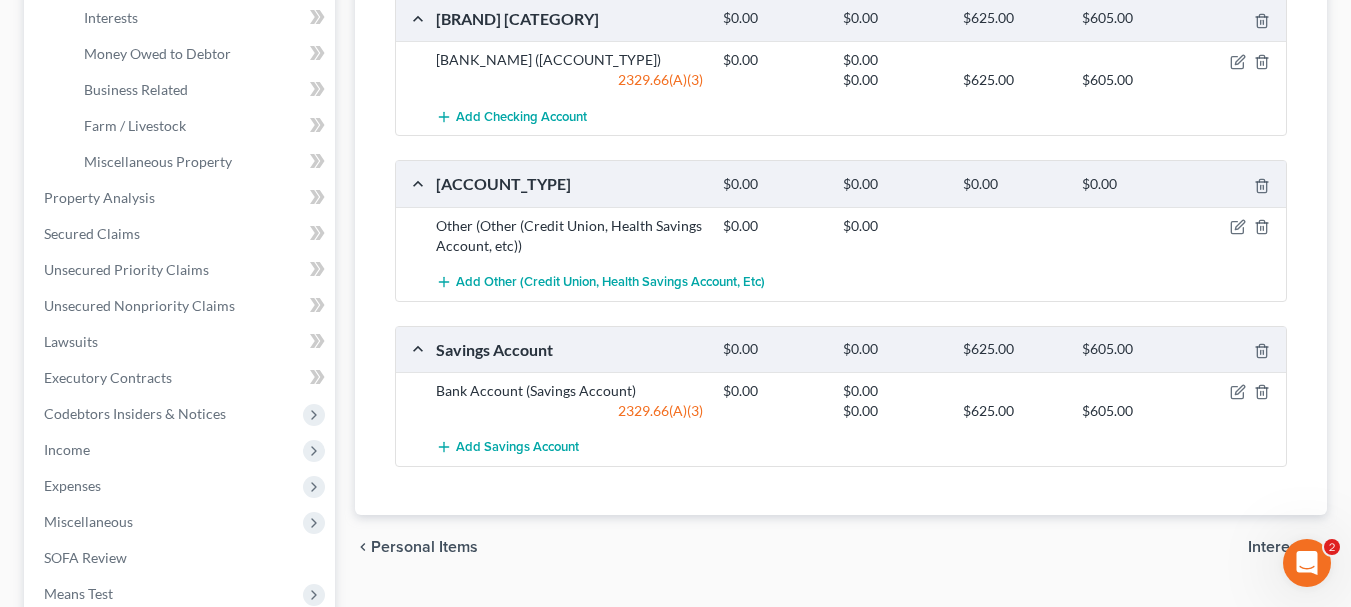 scroll, scrollTop: 569, scrollLeft: 0, axis: vertical 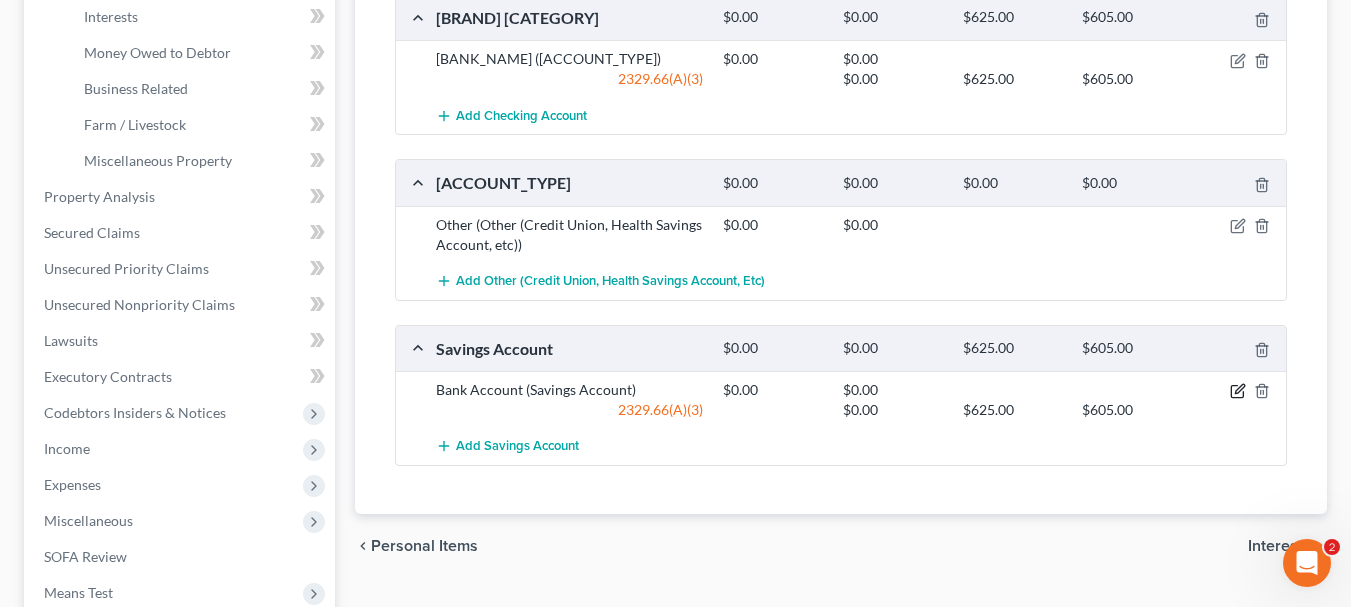 click 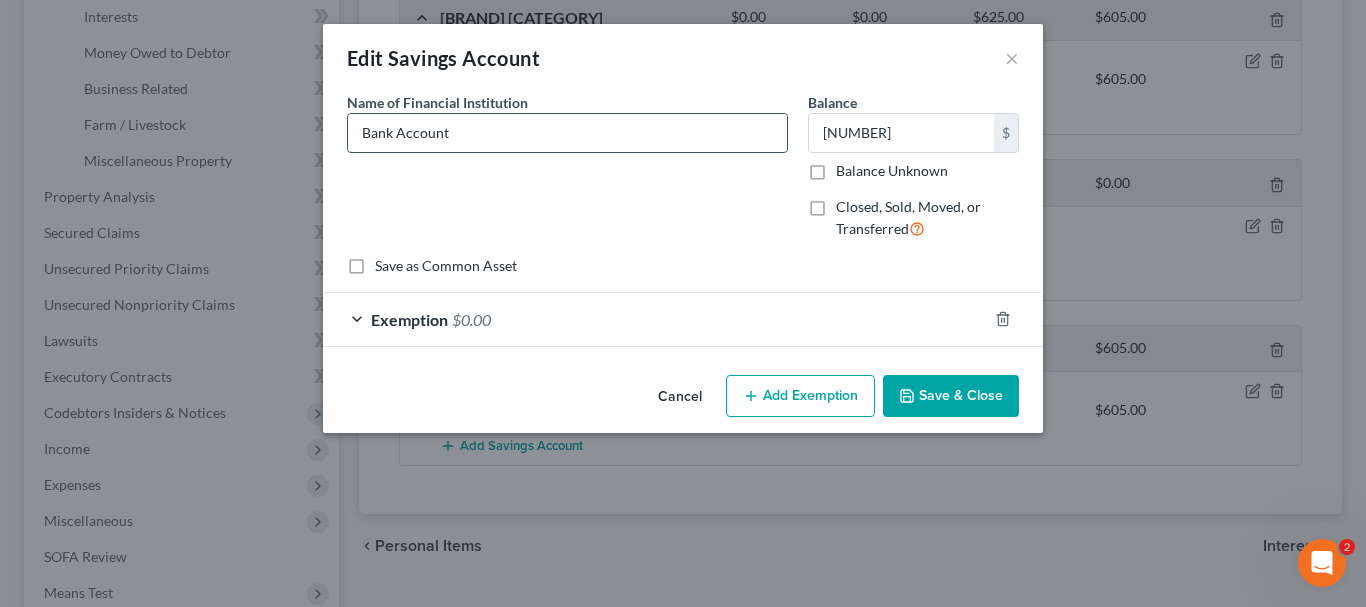 click on "Bank Account" at bounding box center [567, 133] 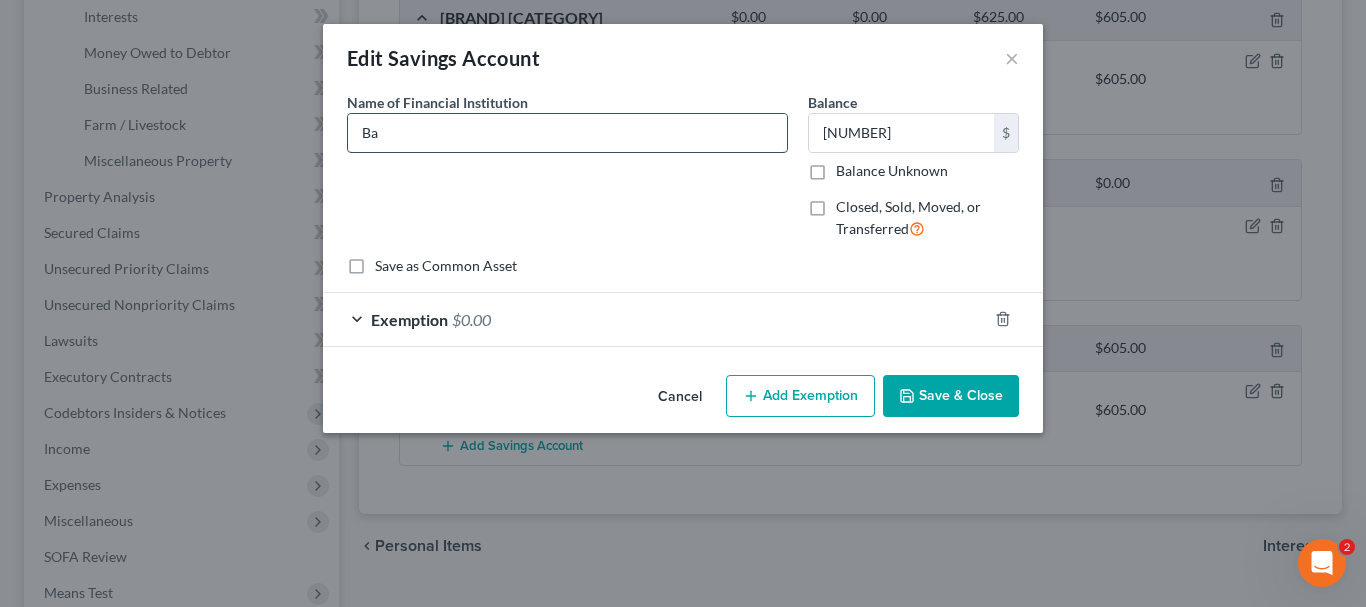 type on "B" 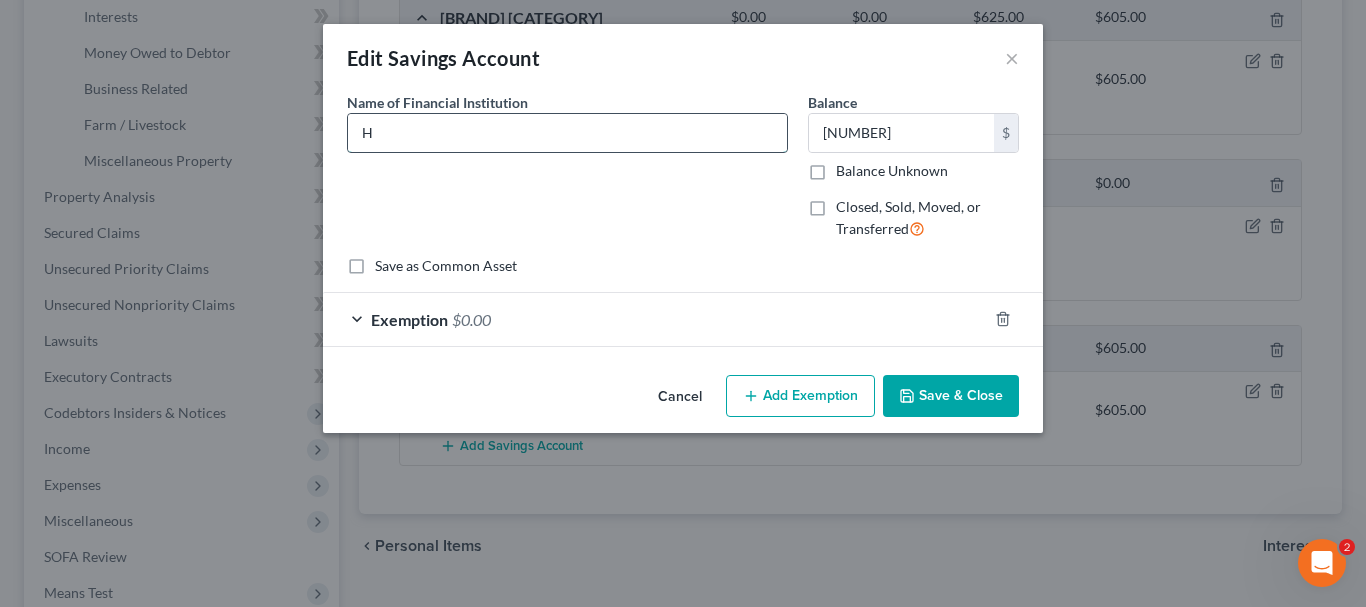type on "Huntington National Bank" 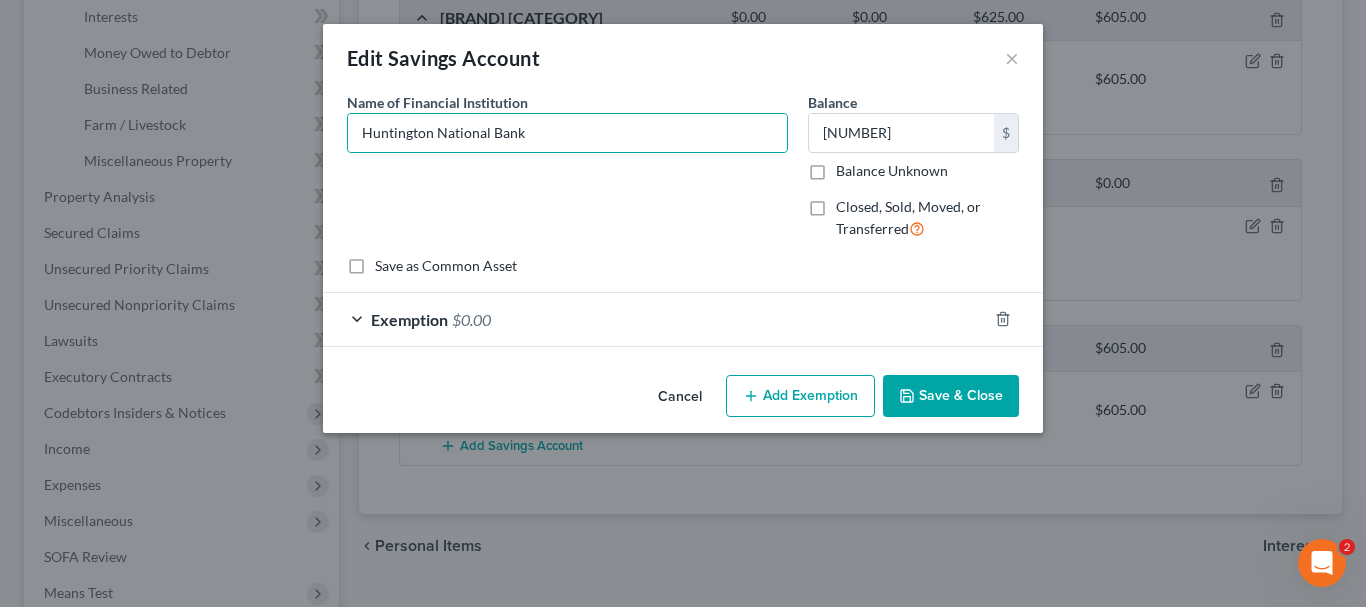 click on "Save & Close" at bounding box center [951, 396] 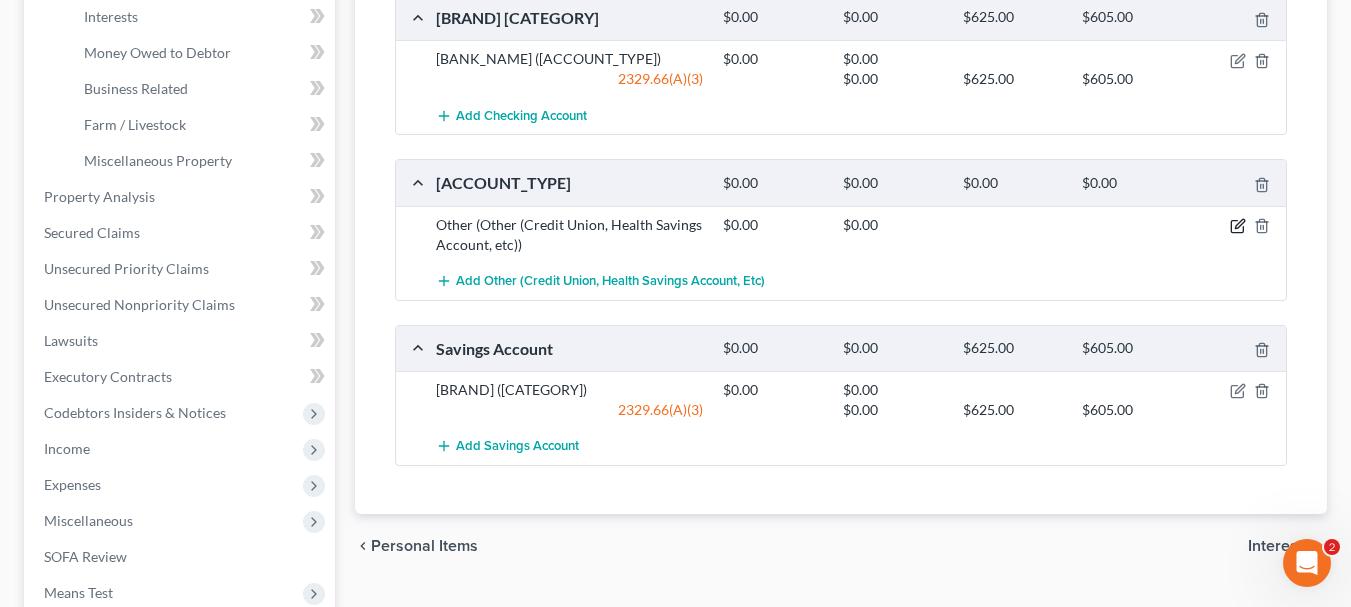 click 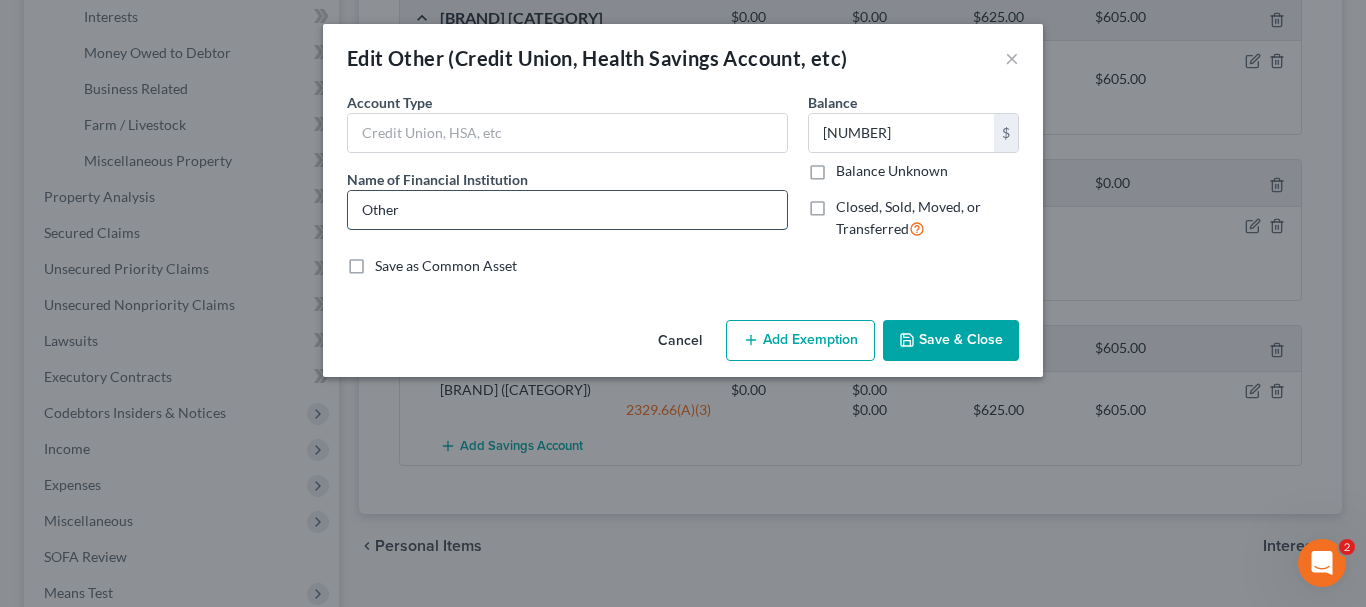 click on "Other" at bounding box center [567, 210] 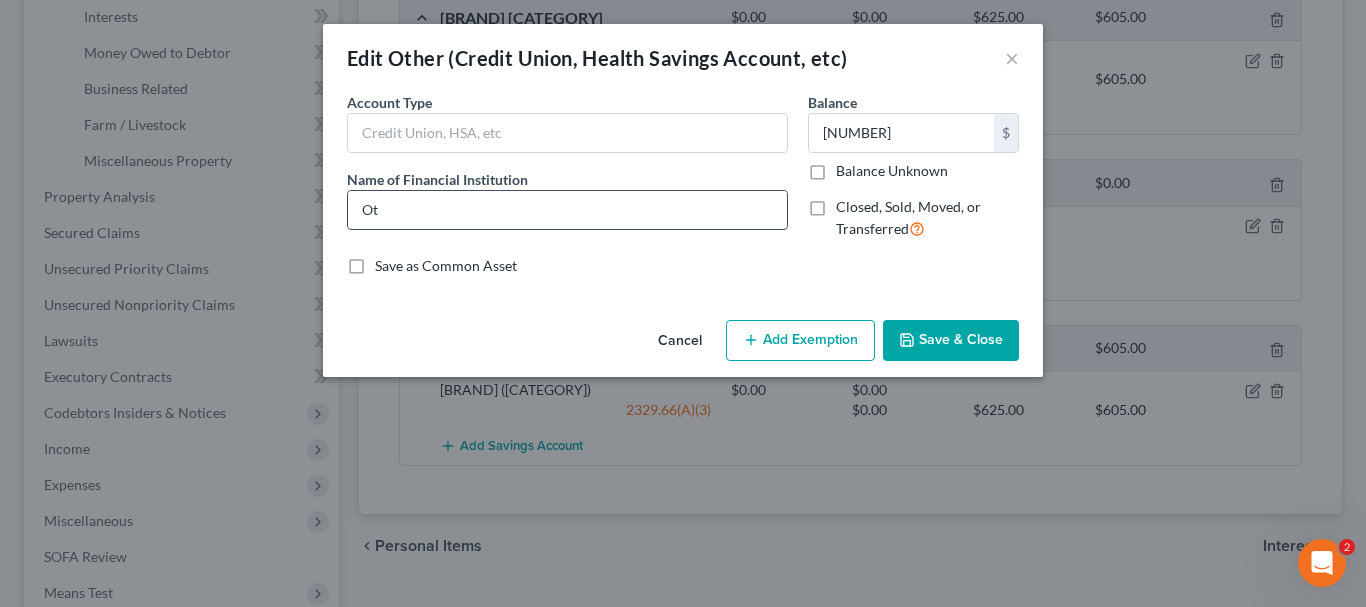 type on "O" 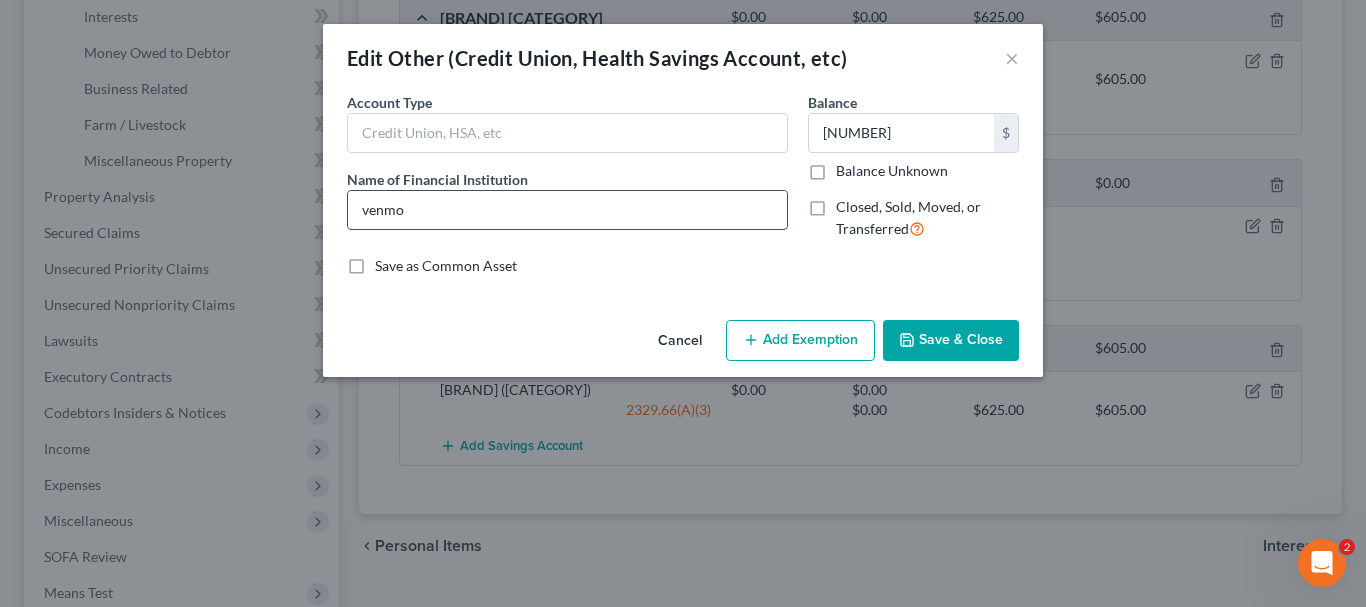 type on "Venmo" 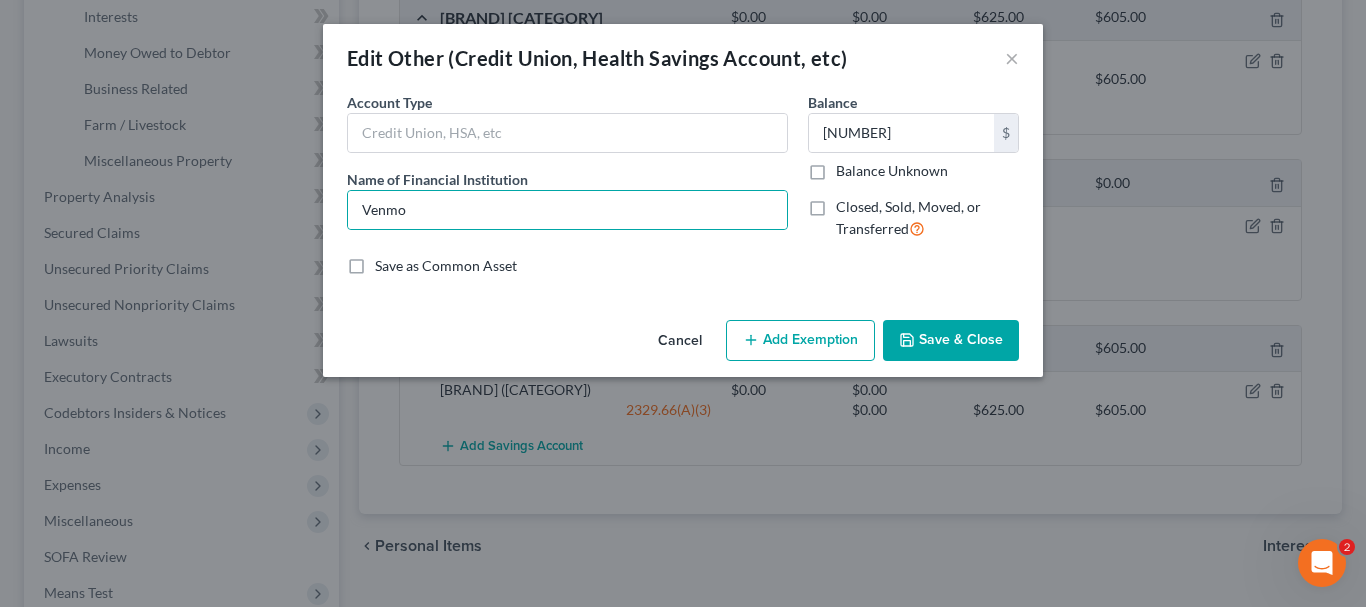click on "Save & Close" at bounding box center (951, 341) 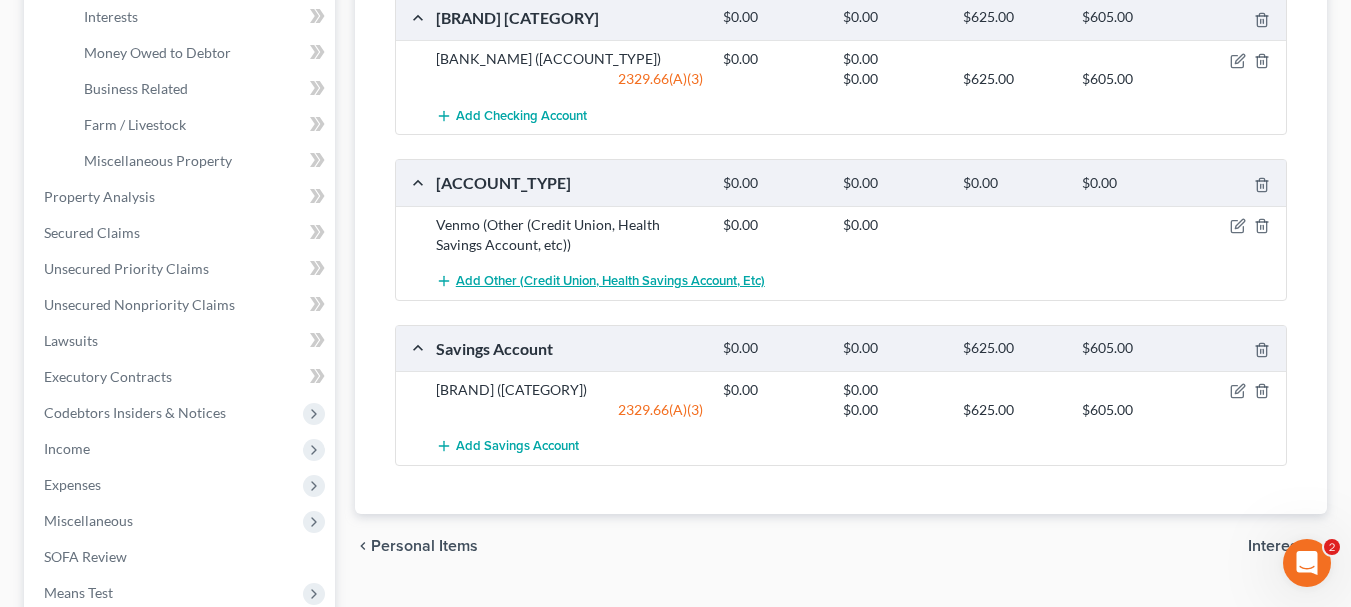 click on "Add Other (Credit Union, Health Savings Account, etc)" at bounding box center [610, 281] 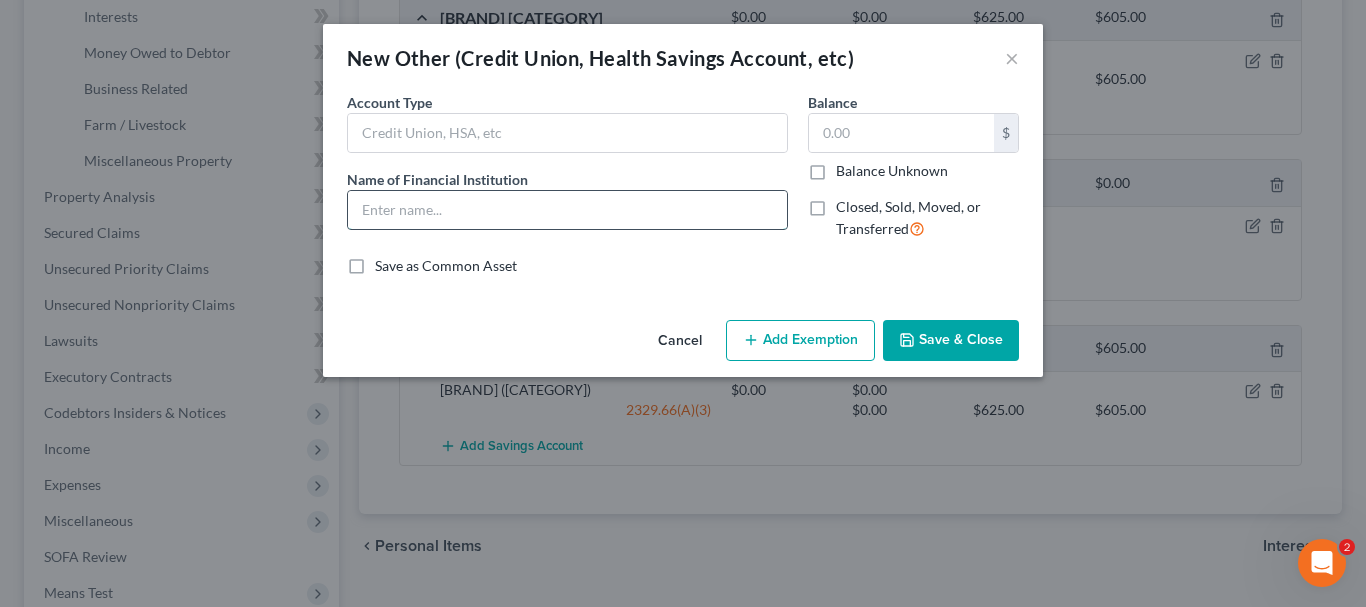 click at bounding box center [567, 210] 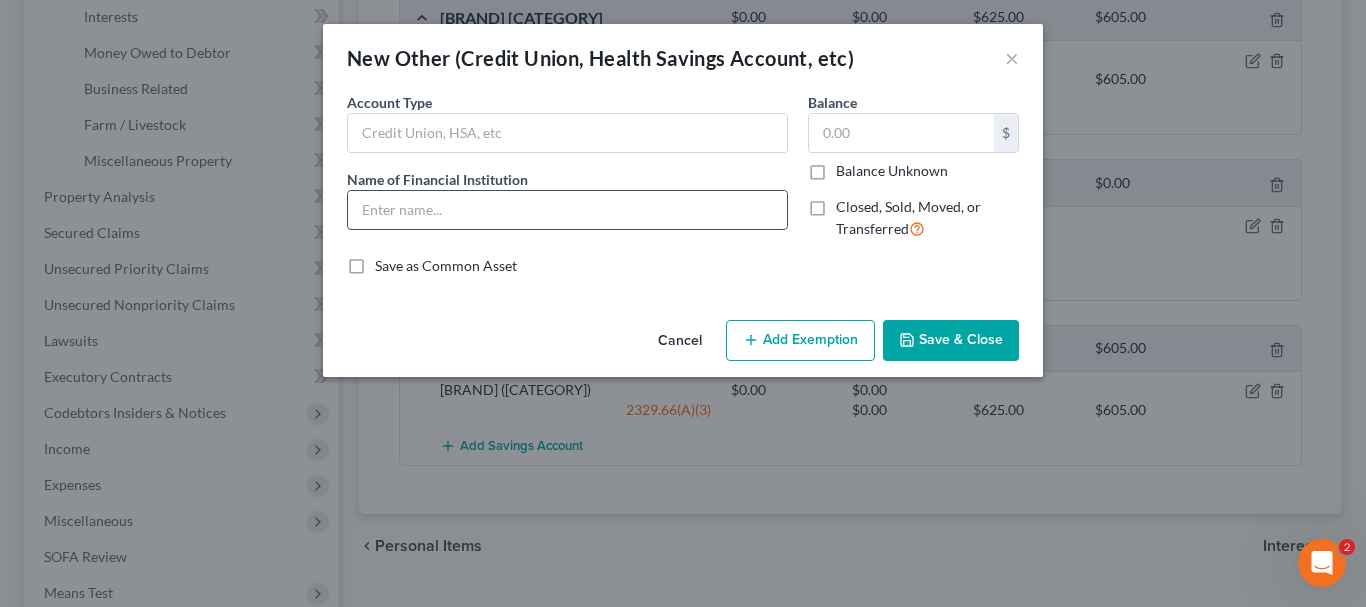 type on "[BRAND]" 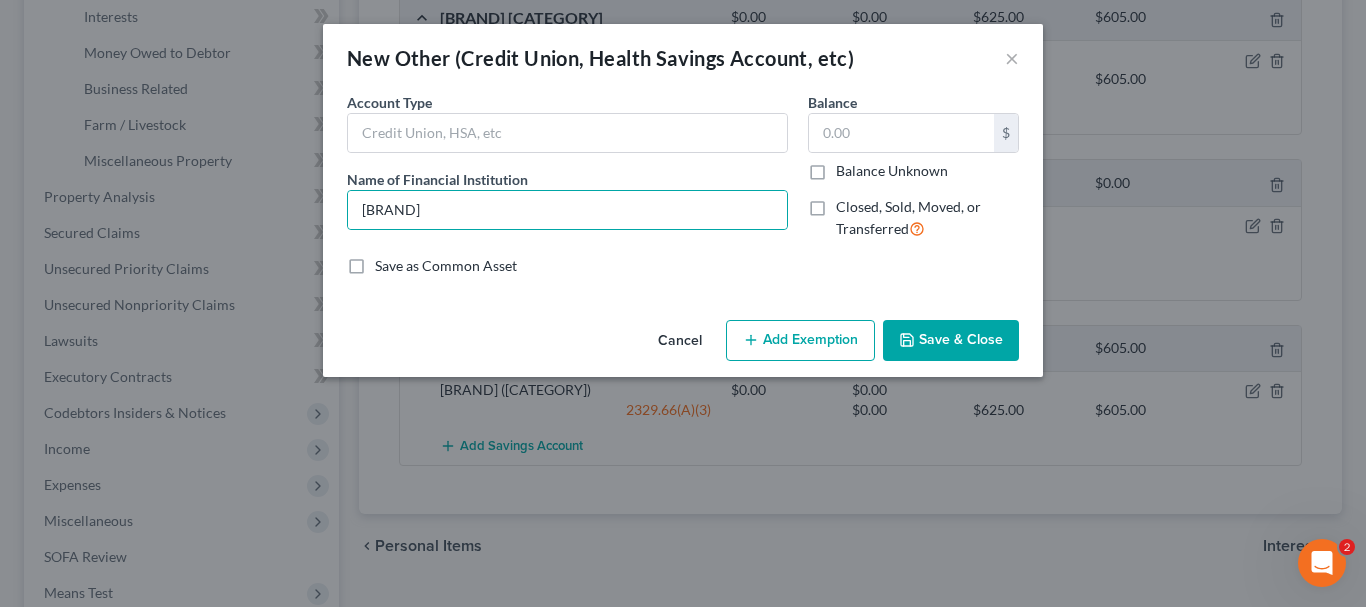 click 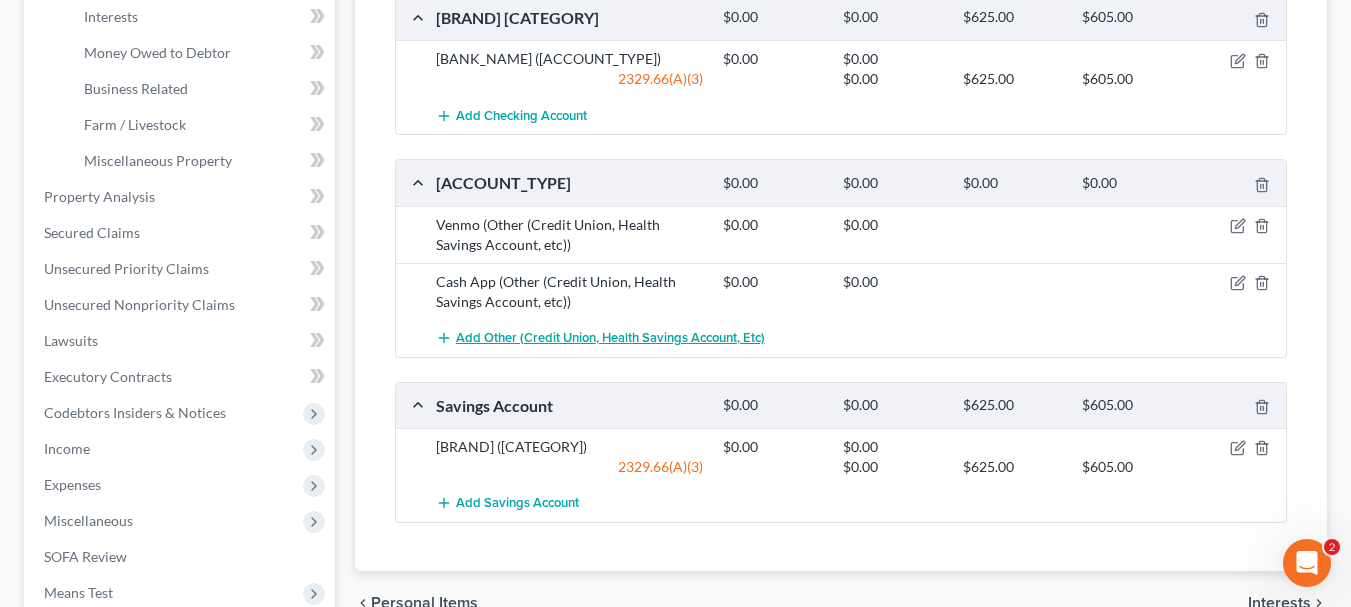 click on "Add Other (Credit Union, Health Savings Account, etc)" at bounding box center (610, 338) 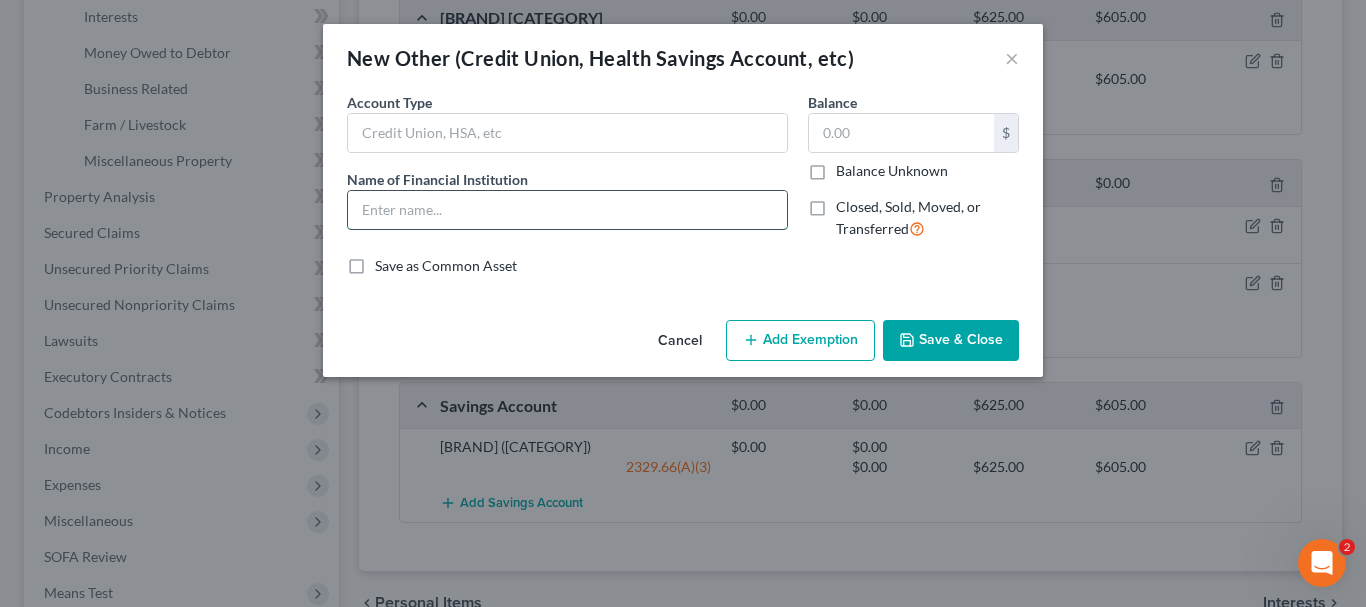 click at bounding box center [567, 210] 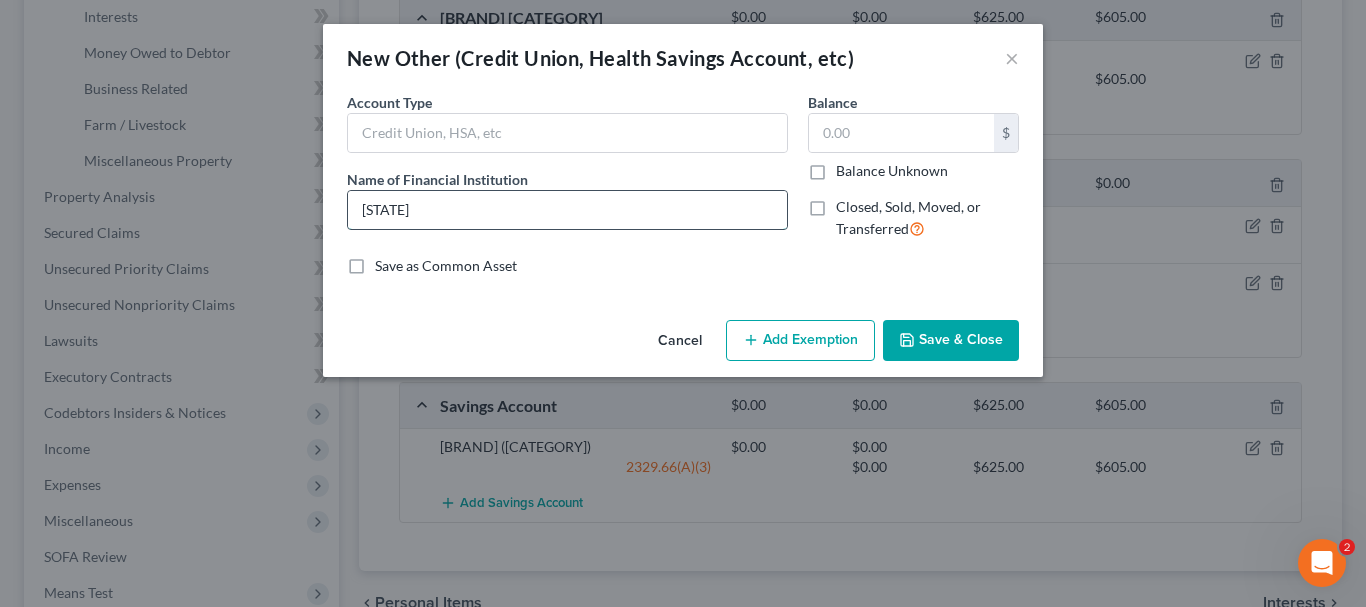 type on "PayPal" 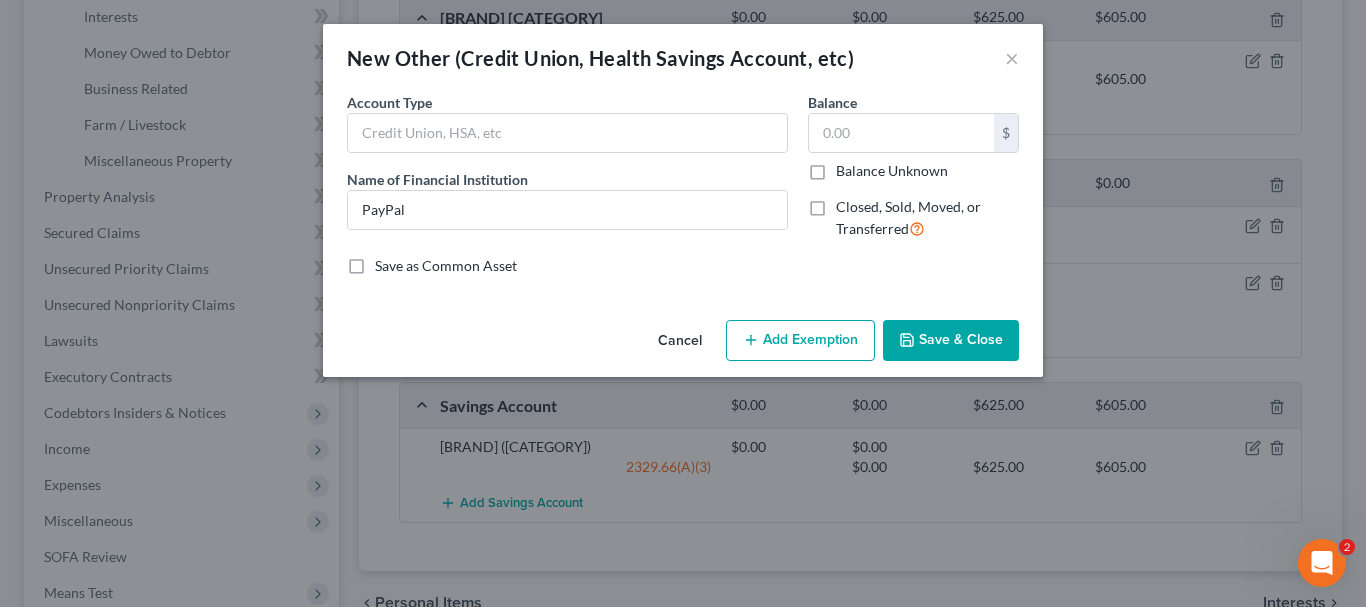 click on "Save & Close" at bounding box center [951, 341] 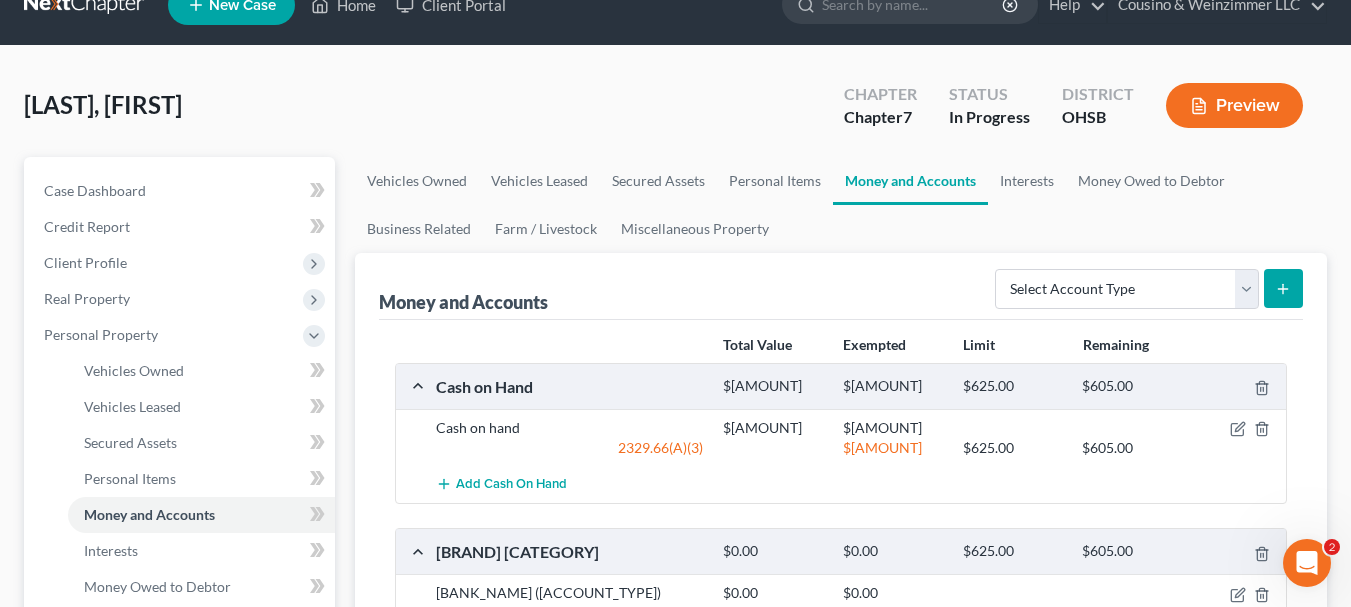 scroll, scrollTop: 0, scrollLeft: 0, axis: both 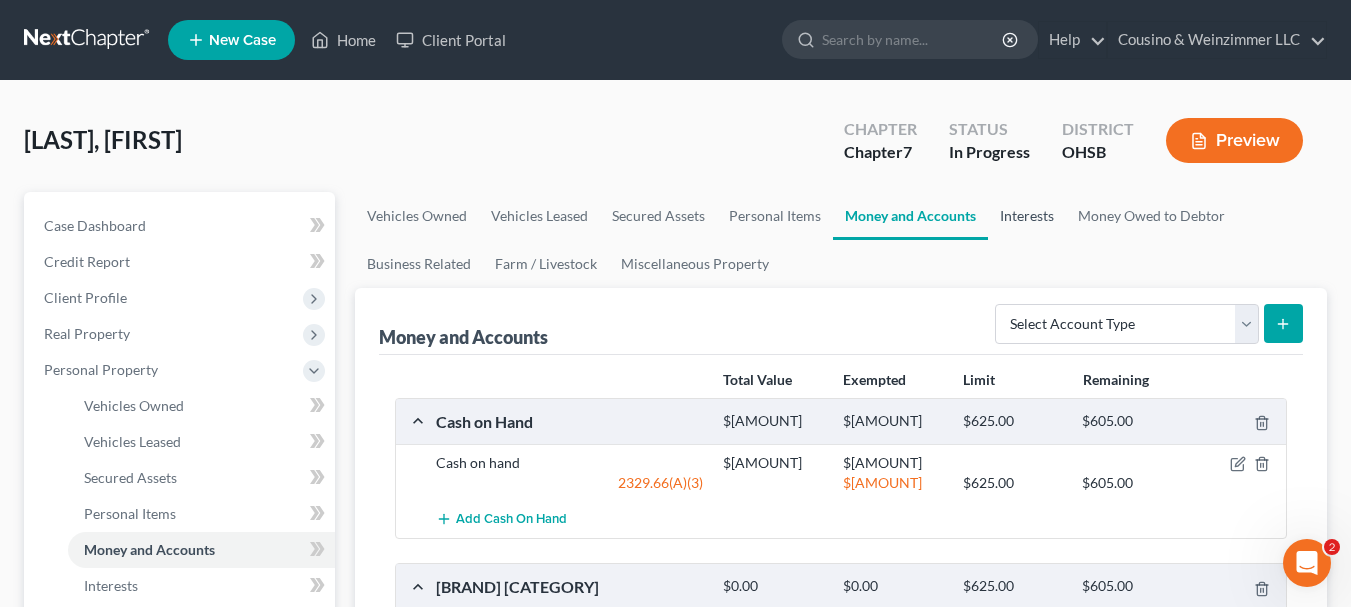 click on "Interests" at bounding box center (1027, 216) 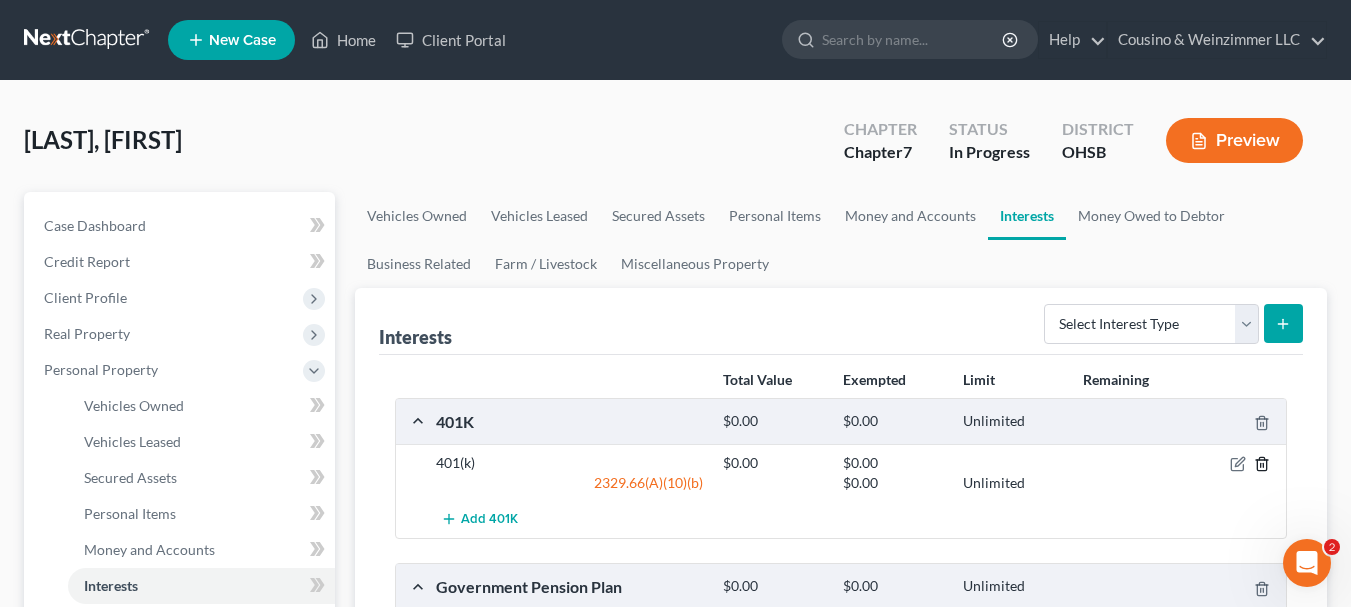 click 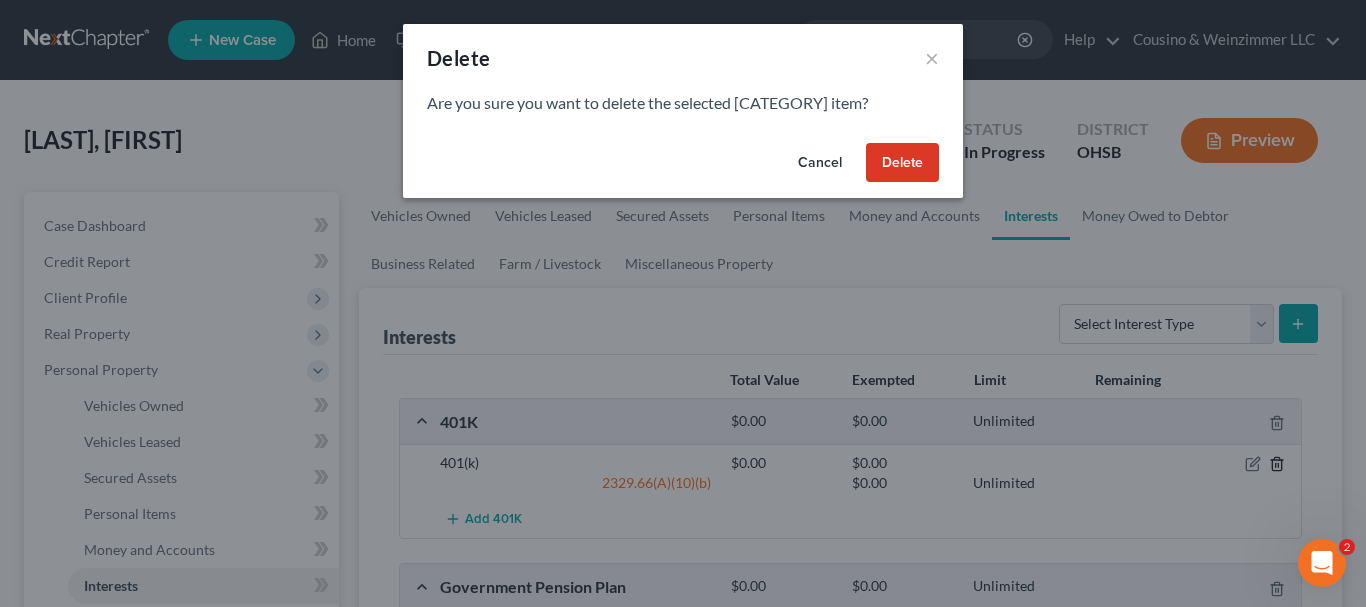 click on "[LAST], [FIRST]" at bounding box center [683, 711] 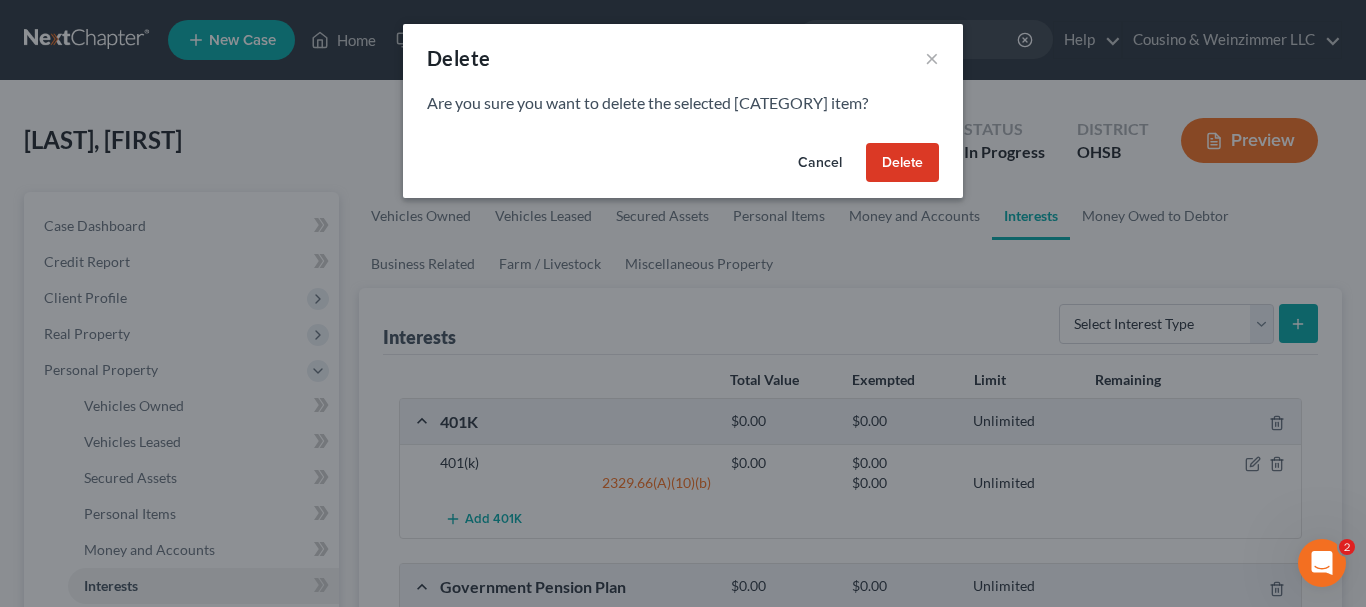 click on "Delete" at bounding box center (902, 163) 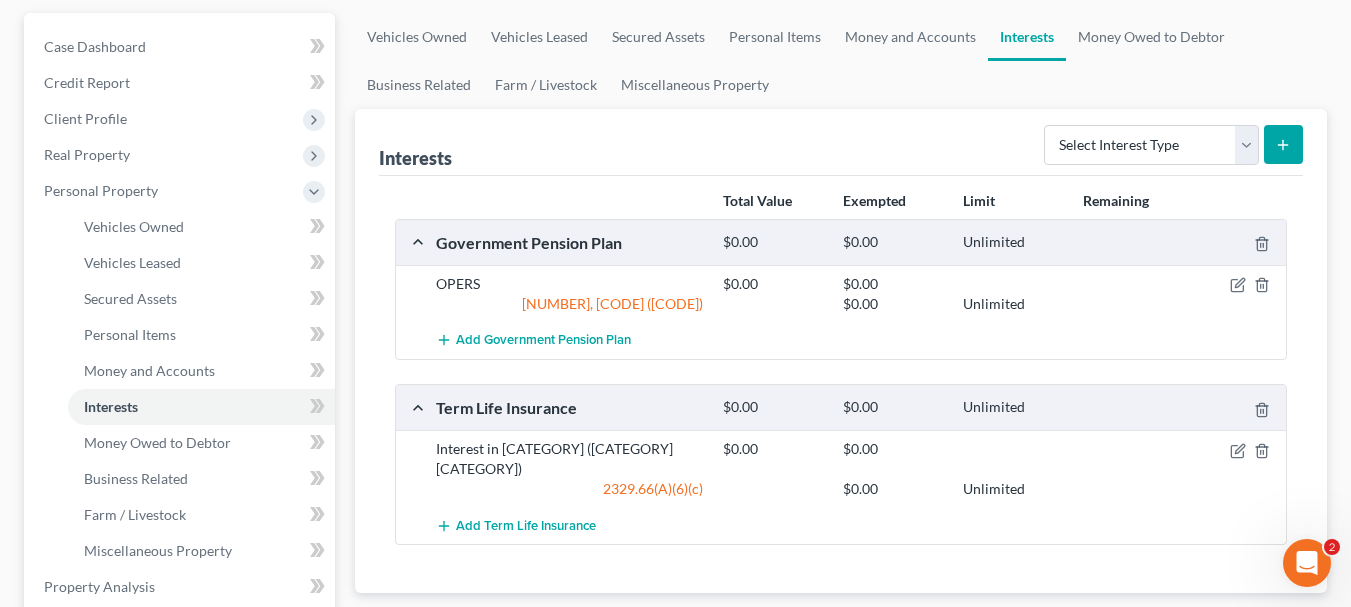 scroll, scrollTop: 180, scrollLeft: 0, axis: vertical 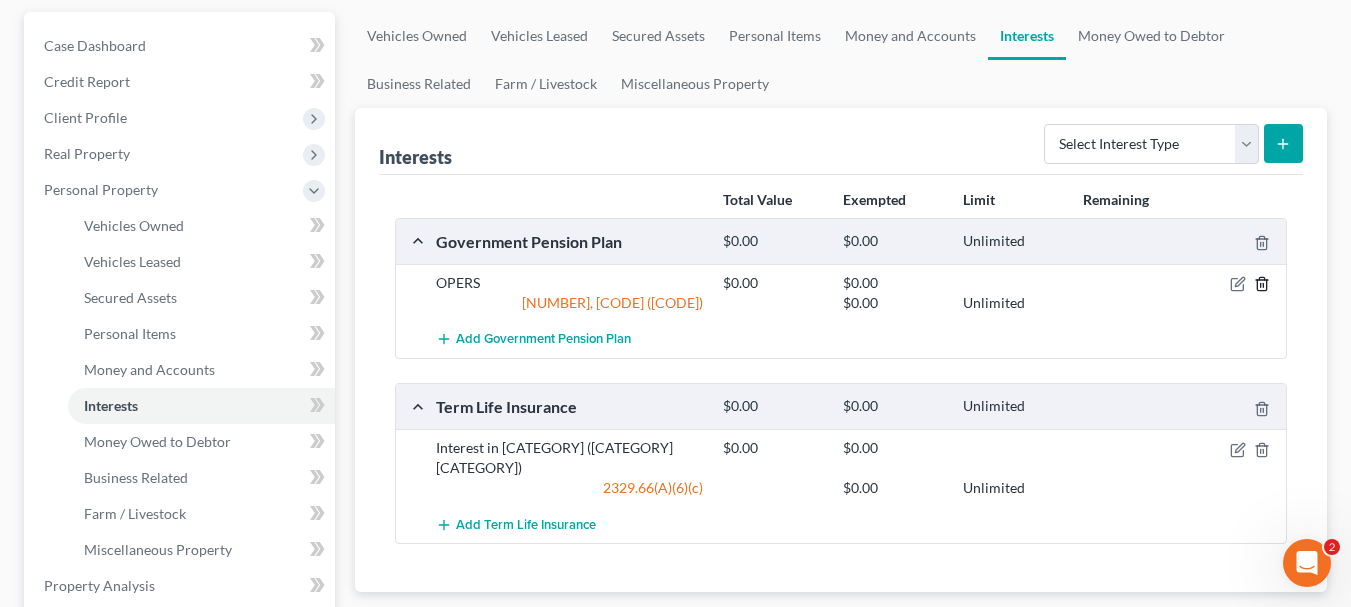 click 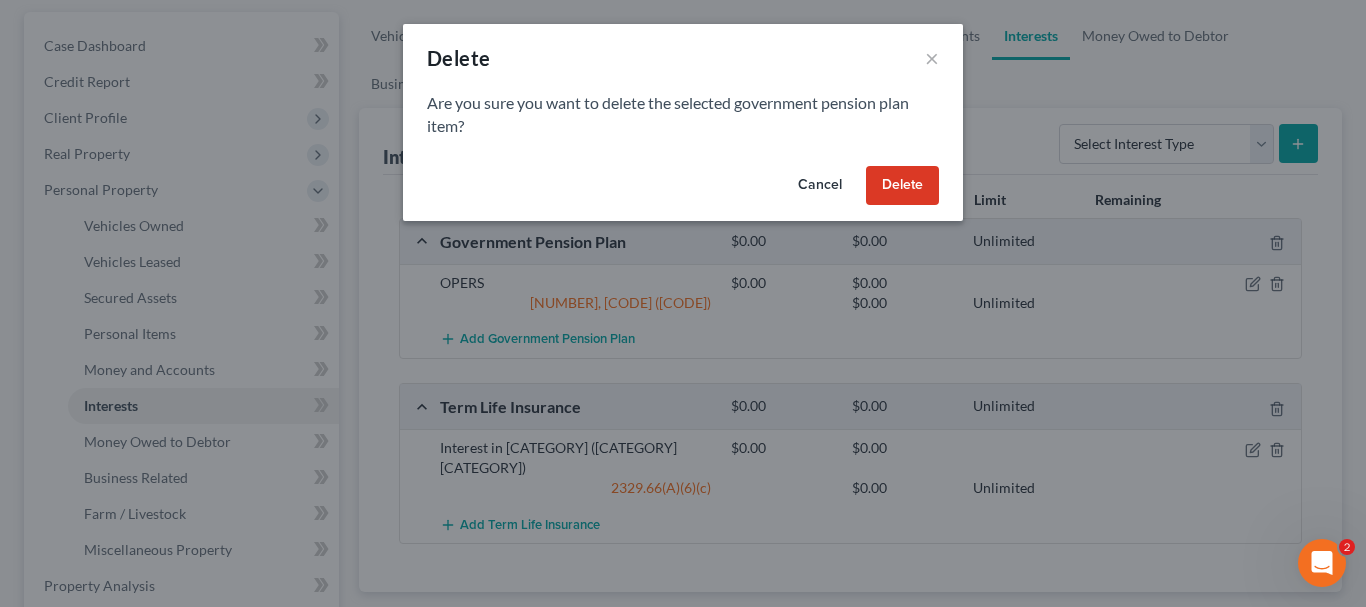 click on "Delete" at bounding box center (902, 186) 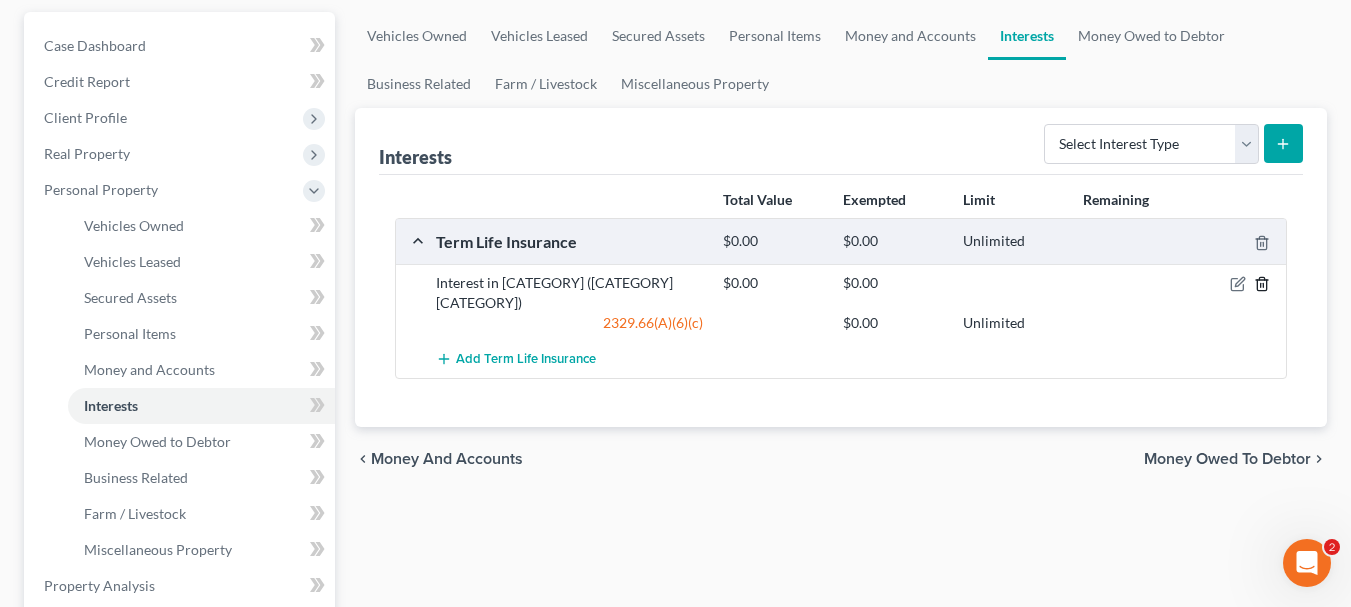 click 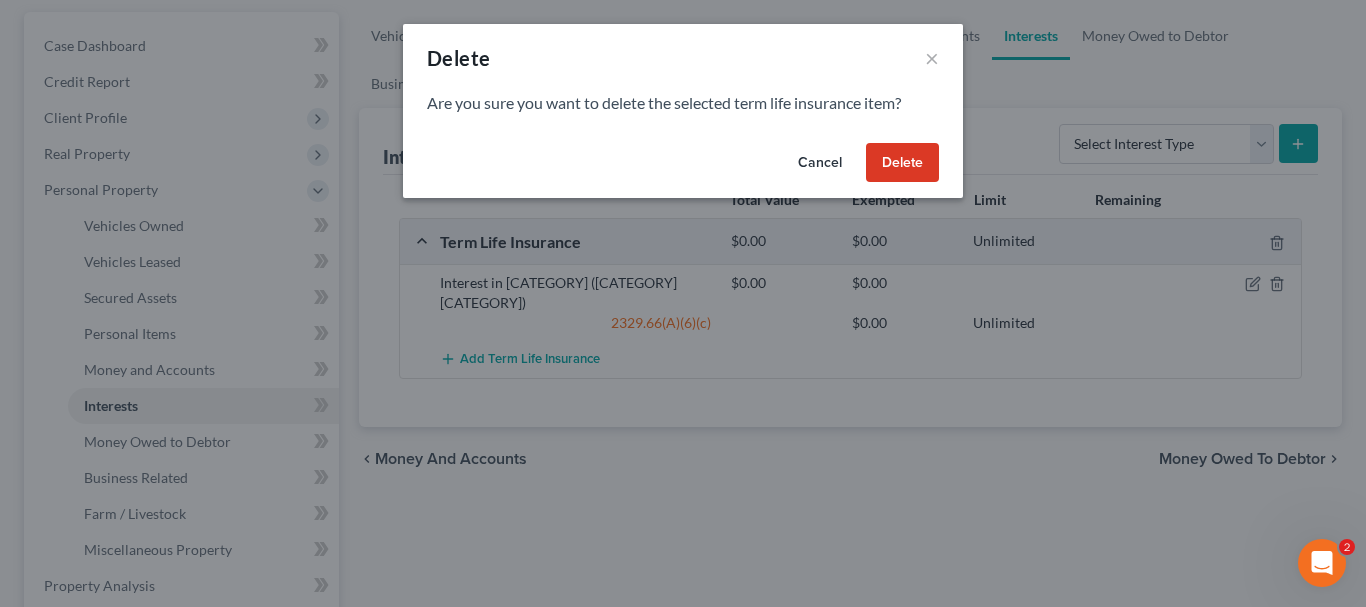 click on "Delete" at bounding box center (902, 163) 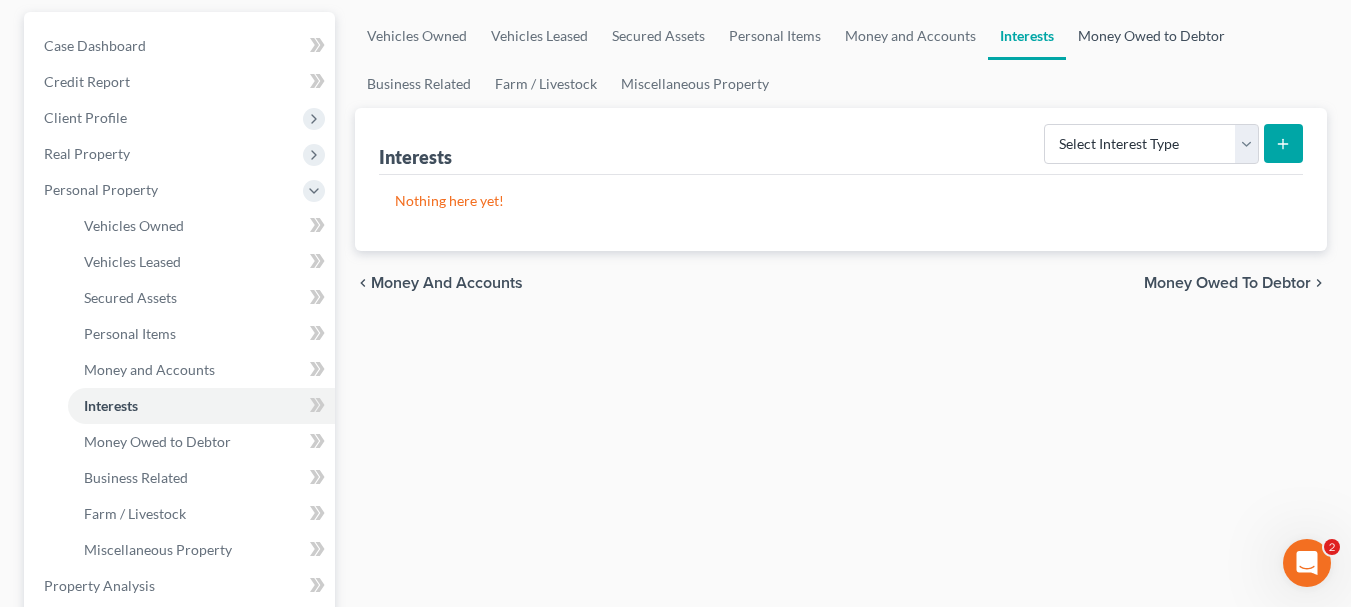 click on "Money Owed to Debtor" at bounding box center [1151, 36] 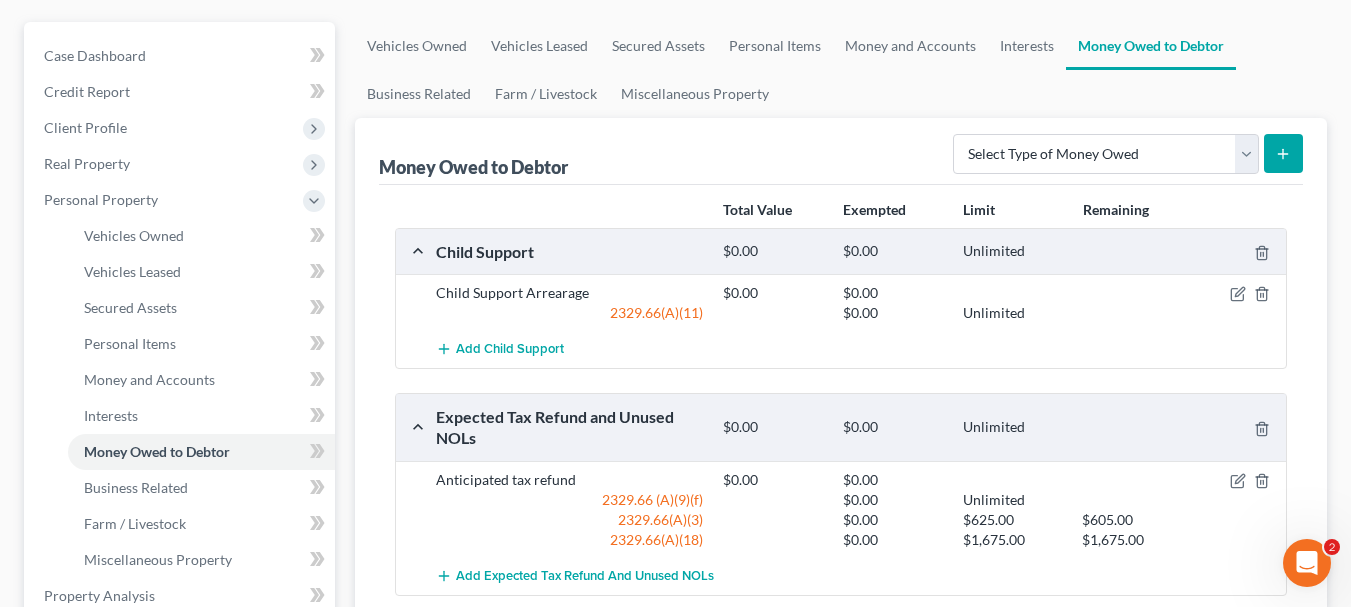 scroll, scrollTop: 178, scrollLeft: 0, axis: vertical 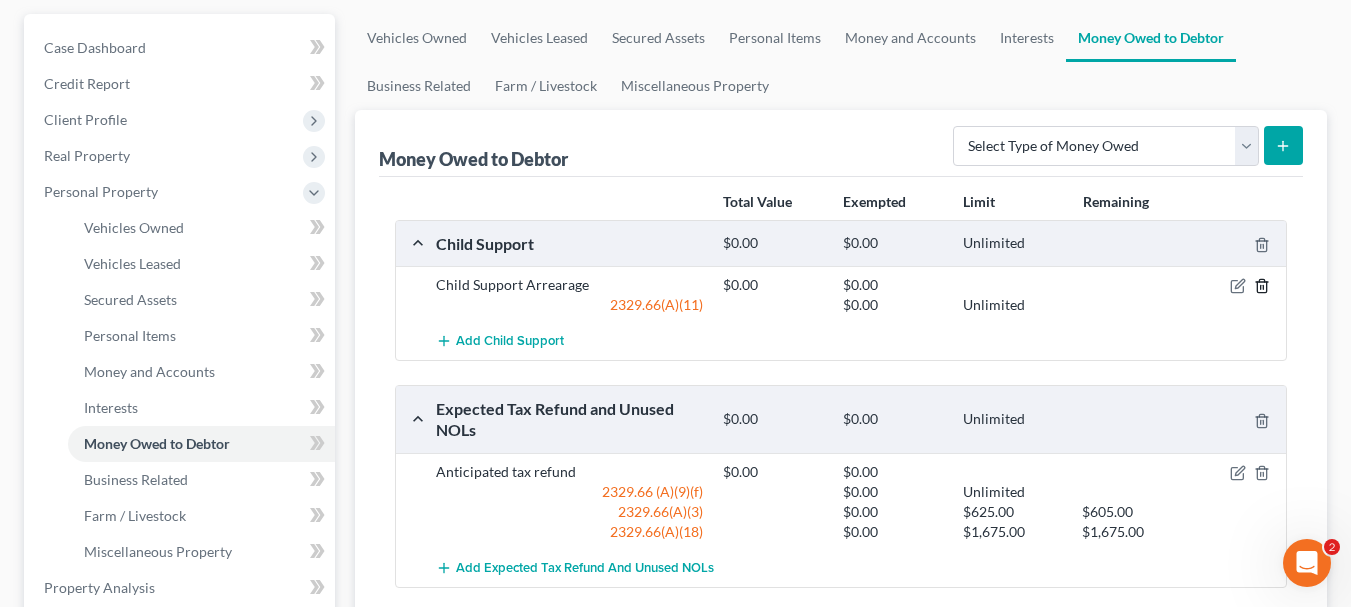 click 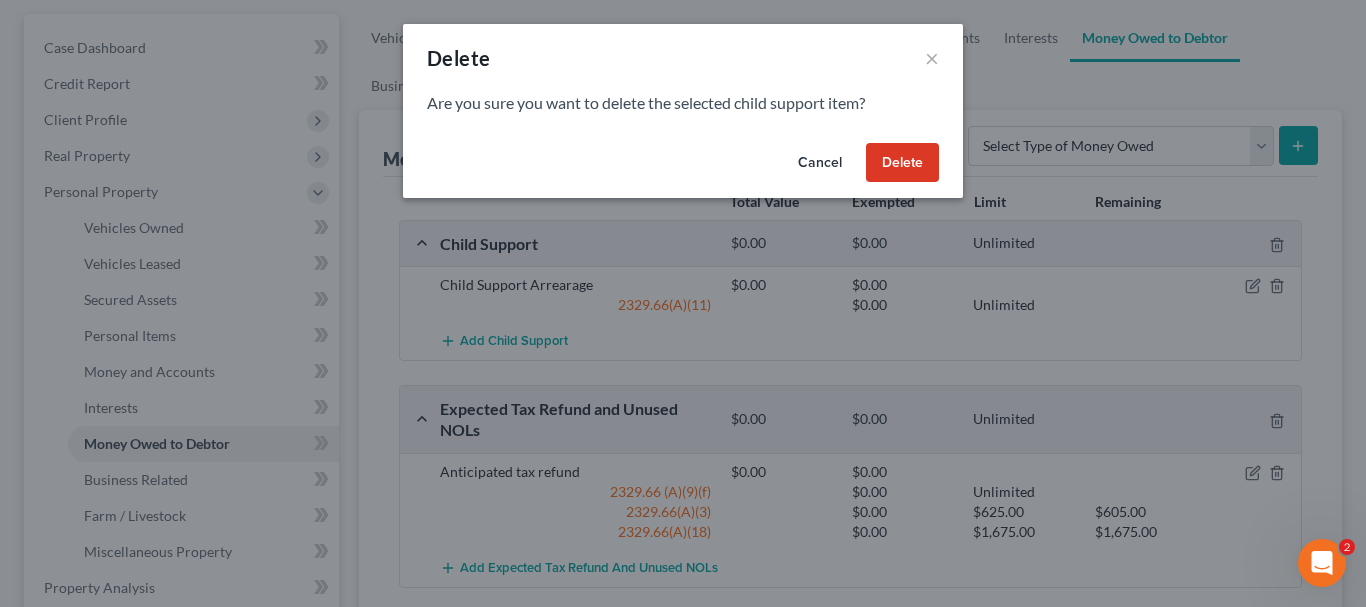 click on "Delete" at bounding box center [902, 163] 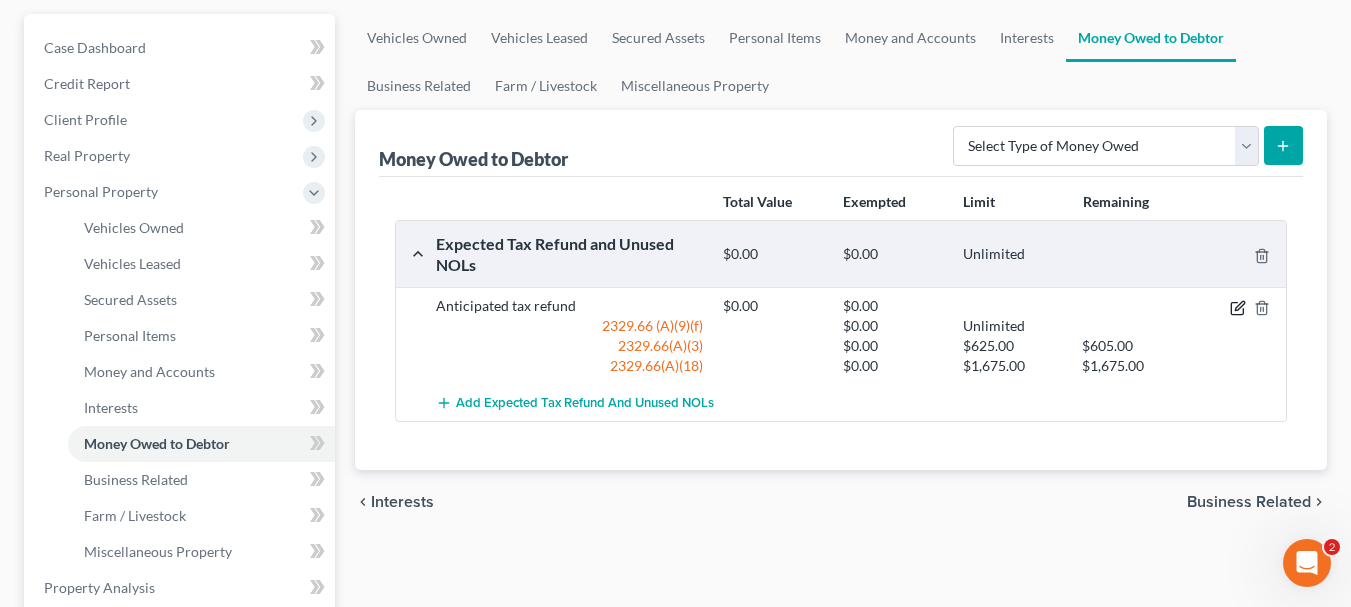 click 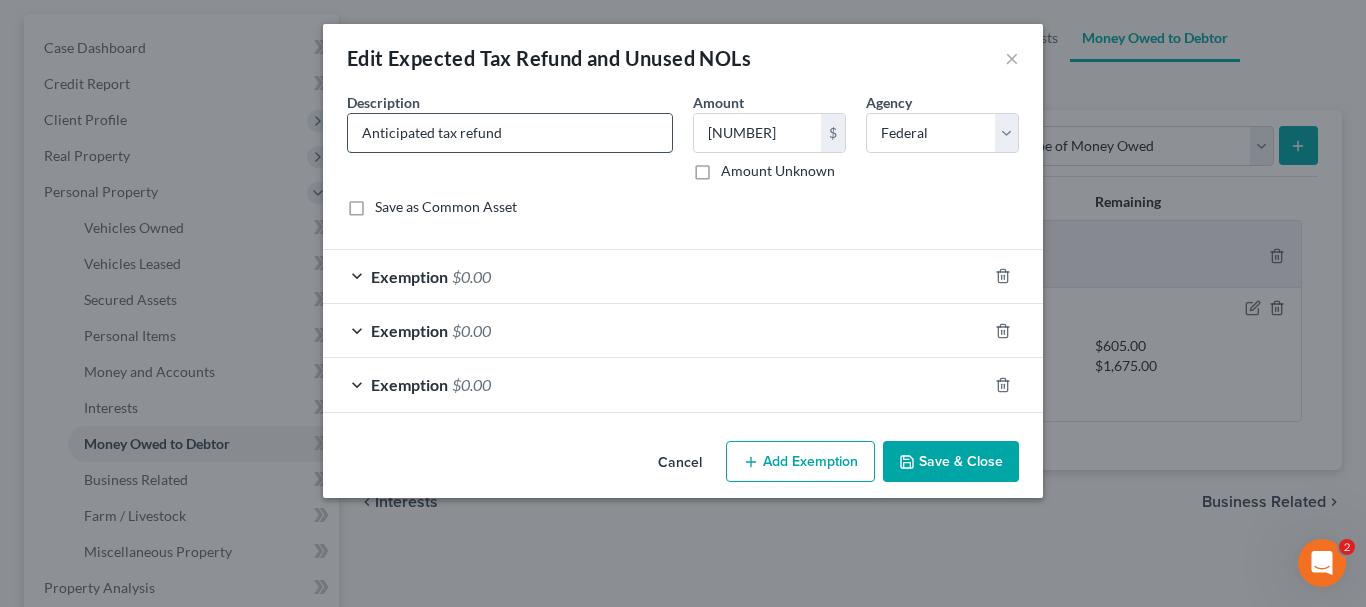 click on "Anticipated tax refund" at bounding box center (510, 133) 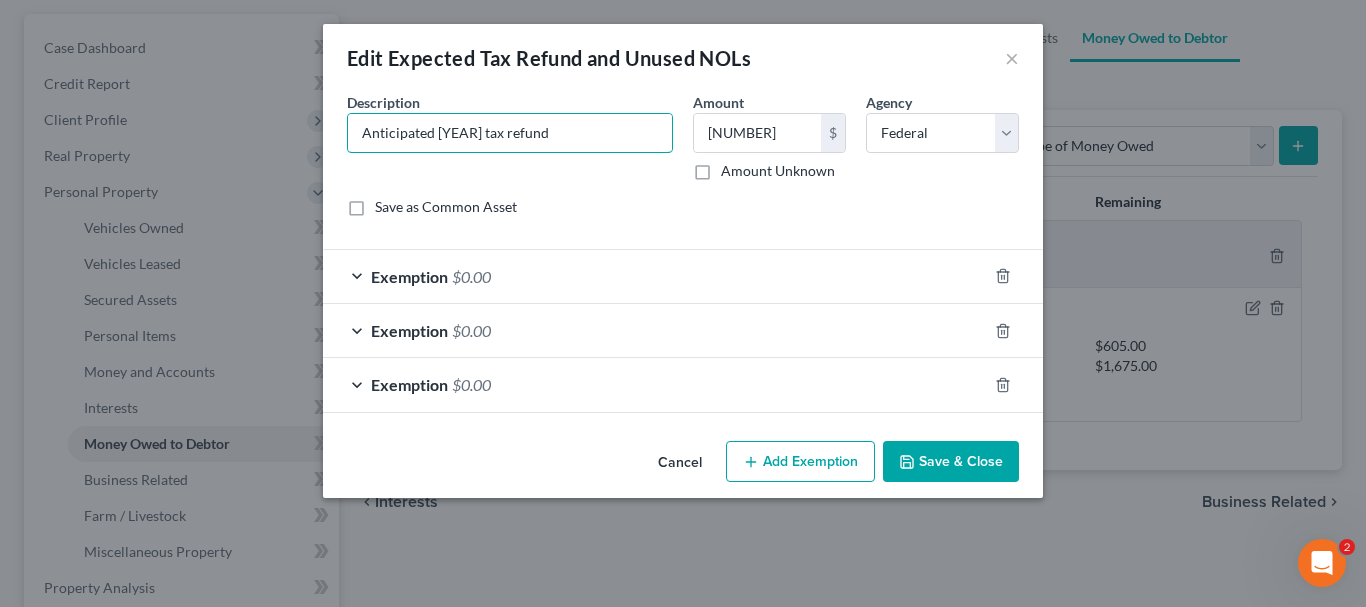 type on "Anticipated [YEAR] tax refund" 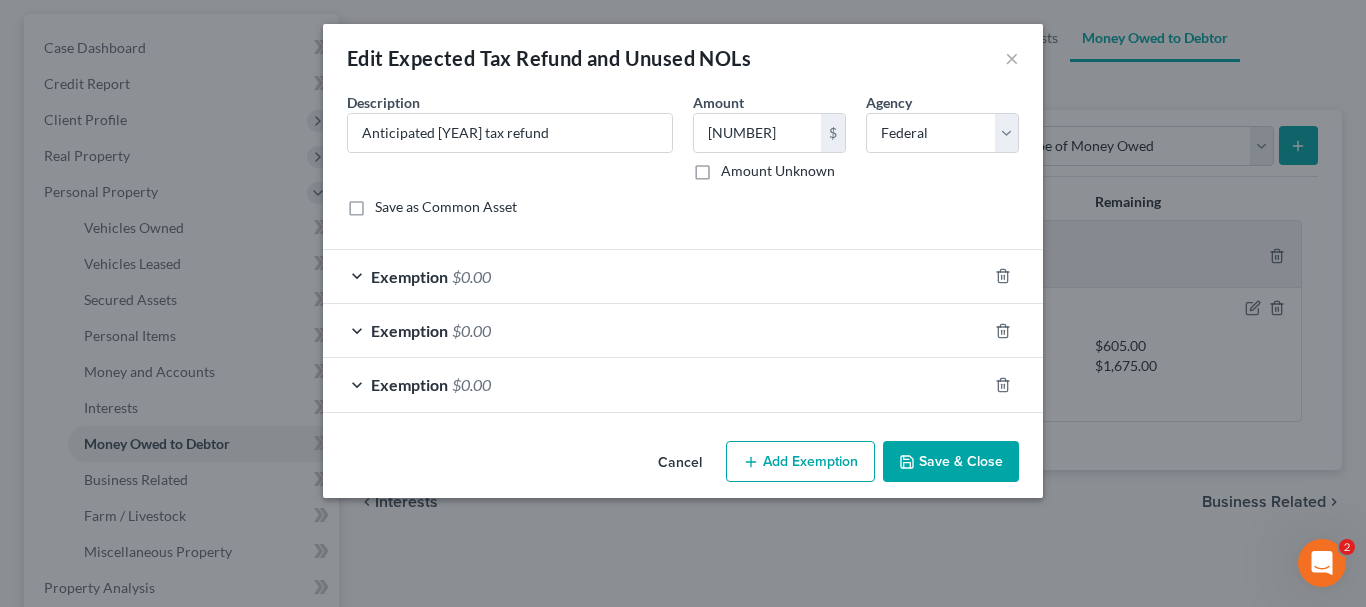 click on "Save & Close" at bounding box center [951, 462] 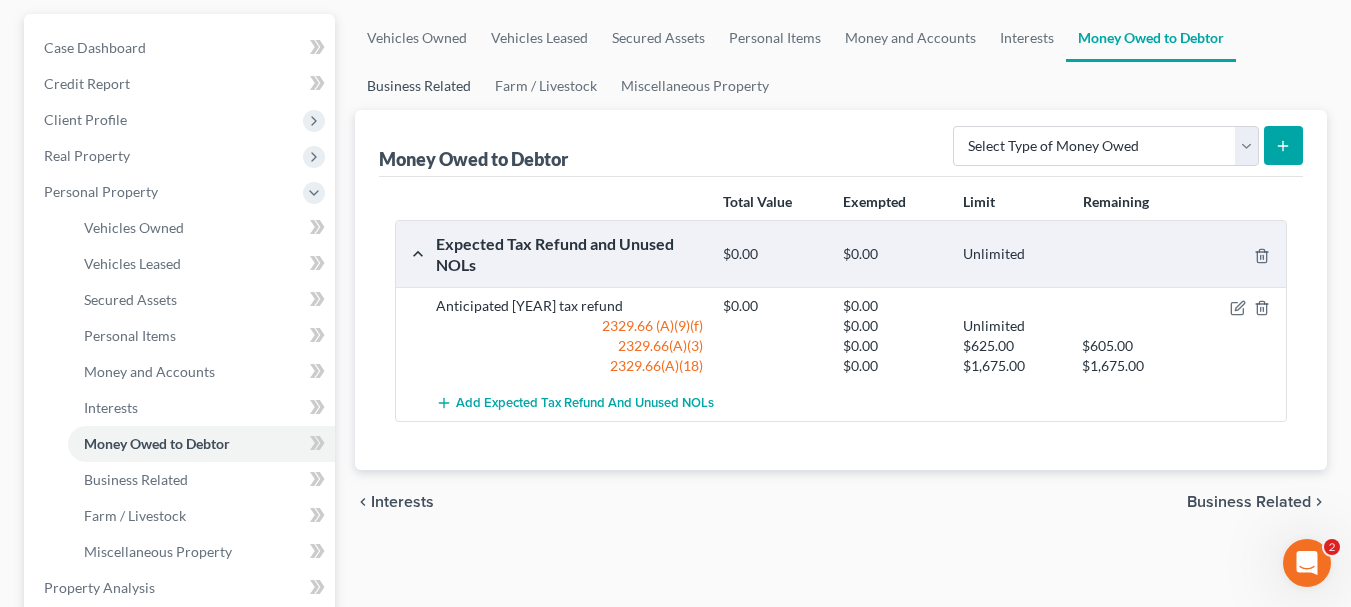 click on "Business Related" at bounding box center [419, 86] 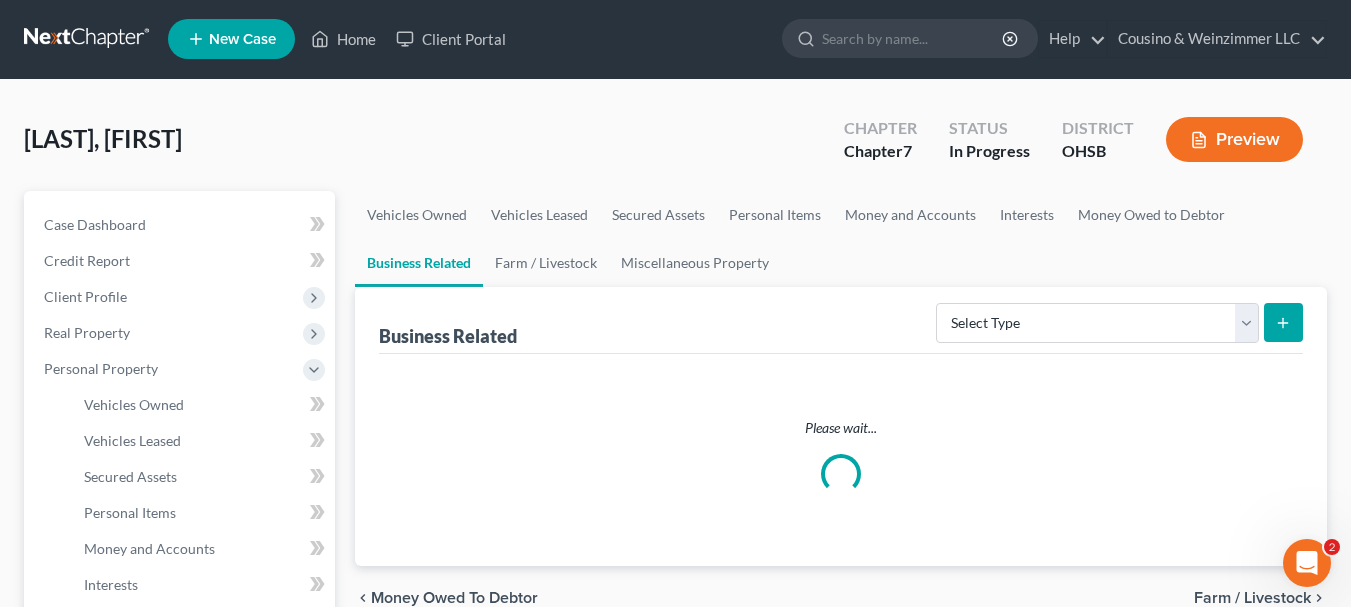 scroll, scrollTop: 0, scrollLeft: 0, axis: both 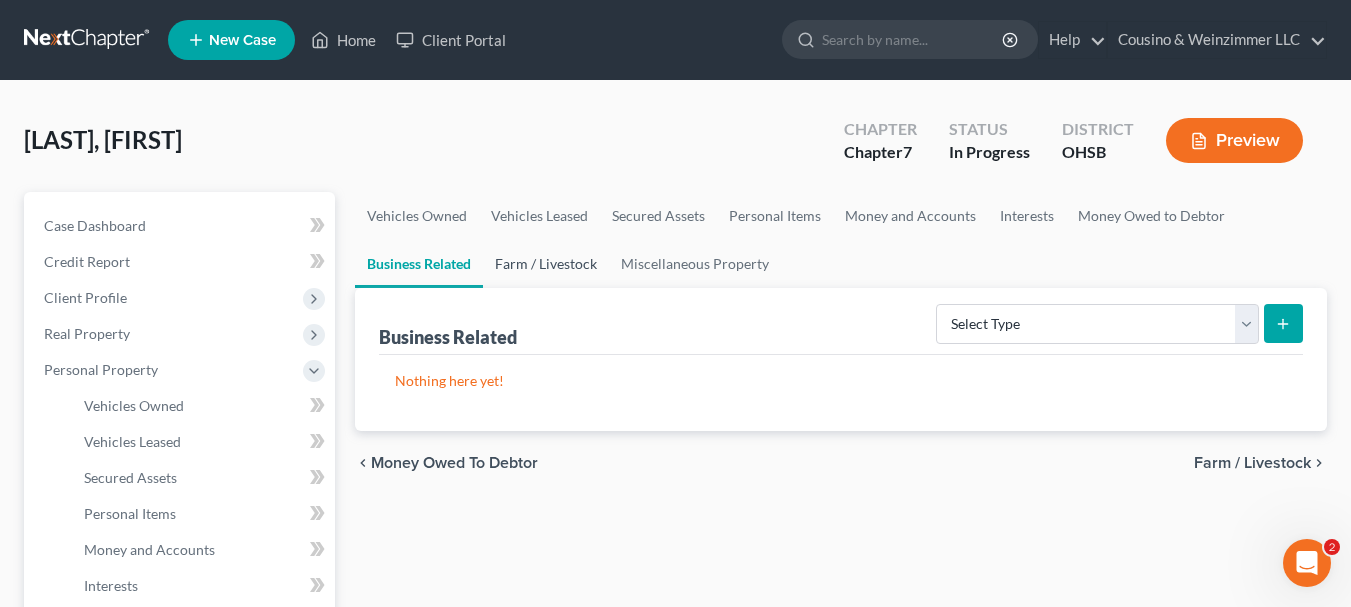 click on "Farm / Livestock" at bounding box center [546, 264] 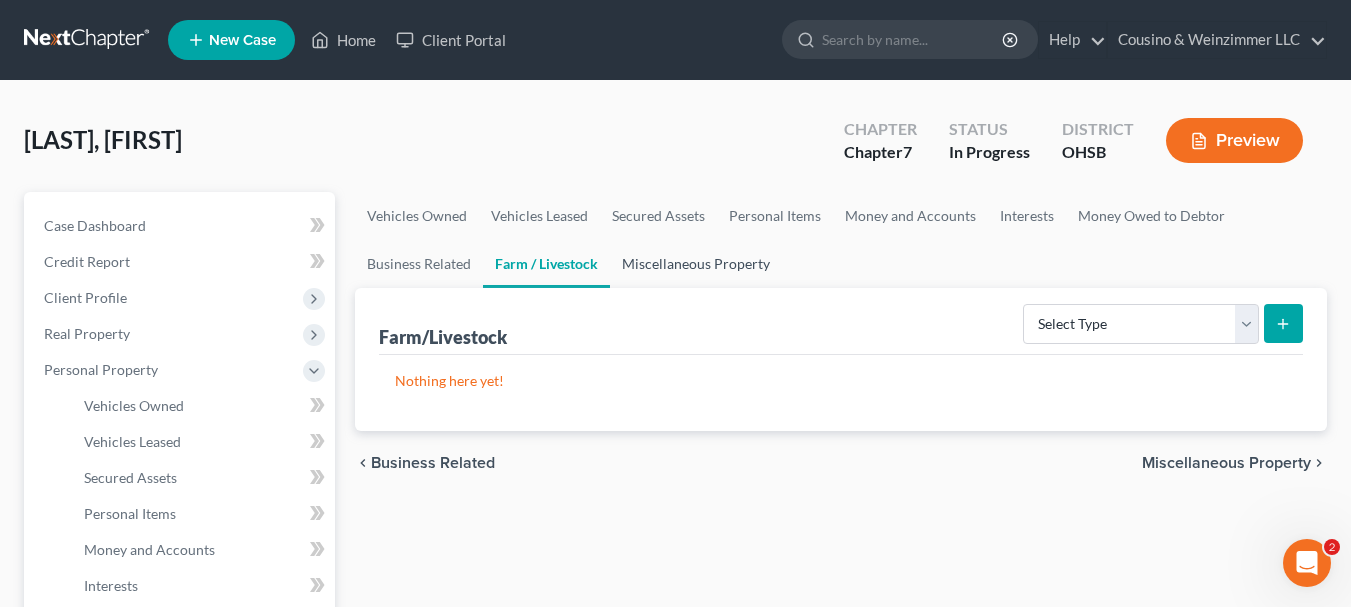 click on "Miscellaneous Property" at bounding box center [696, 264] 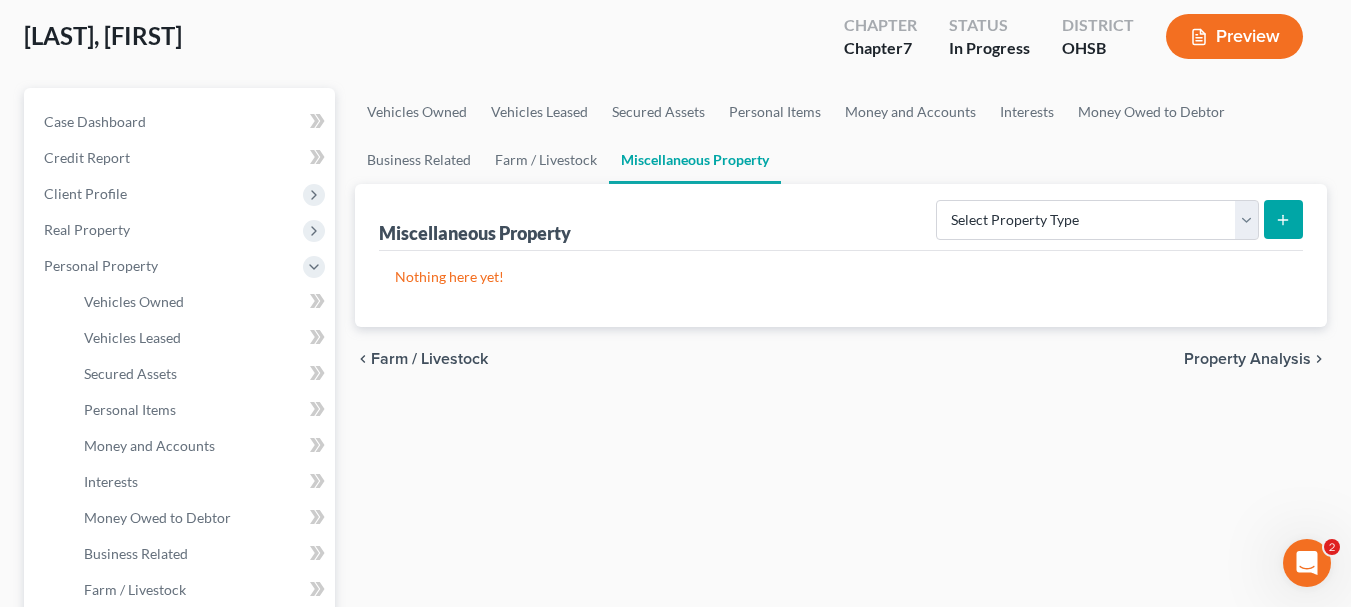 scroll, scrollTop: 105, scrollLeft: 0, axis: vertical 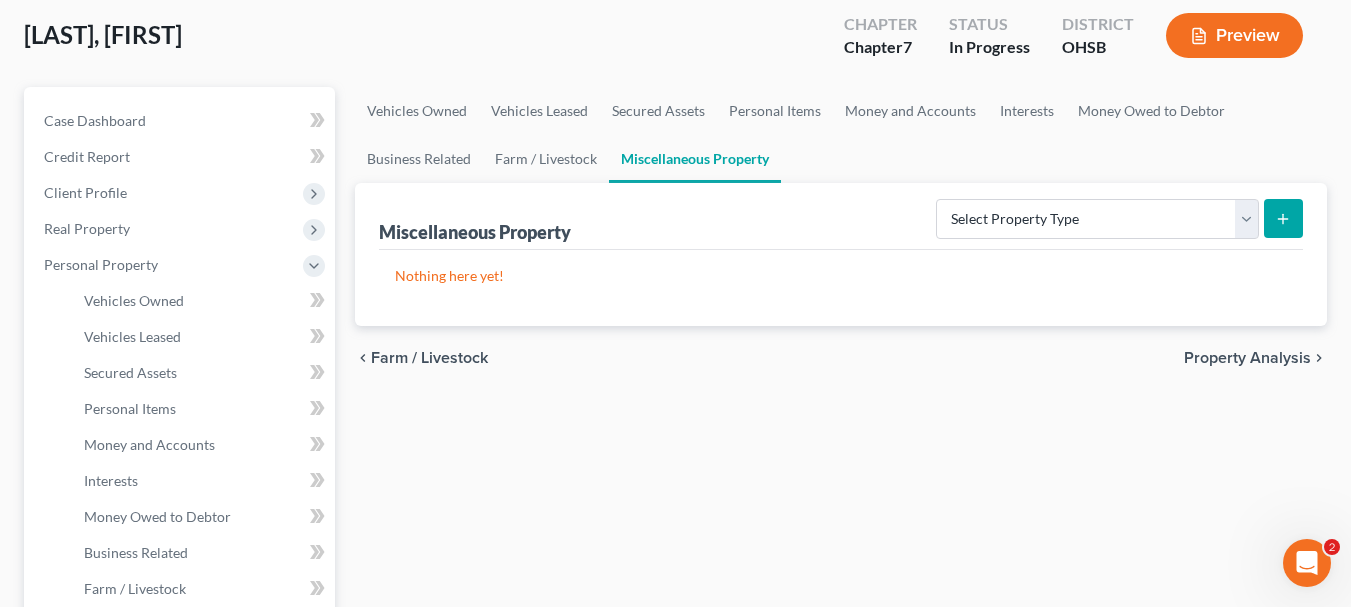 click on "Property Analysis" at bounding box center (1247, 358) 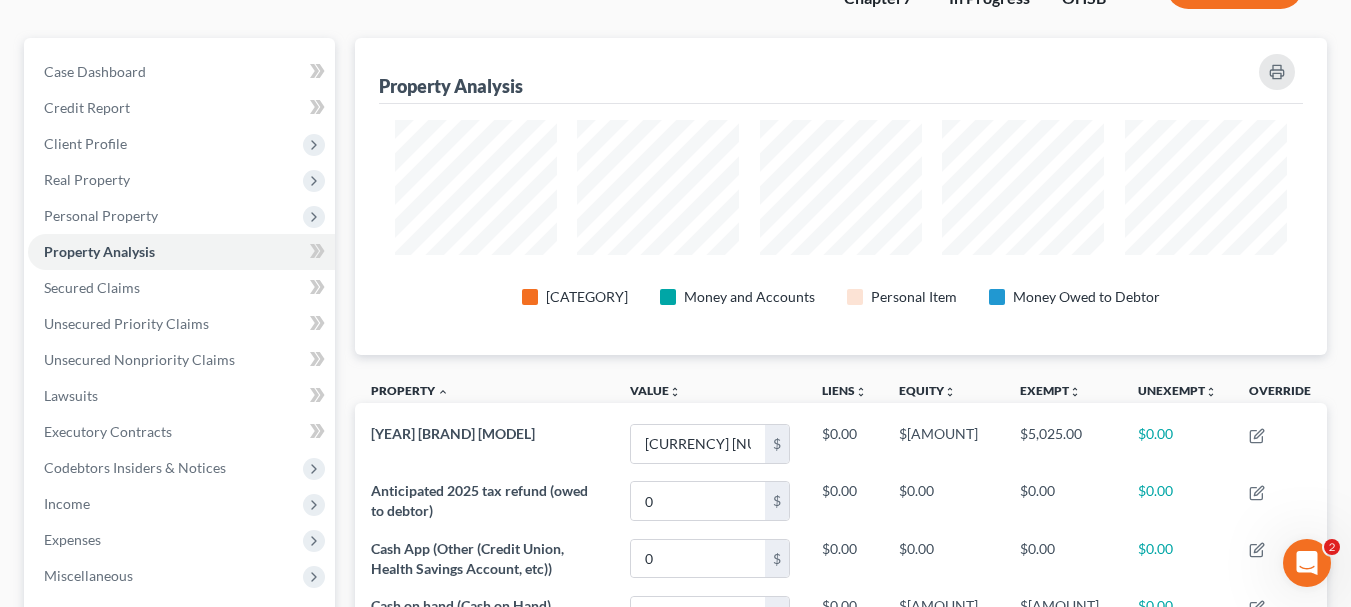 scroll, scrollTop: 189, scrollLeft: 0, axis: vertical 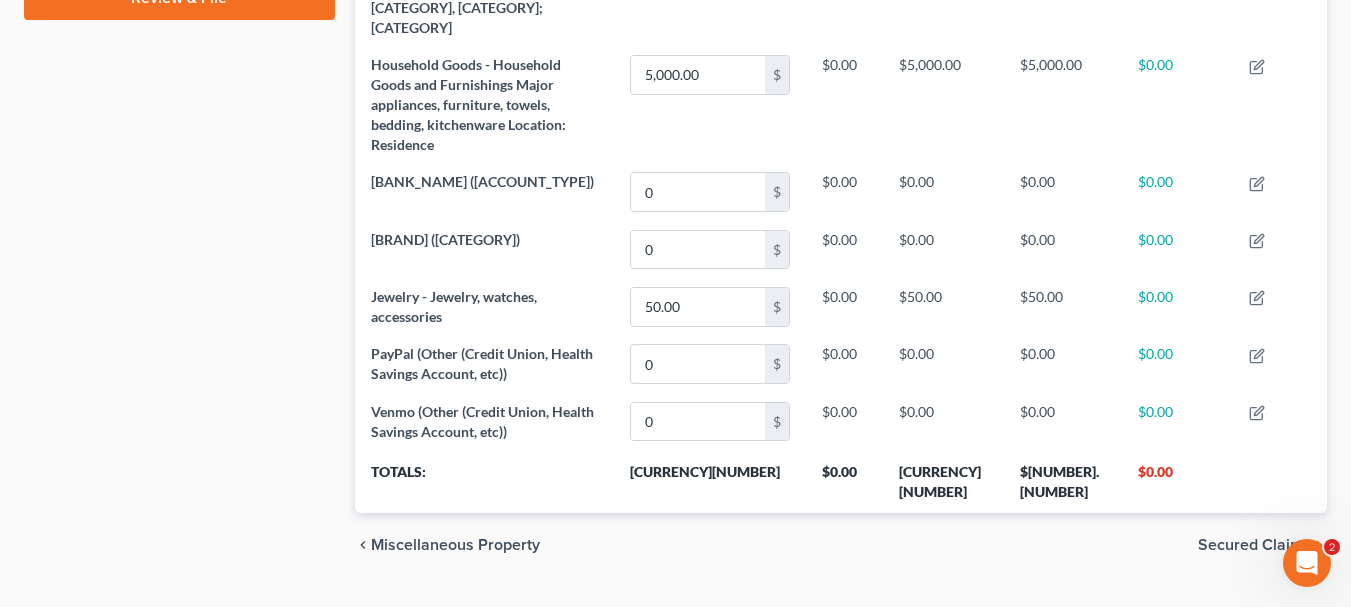 click on "Secured Claims" at bounding box center [1254, 545] 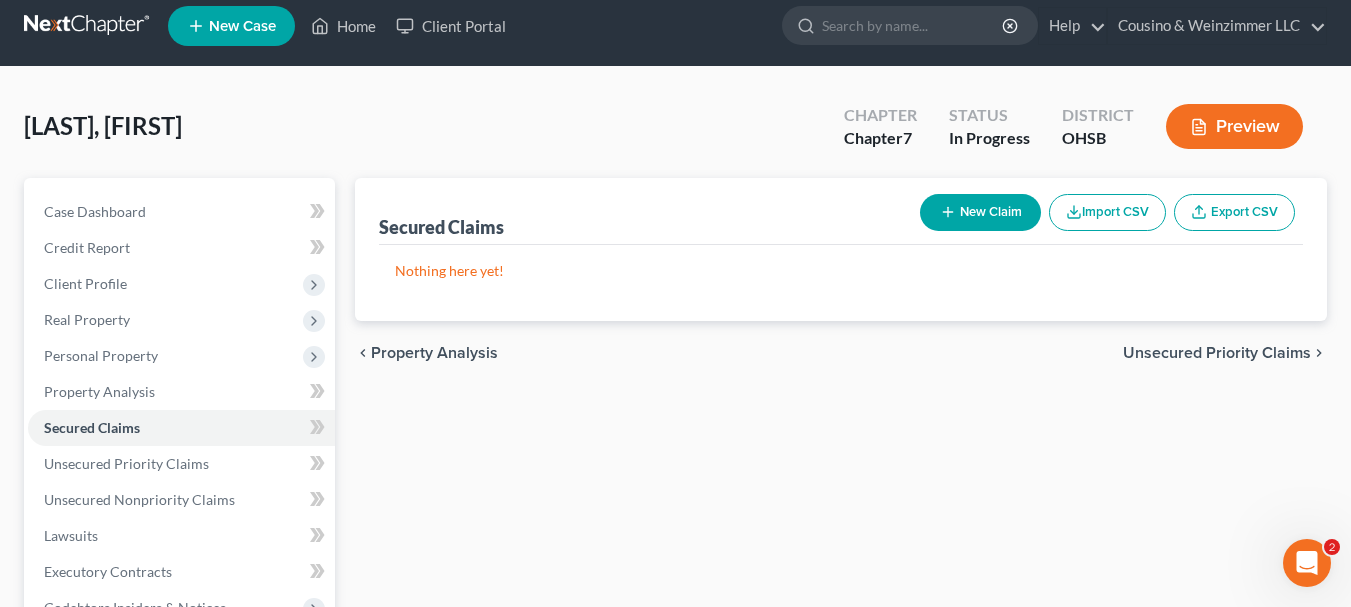 scroll, scrollTop: 0, scrollLeft: 0, axis: both 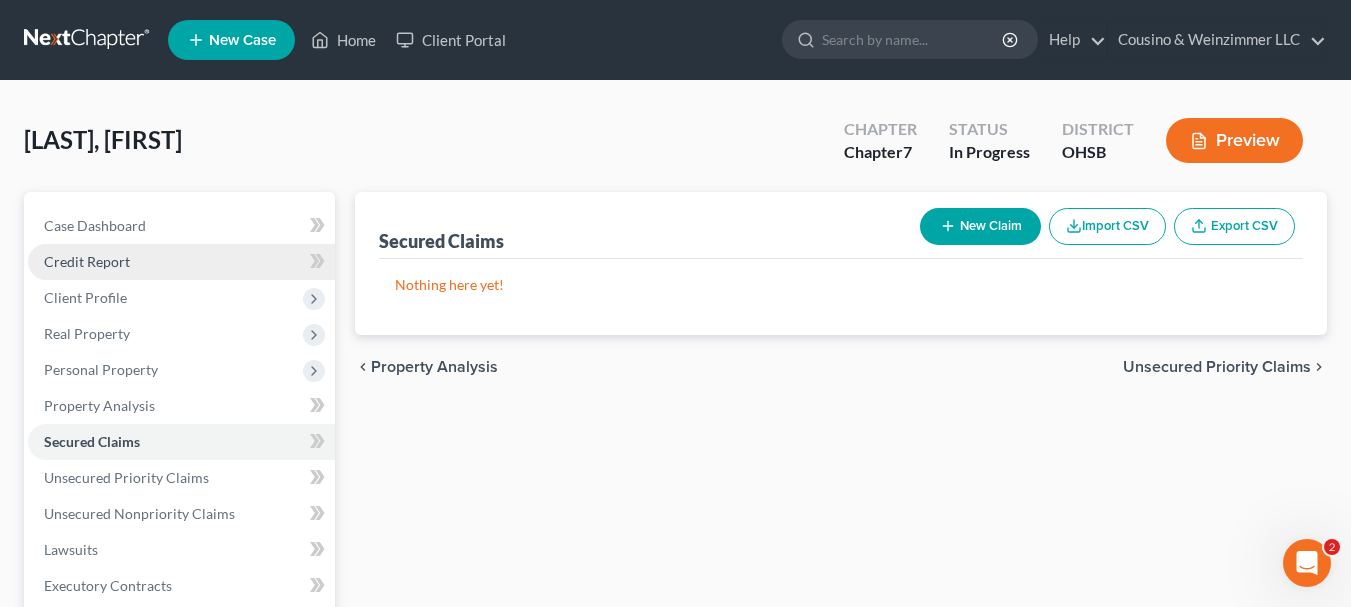 click on "Credit Report" at bounding box center (181, 262) 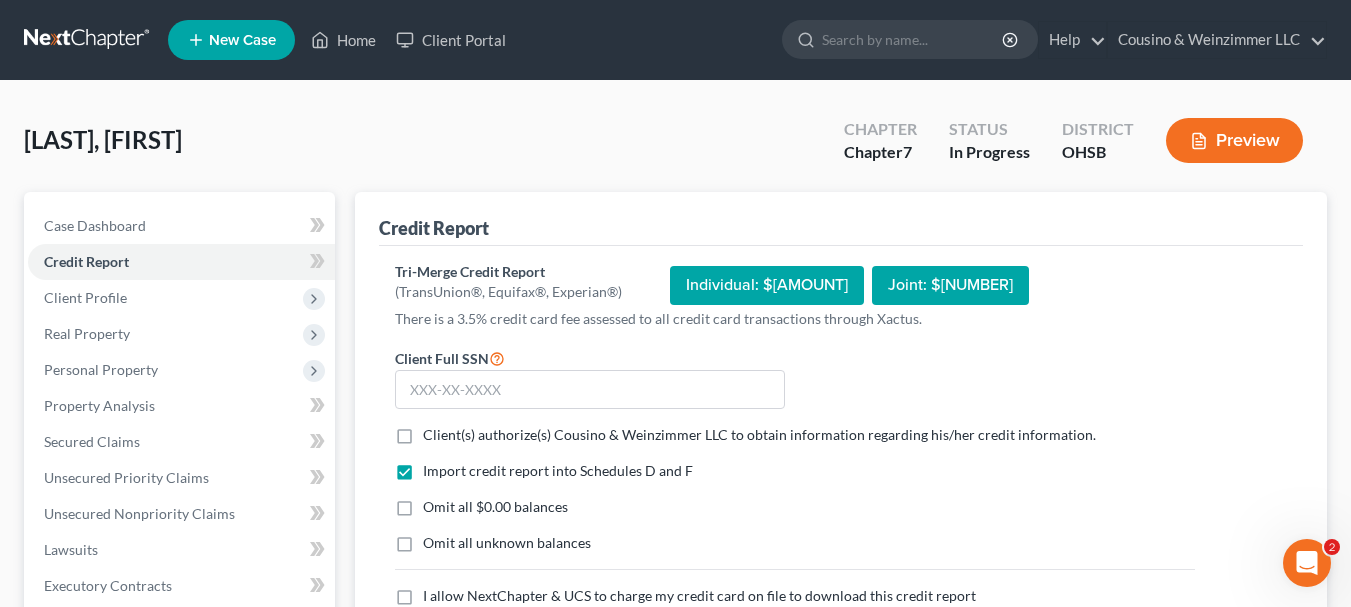 click on "[LAST], [FIRST] Upgraded Chapter Chapter  7 Status In Progress District OHSB Preview" at bounding box center (675, 148) 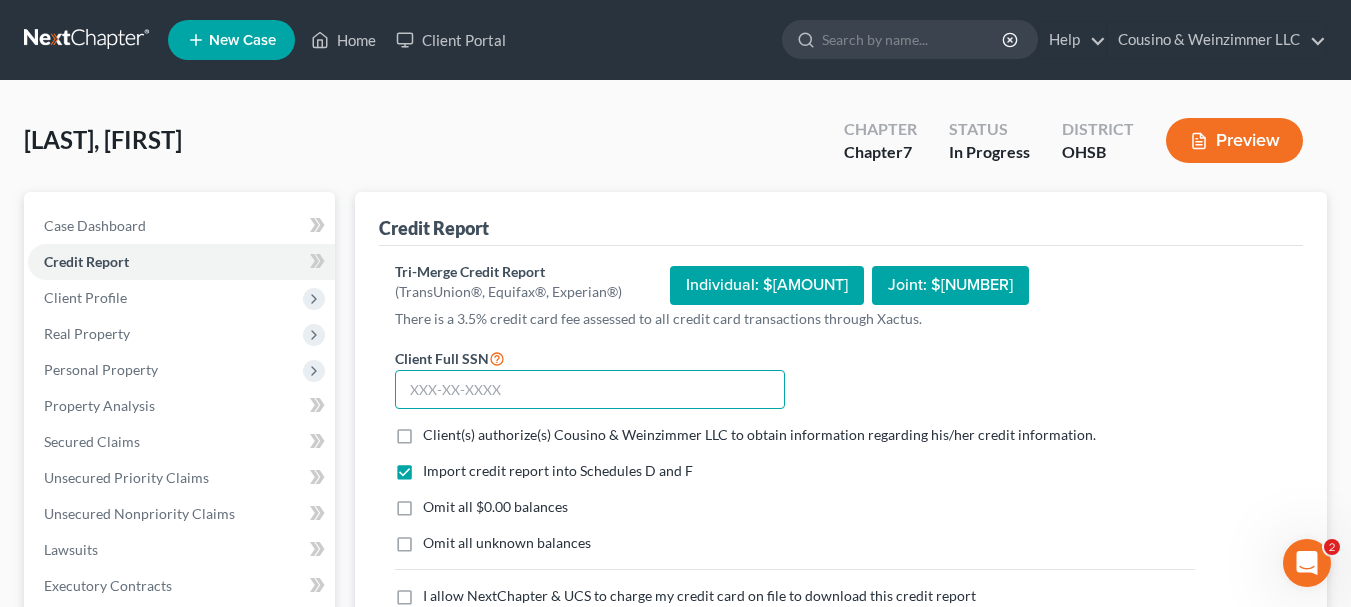 click at bounding box center [590, 390] 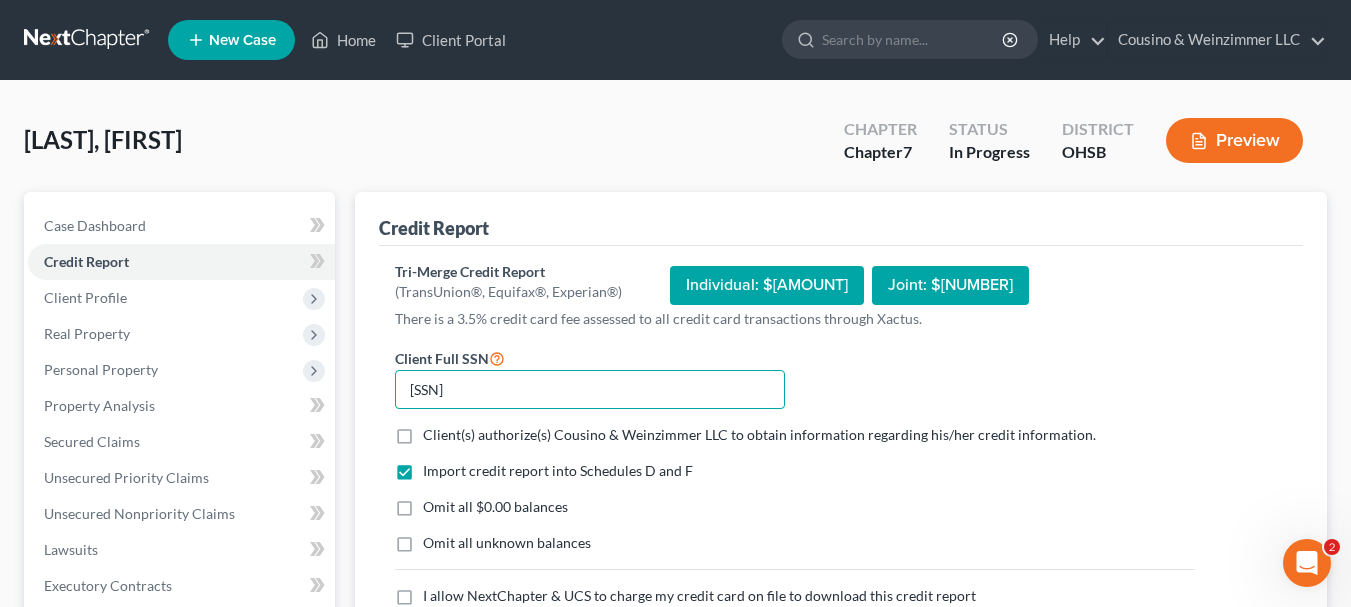 type on "[SSN]" 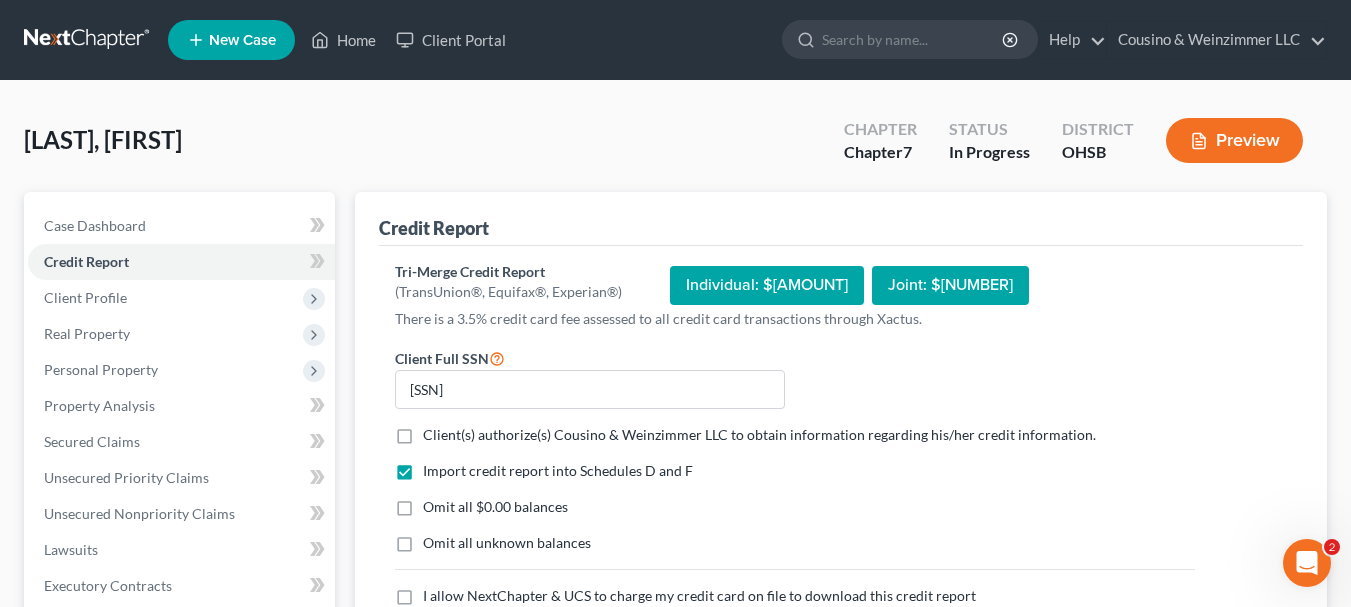 click on "[LAST], [FIRST] Upgraded Chapter Chapter  7 Status In Progress District OHSB Preview" at bounding box center (675, 148) 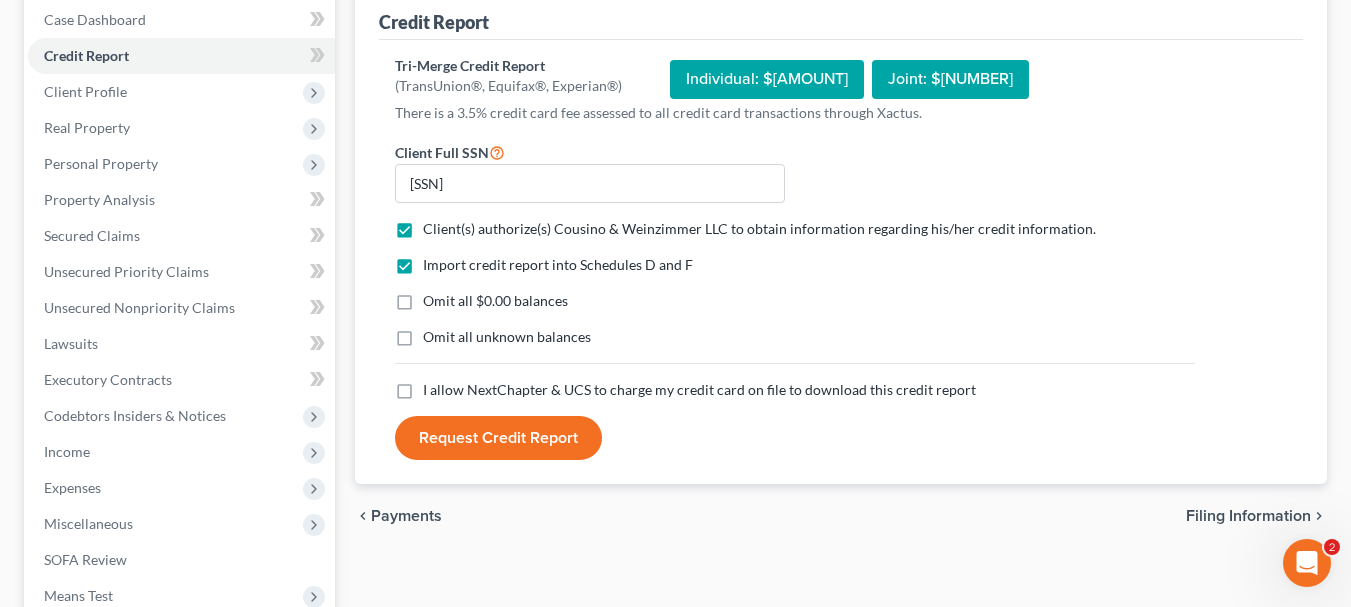 scroll, scrollTop: 207, scrollLeft: 0, axis: vertical 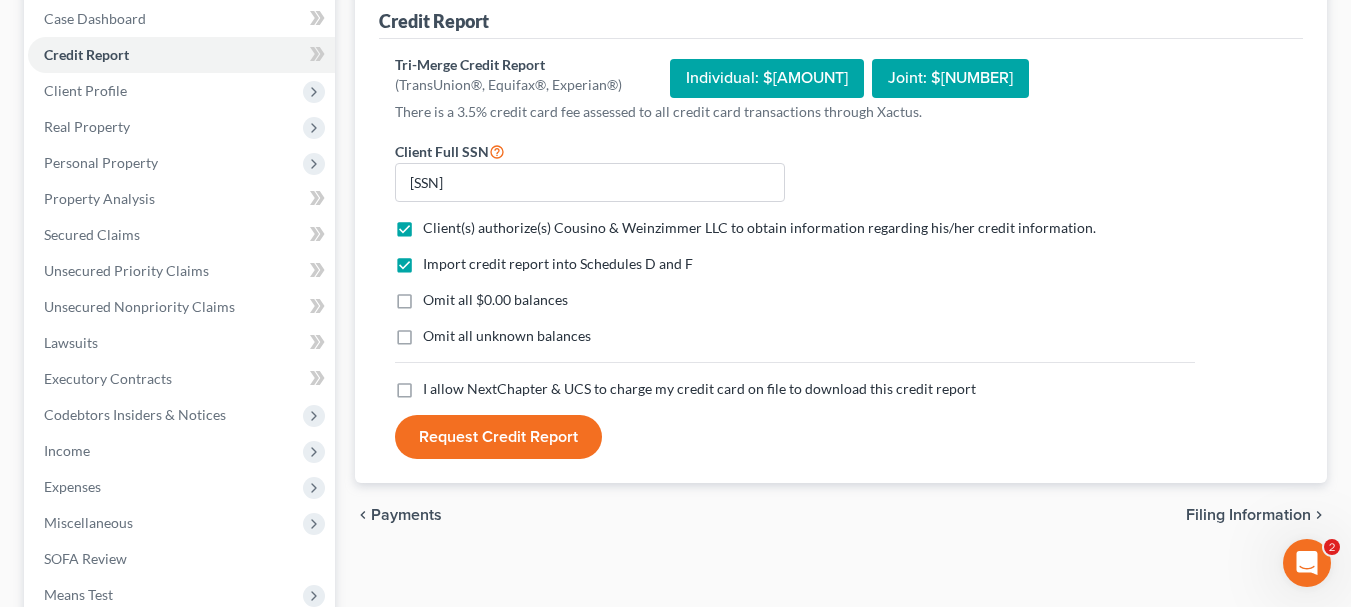 click on "[FIRST] & [BRAND] to charge my credit card on file to download this credit report *" at bounding box center (699, 389) 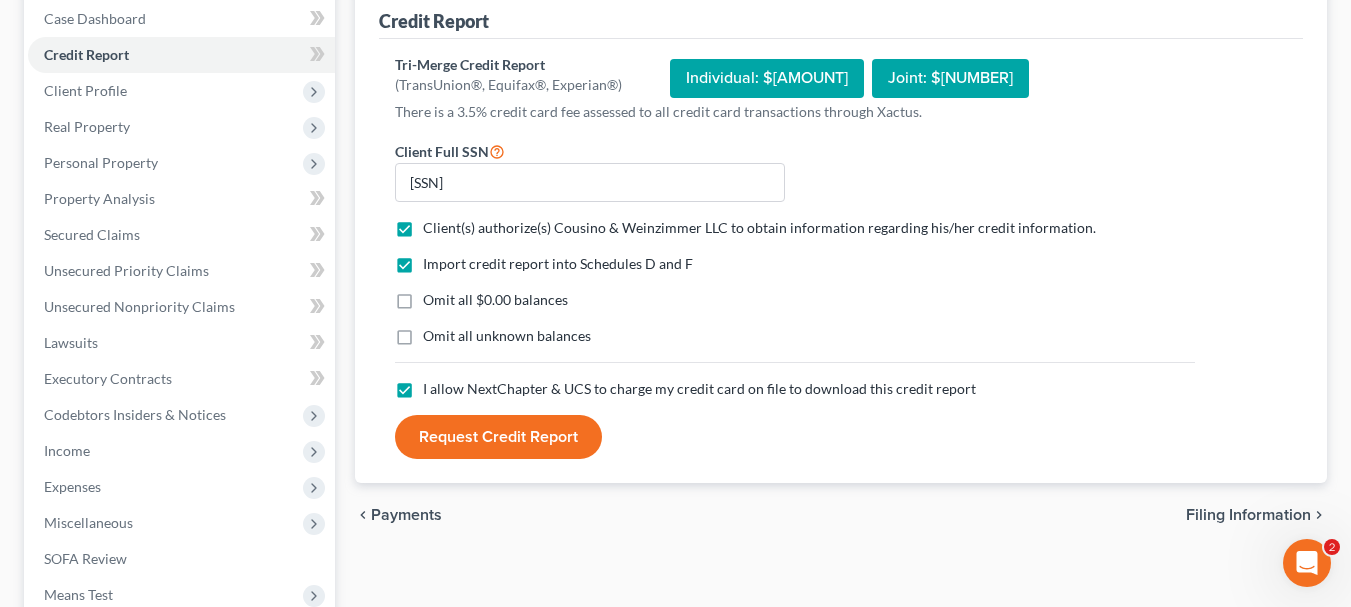 click on "Request Credit Report" at bounding box center (498, 437) 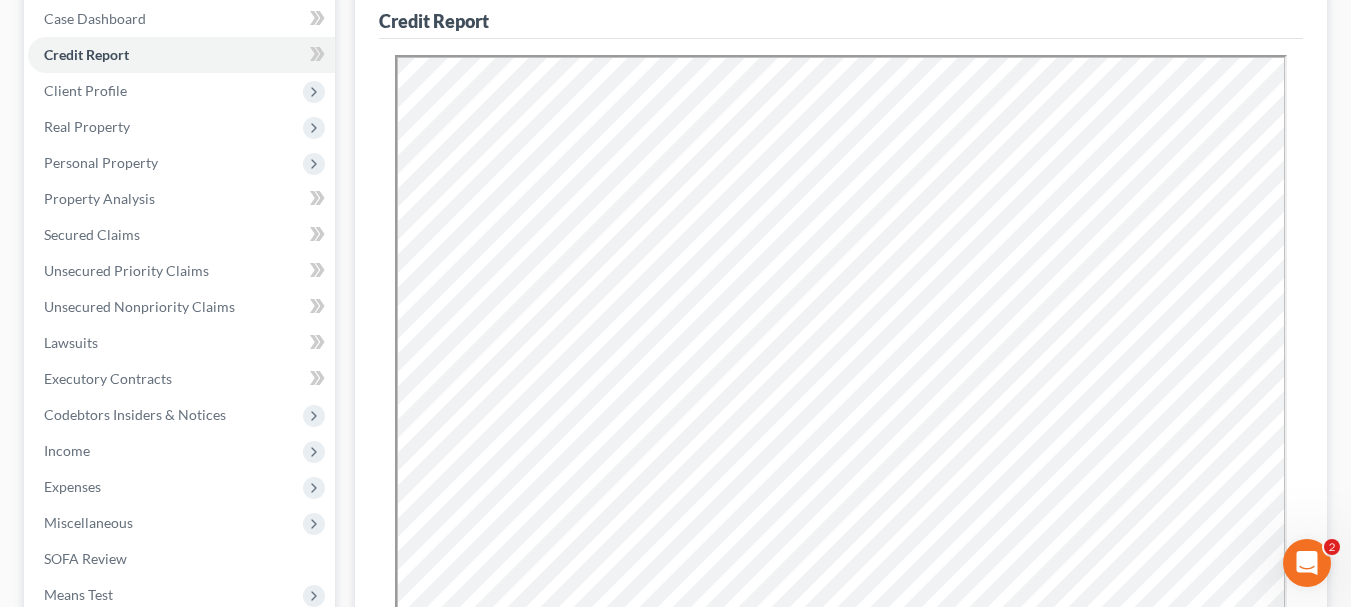 scroll, scrollTop: 0, scrollLeft: 0, axis: both 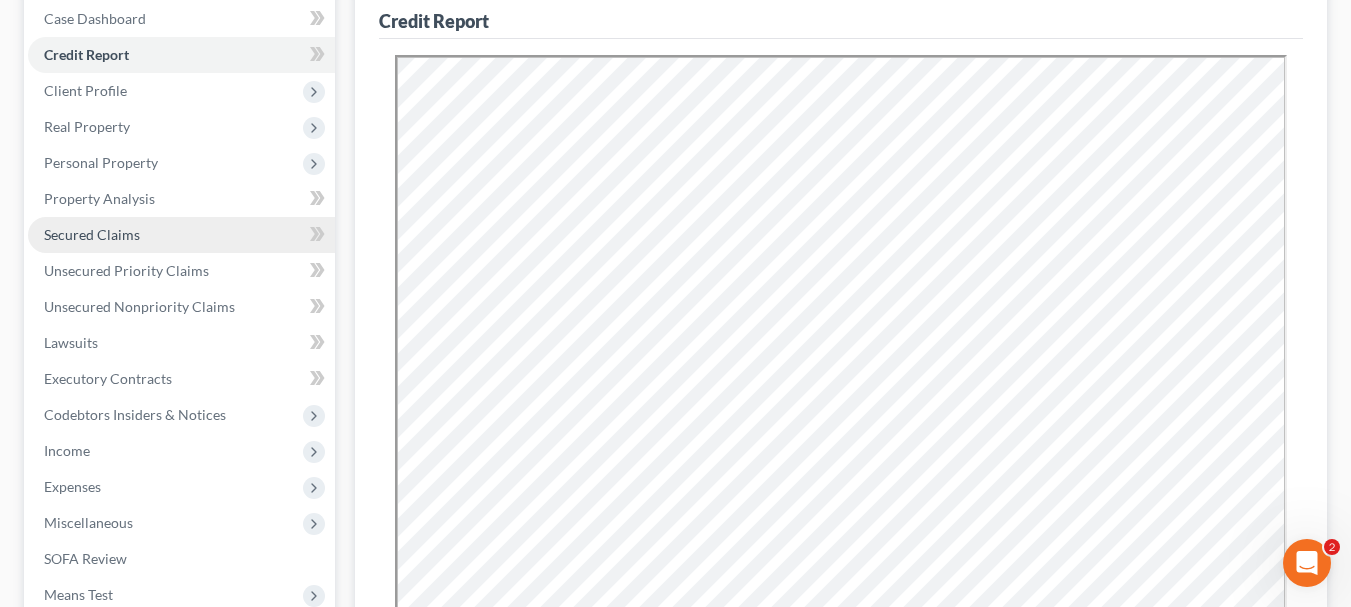 click on "Secured Claims" at bounding box center (92, 234) 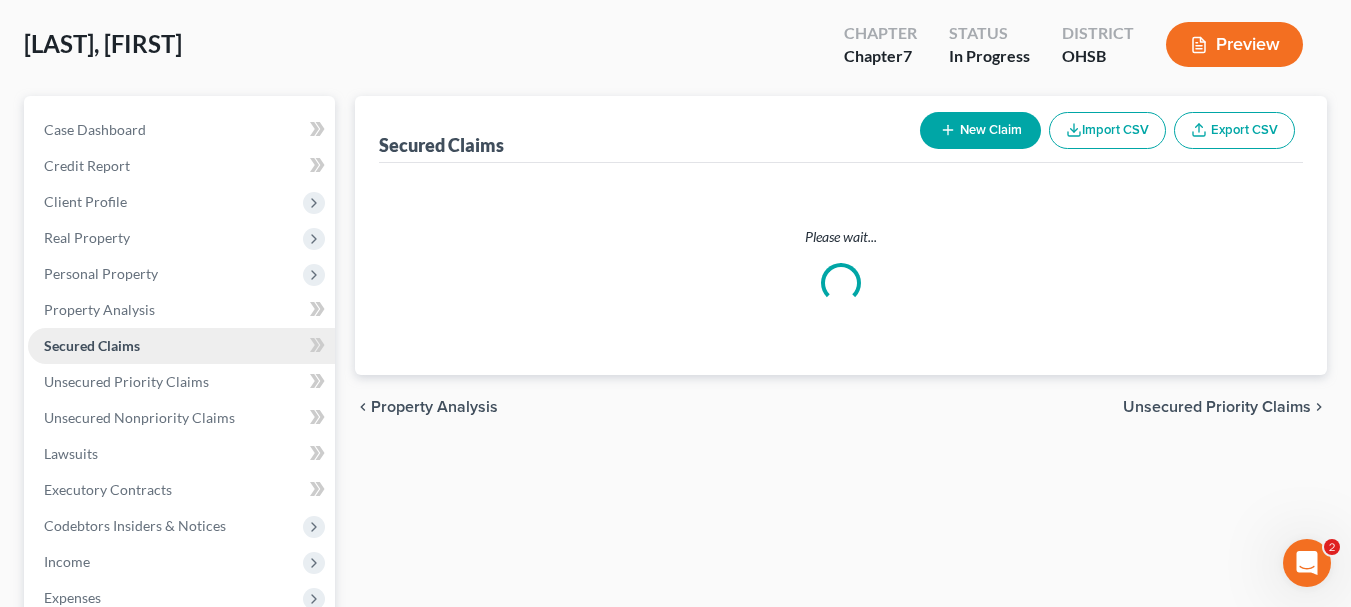 scroll, scrollTop: 0, scrollLeft: 0, axis: both 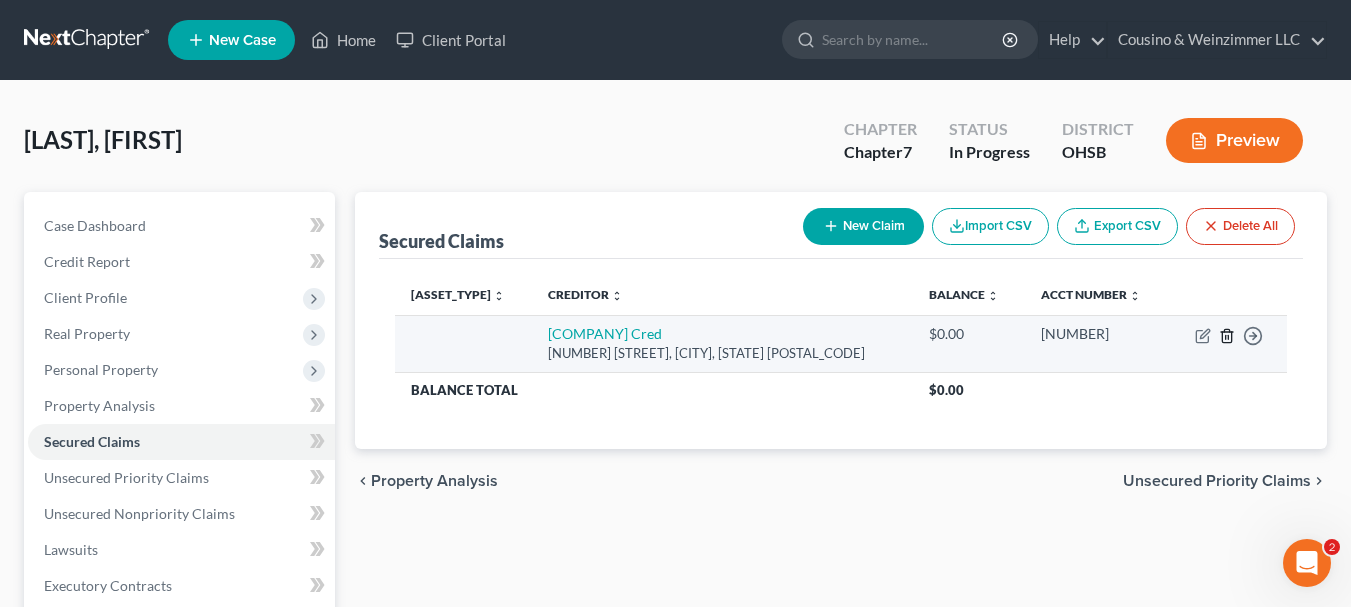 click 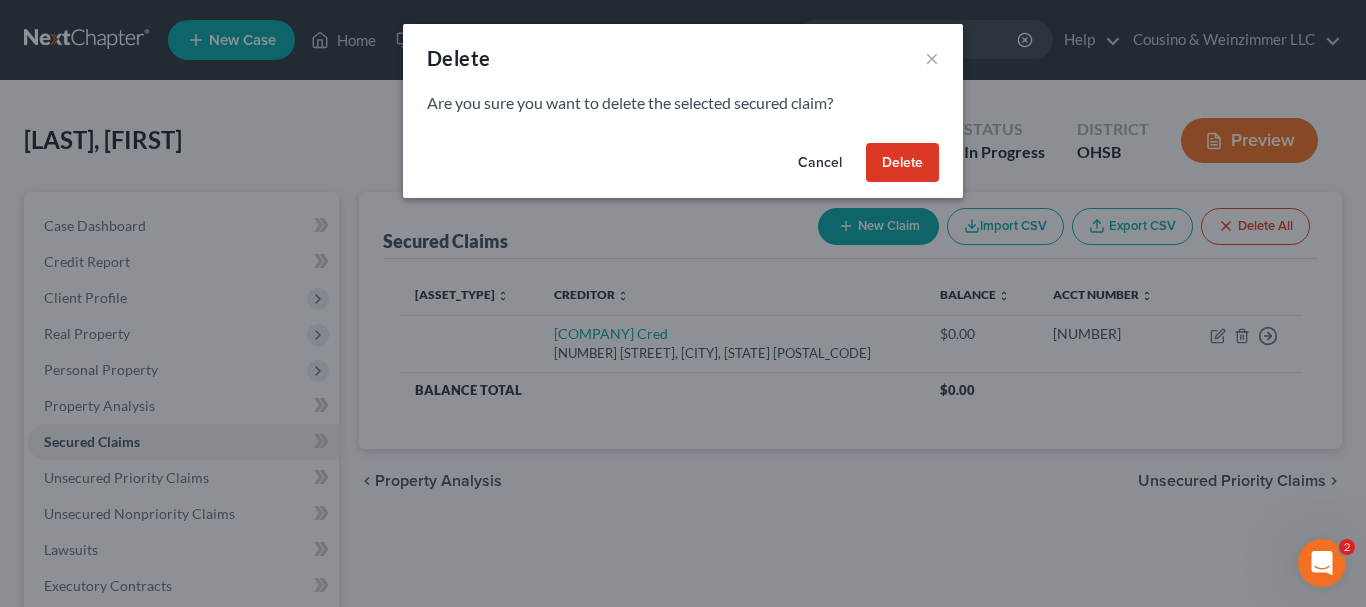 click on "Delete" at bounding box center (902, 163) 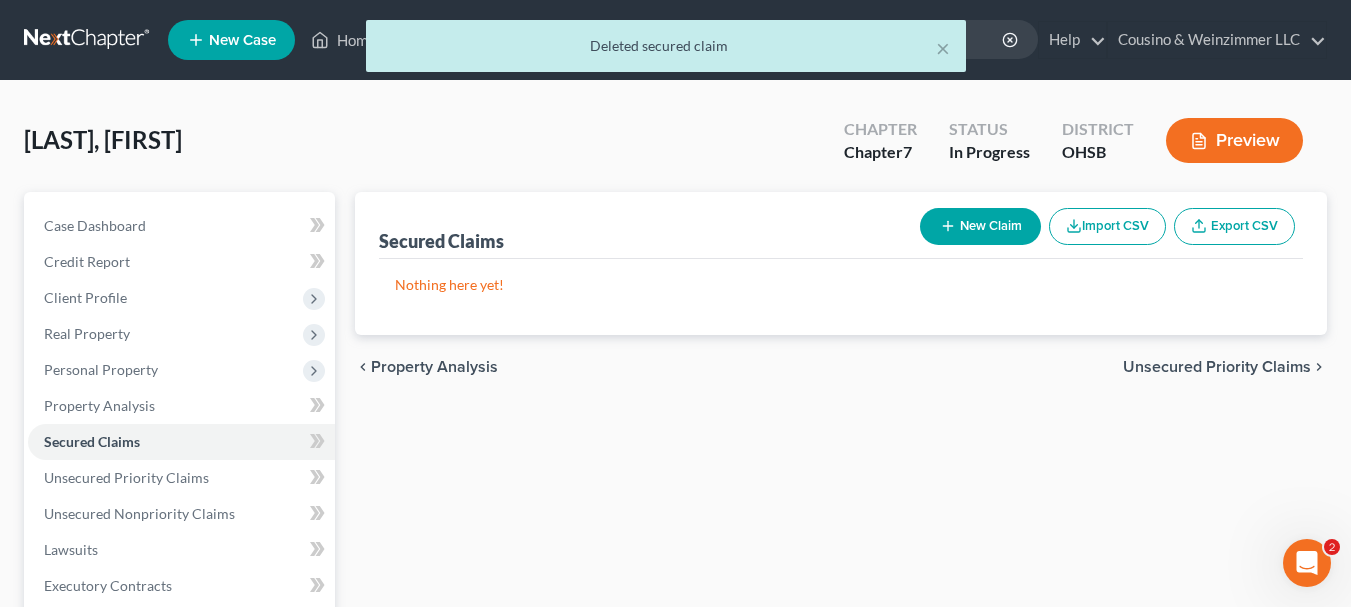 click on "Unsecured Priority Claims" at bounding box center (1217, 367) 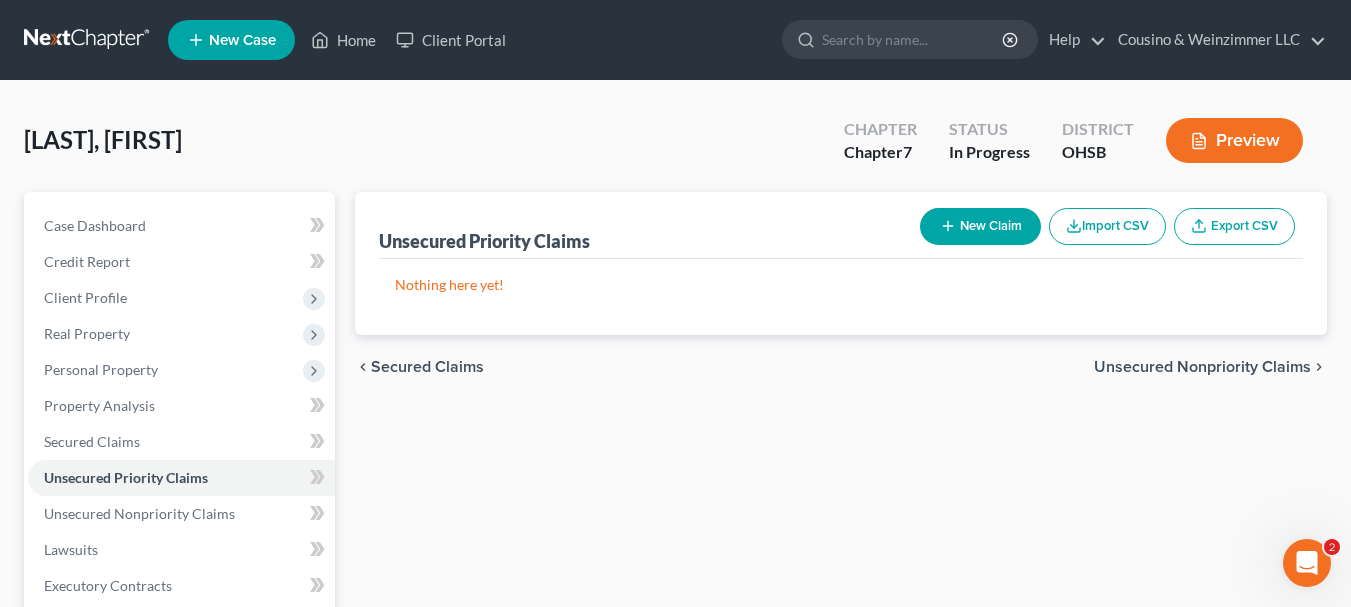 click on "Unsecured Nonpriority Claims" at bounding box center (1202, 367) 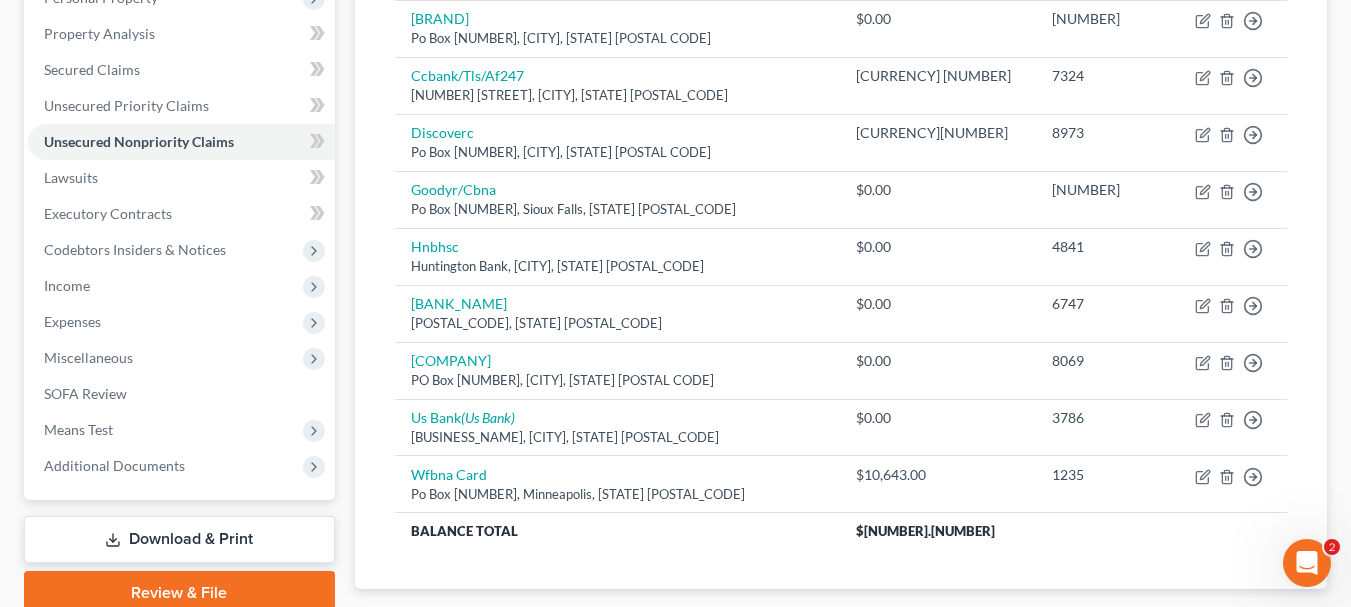 scroll, scrollTop: 373, scrollLeft: 0, axis: vertical 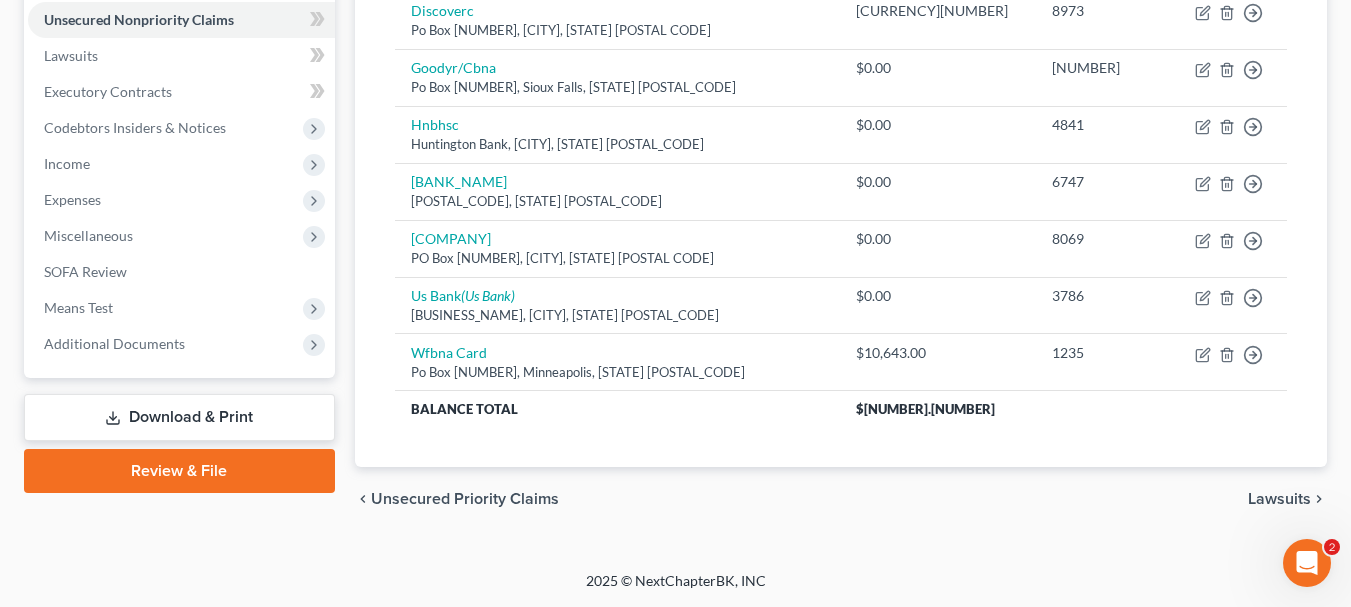 click on "Lawsuits" at bounding box center (1279, 499) 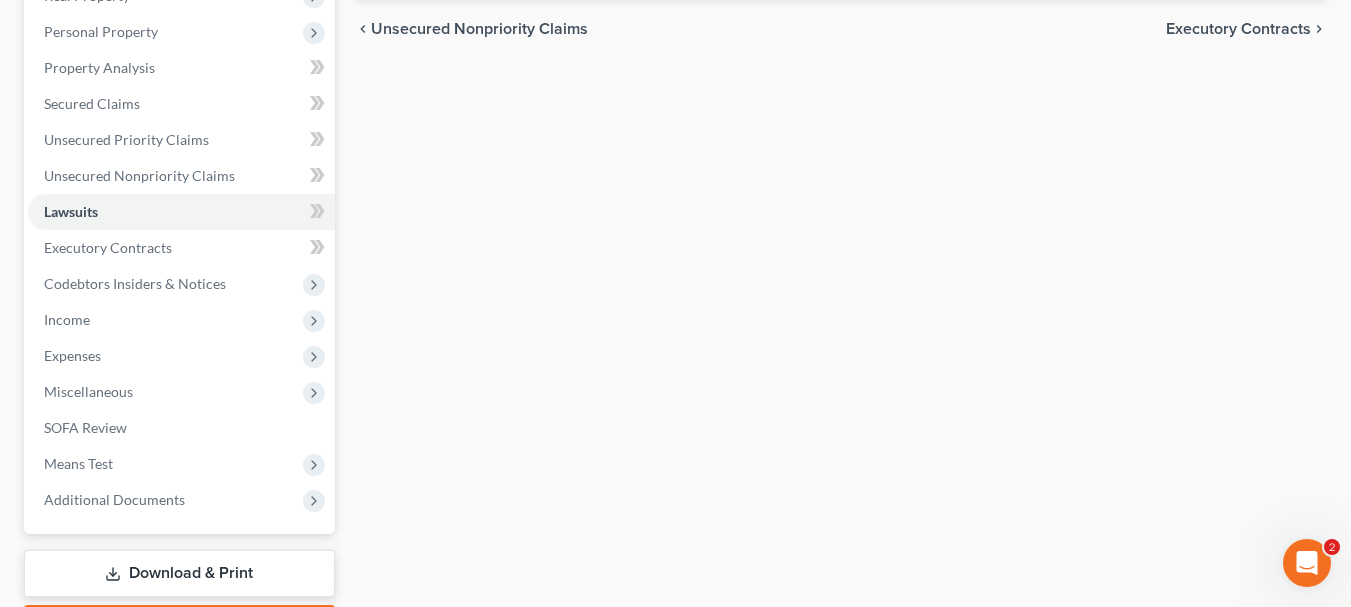 scroll, scrollTop: 0, scrollLeft: 0, axis: both 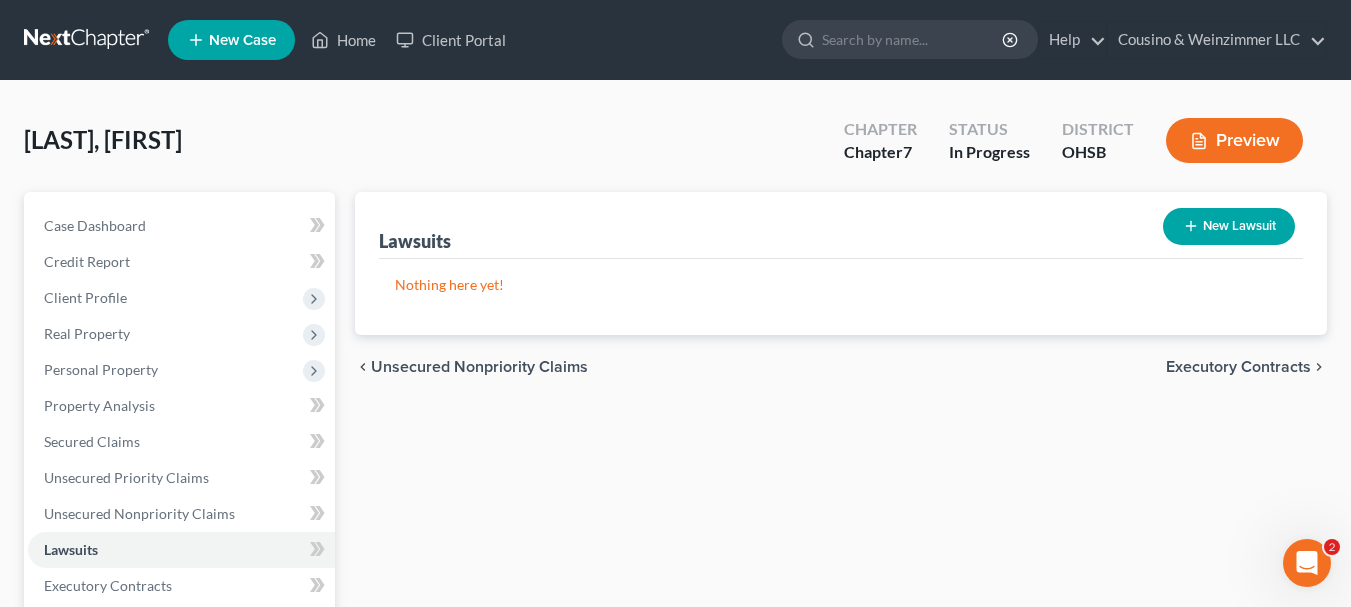 click 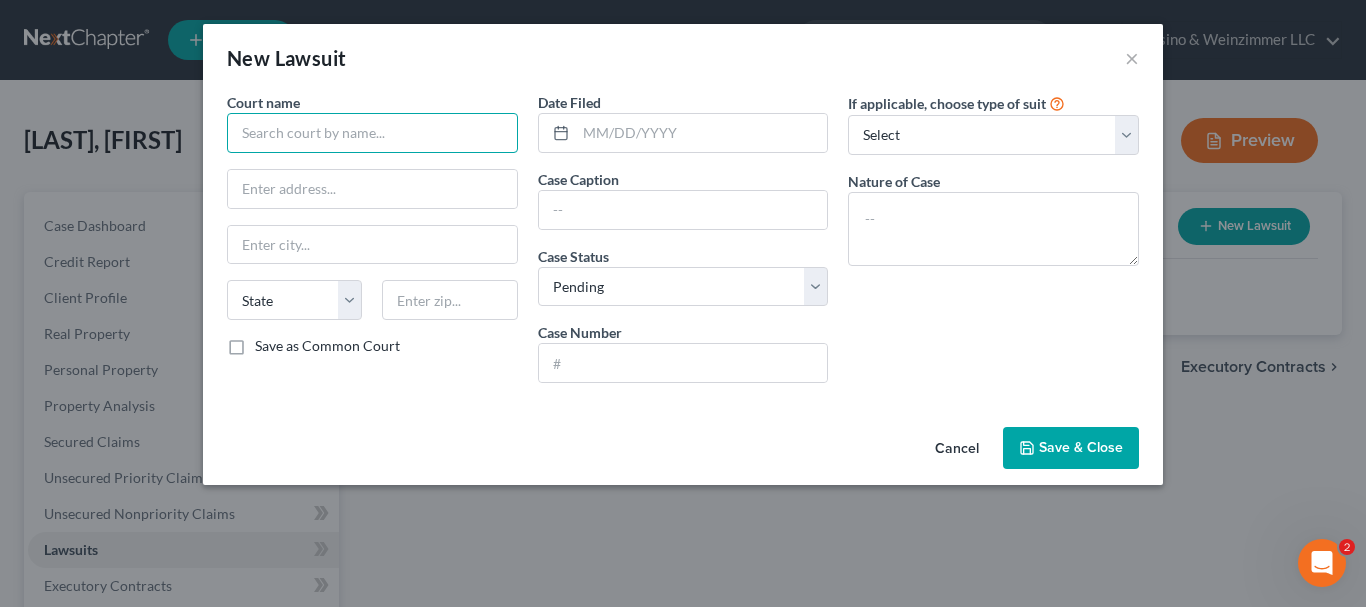 click at bounding box center [372, 133] 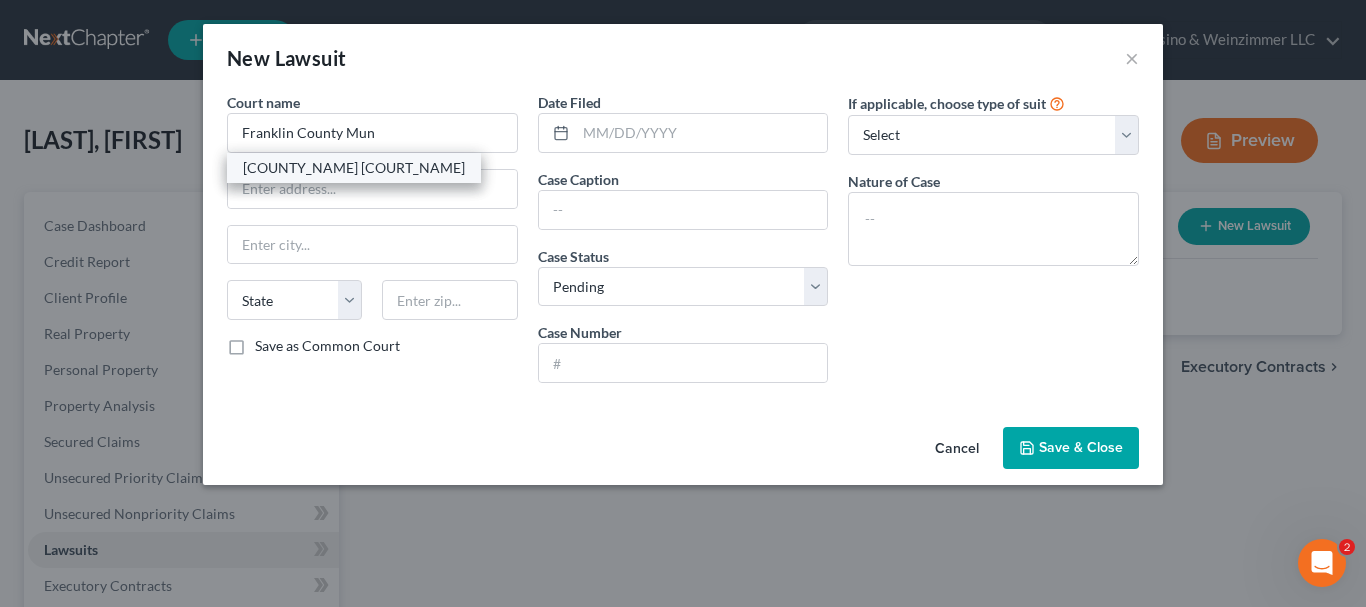click on "[COUNTY_NAME] [COURT_NAME]" at bounding box center [354, 168] 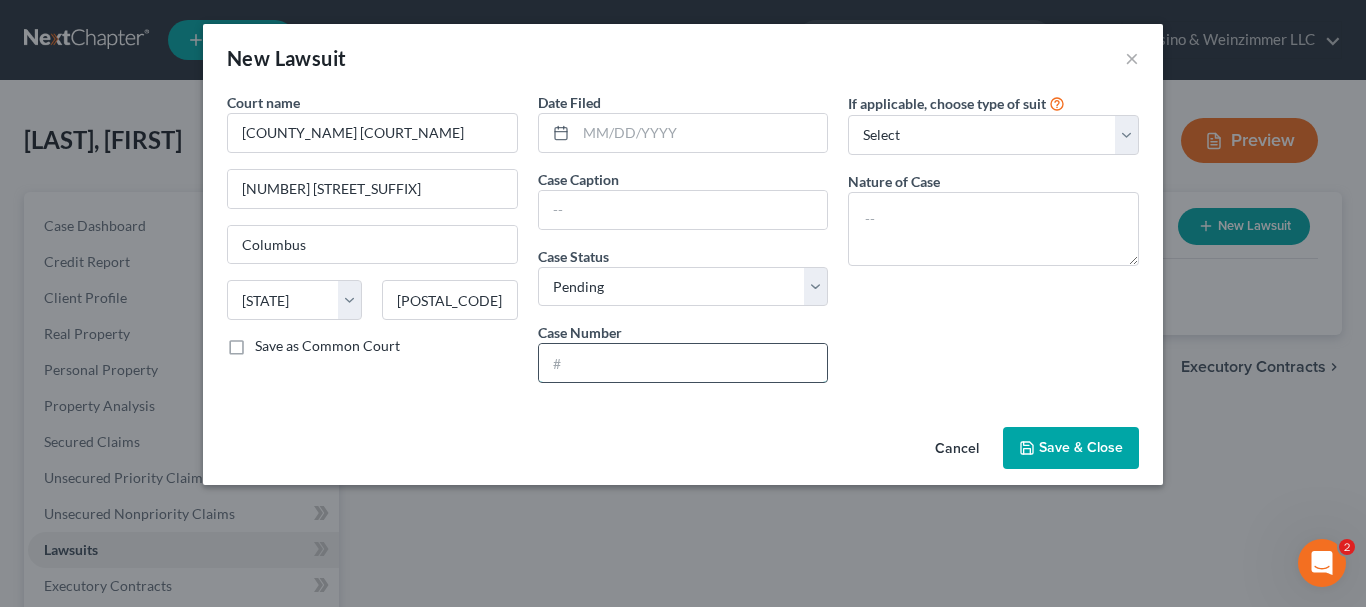 click at bounding box center [683, 363] 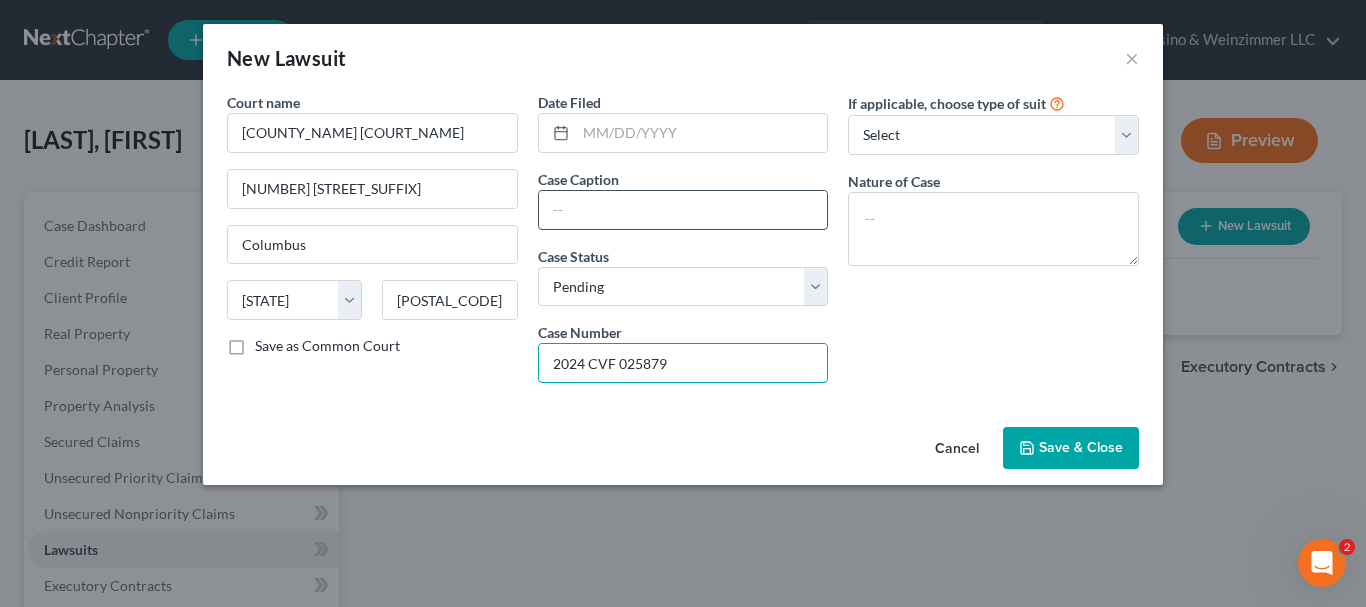 type on "2024 CVF 025879" 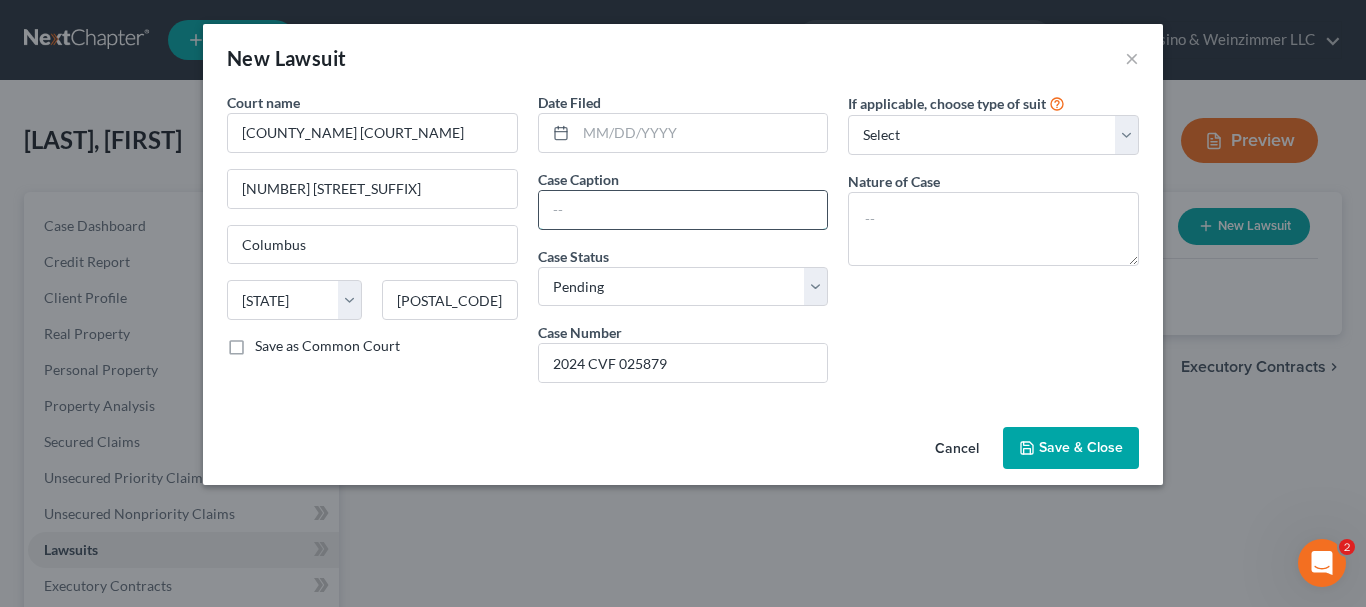 click at bounding box center (683, 210) 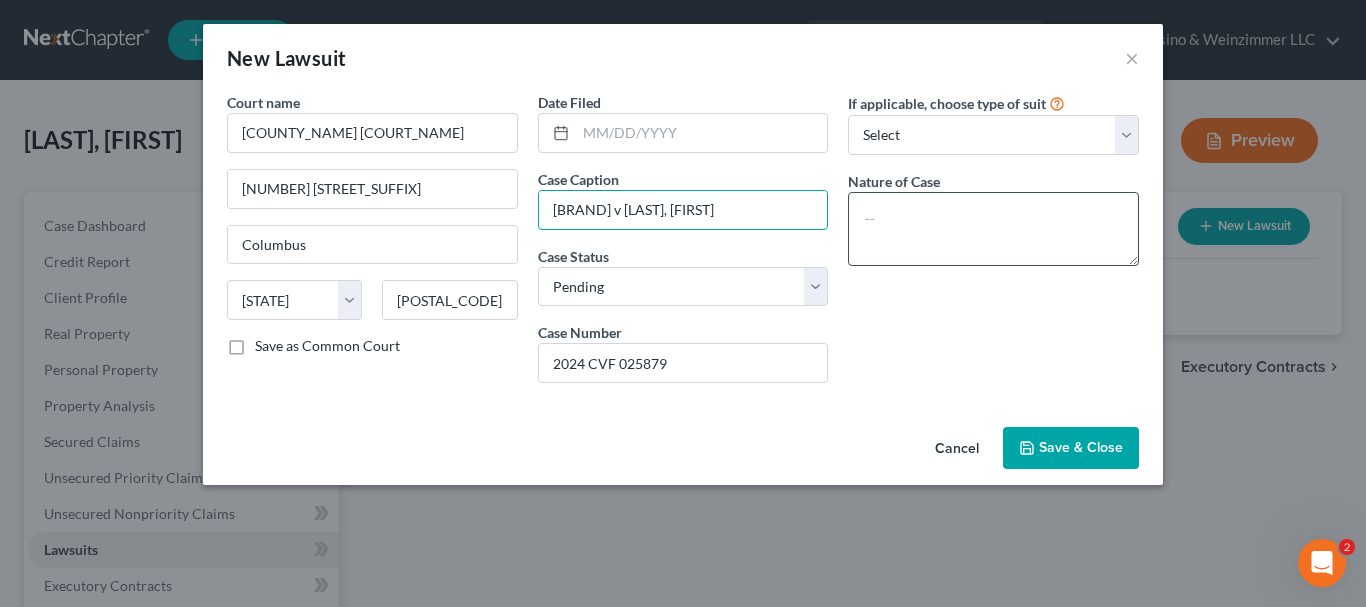 type on "[BRAND] v [LAST], [FIRST]" 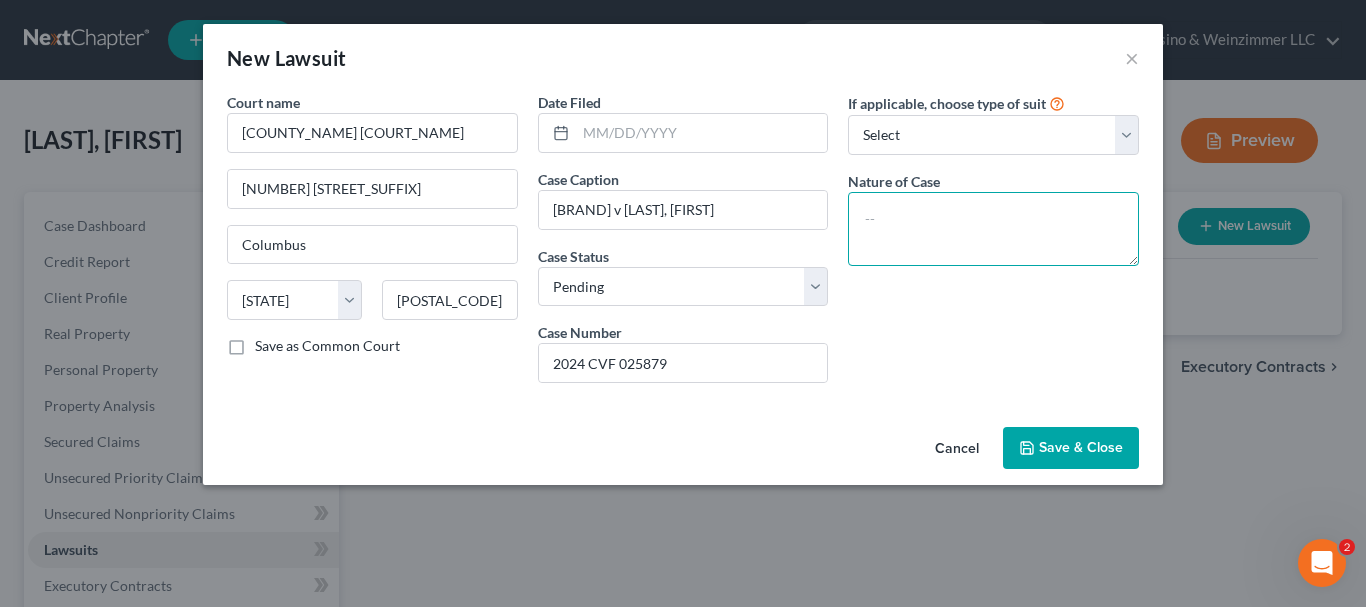 click at bounding box center [993, 229] 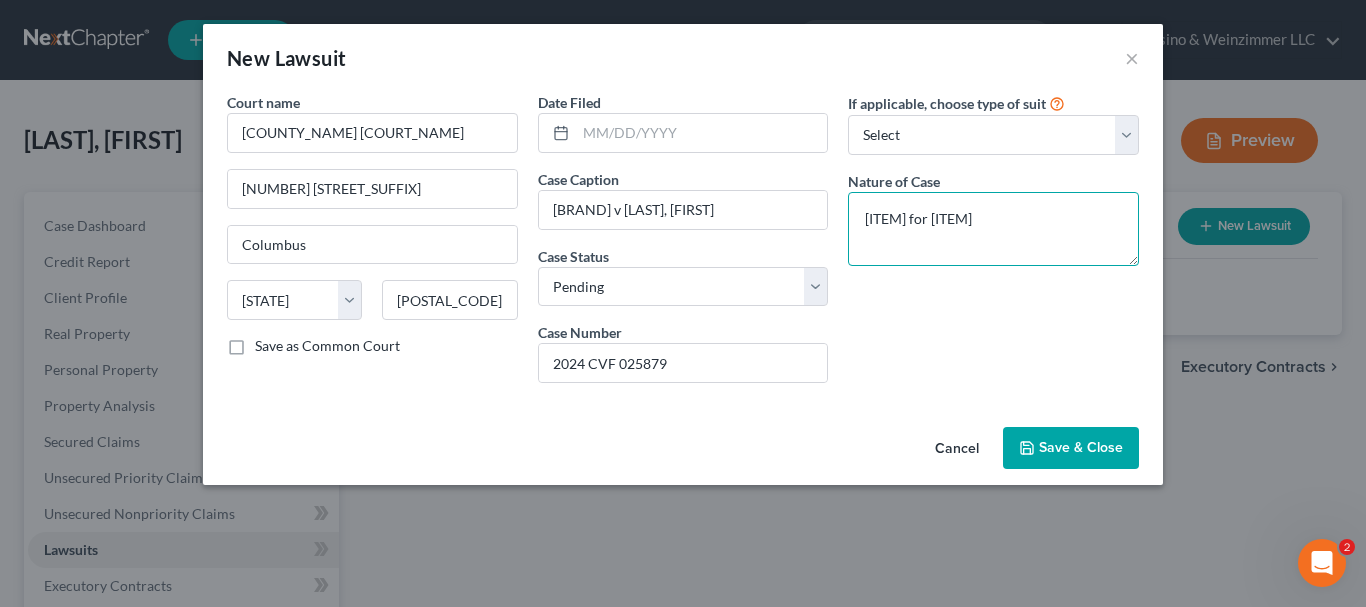 type on "[ITEM] for [ITEM]" 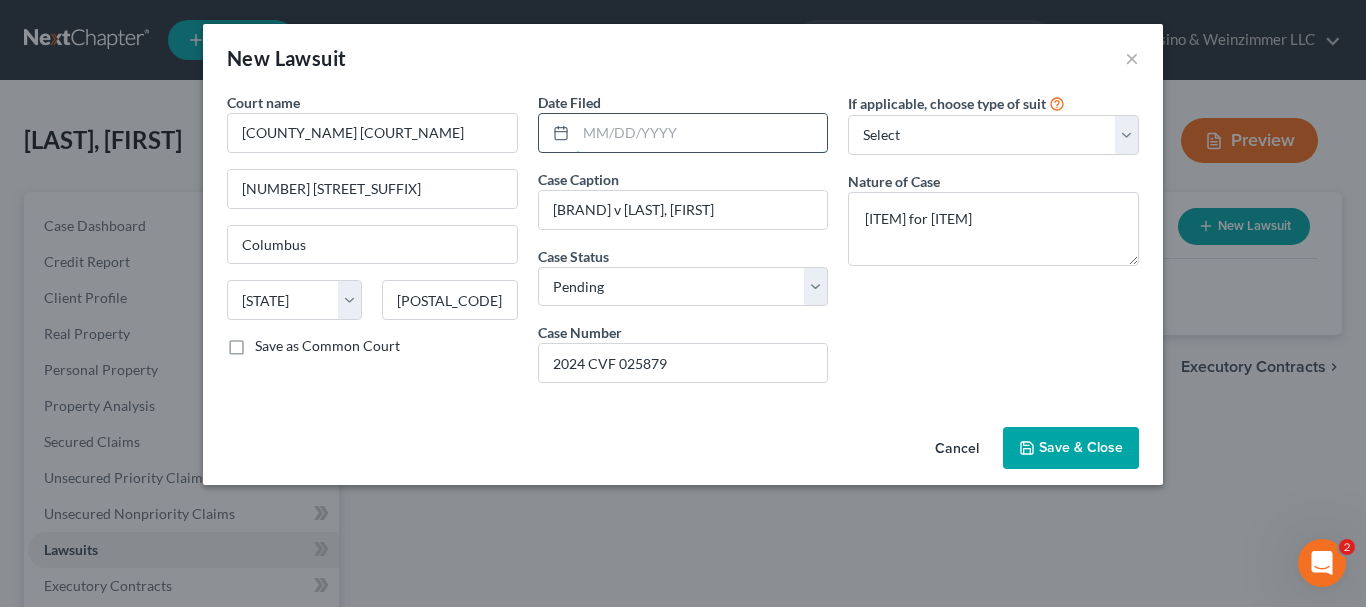 click at bounding box center (702, 133) 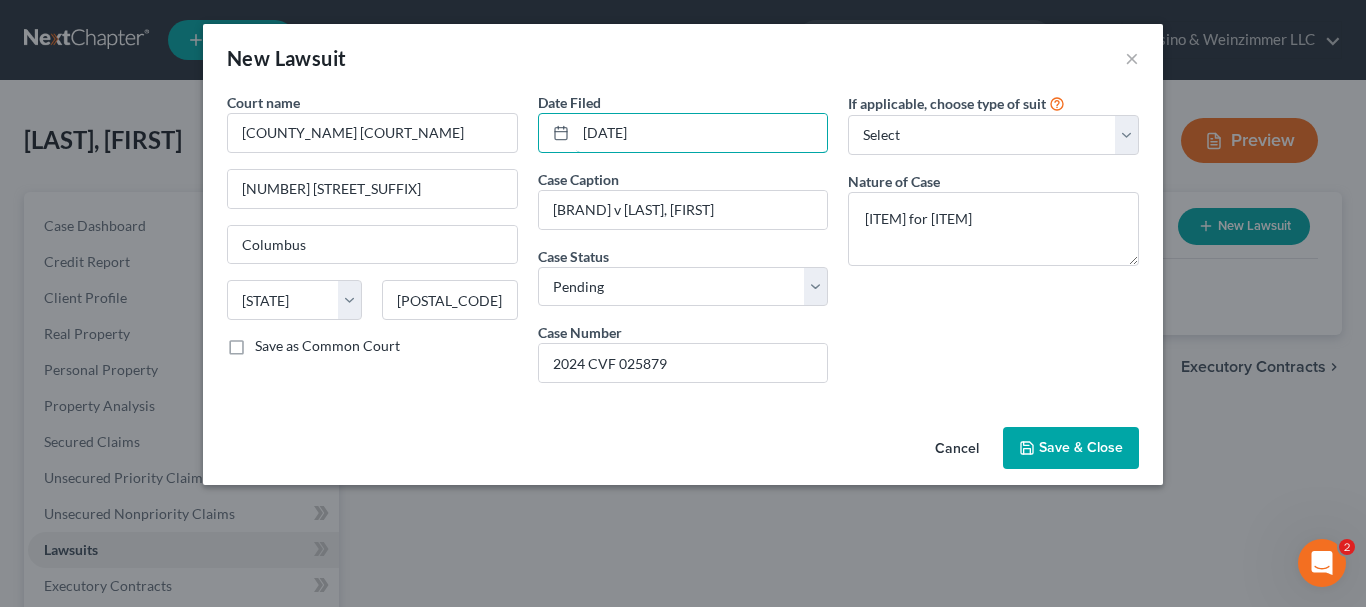 type on "[DATE]" 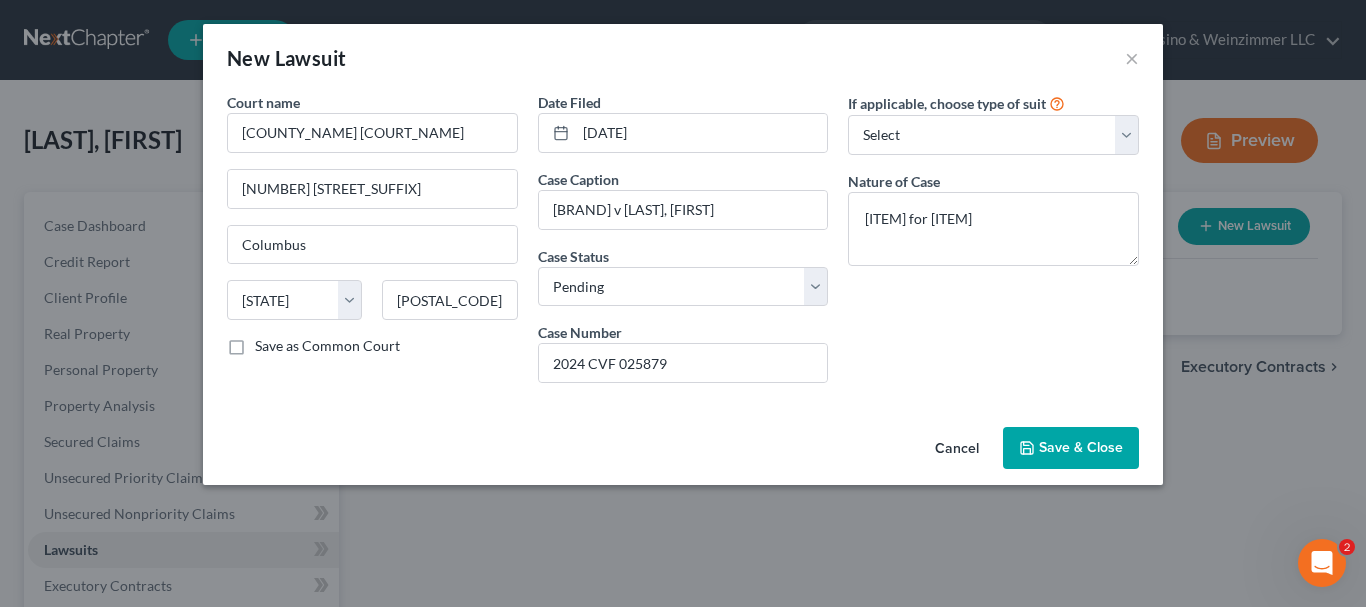 click on "Save & Close" at bounding box center [1081, 447] 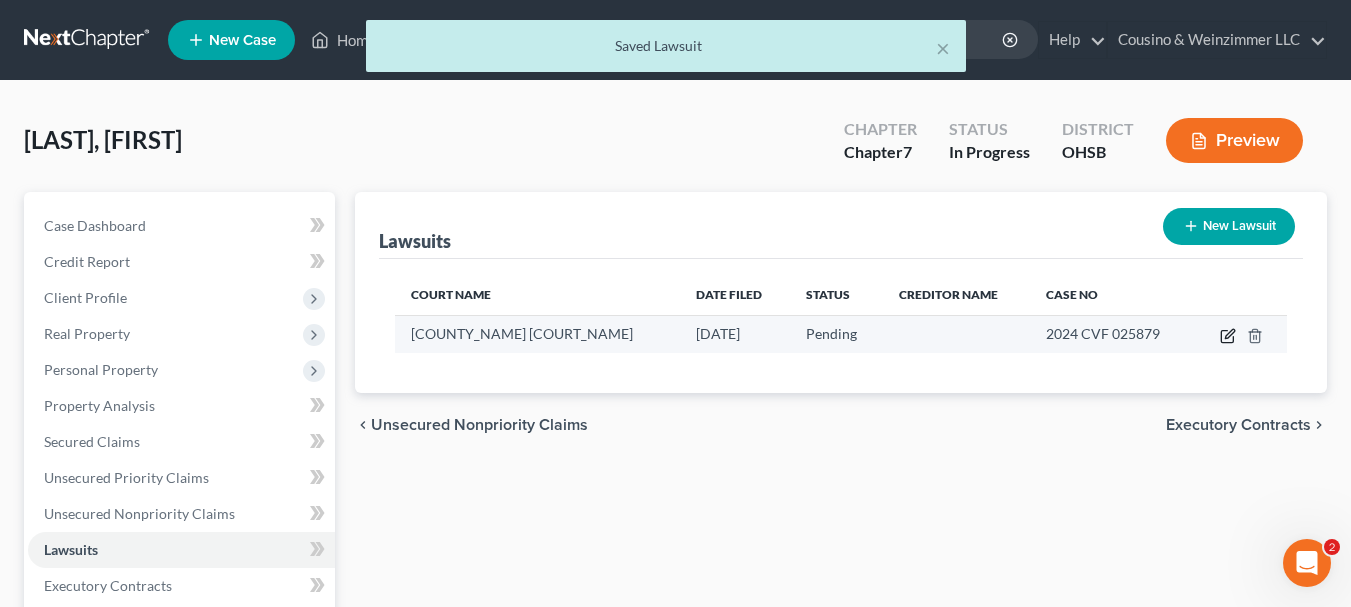click 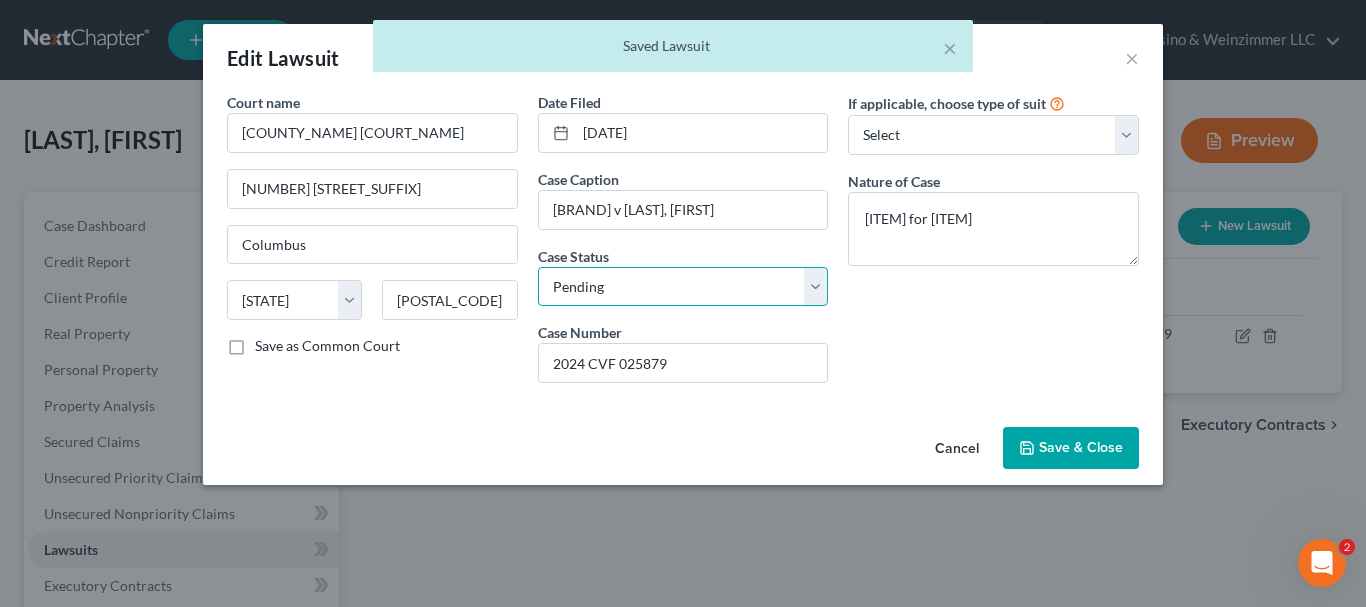 click on "Select Pending On Appeal Concluded" at bounding box center (683, 287) 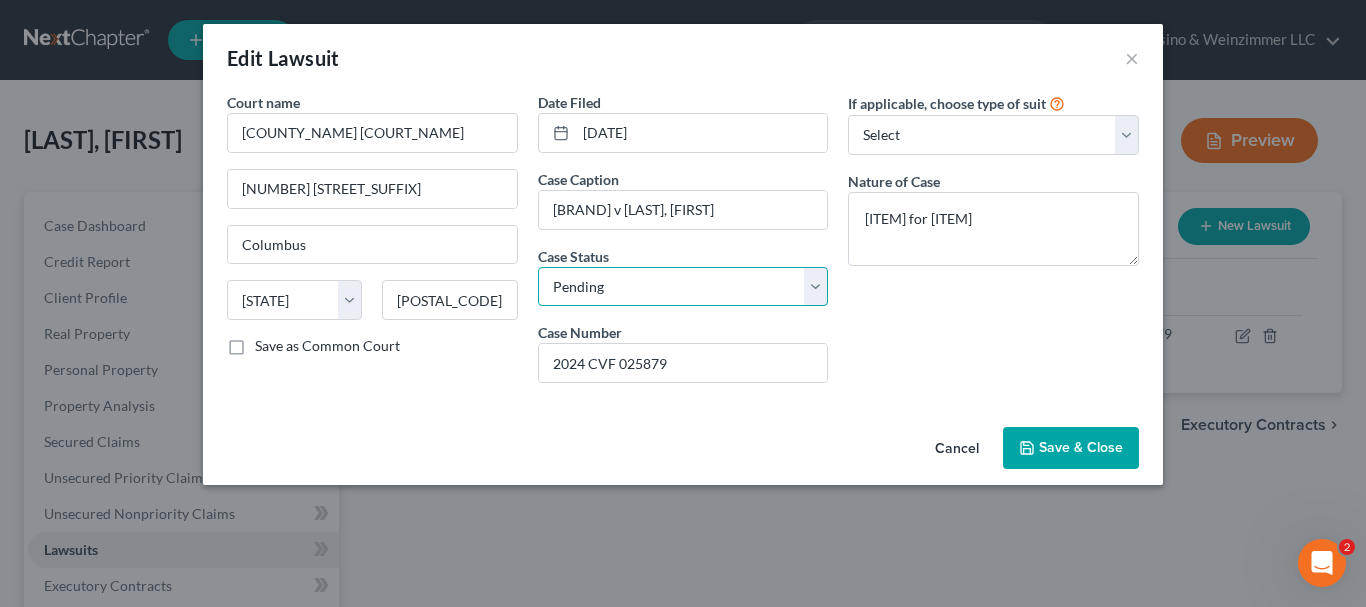 select on "2" 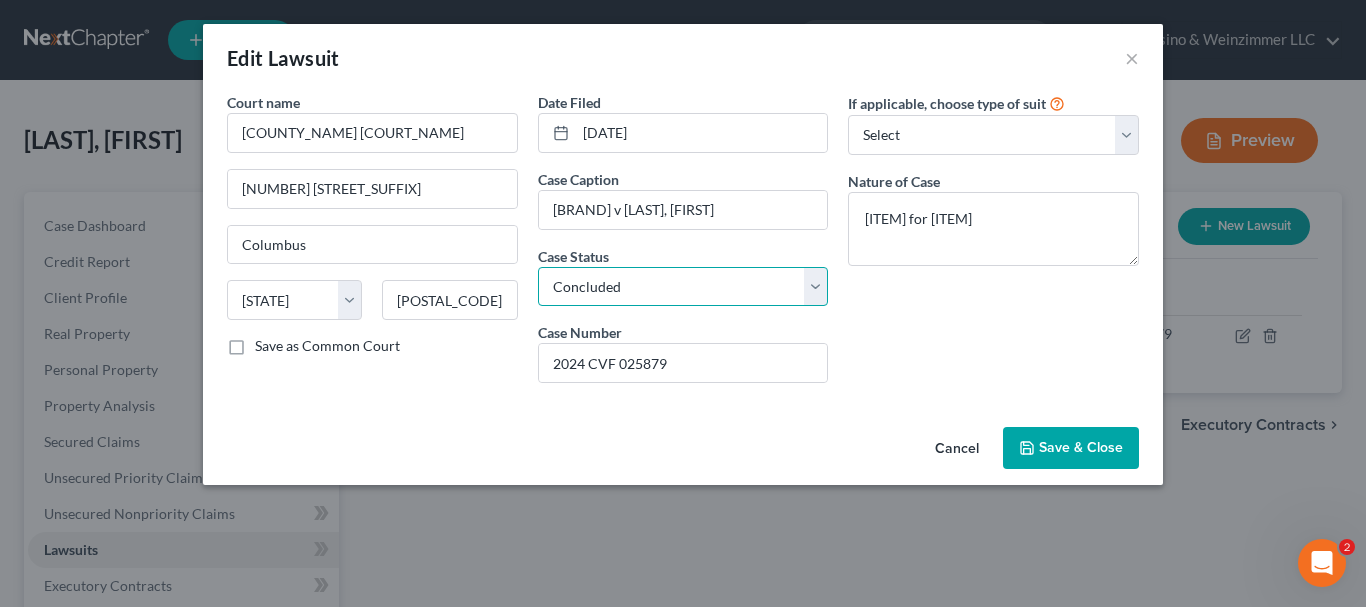 click on "Select Pending On Appeal Concluded" at bounding box center [683, 287] 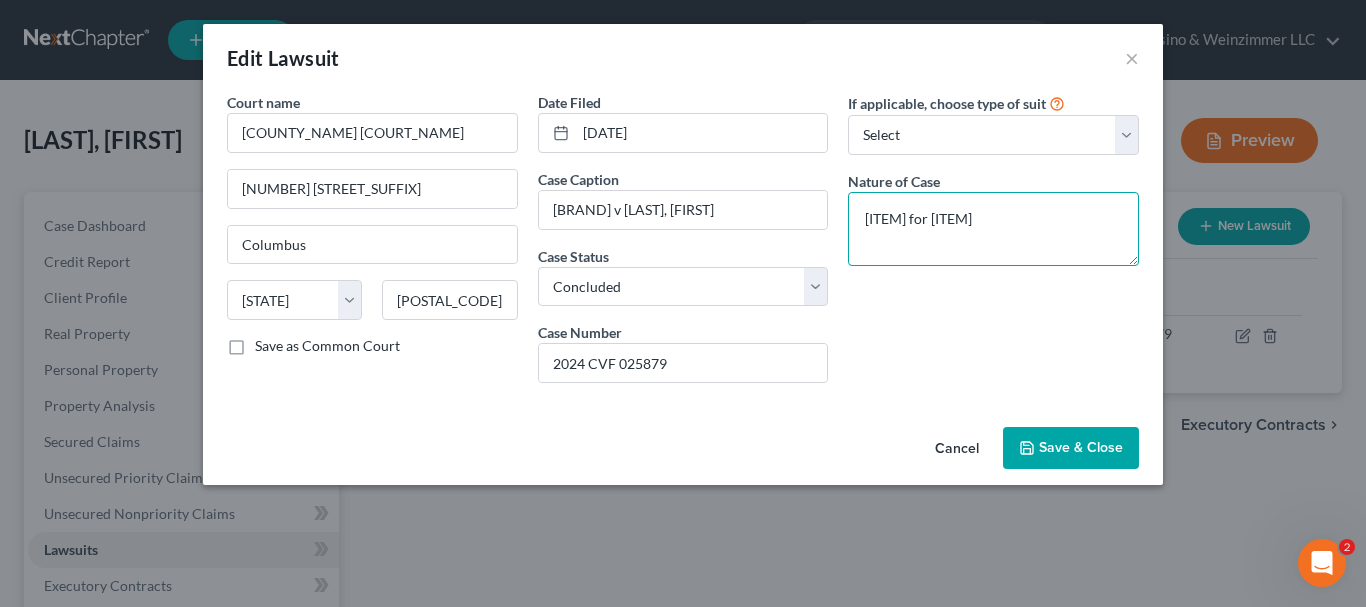 click on "[ITEM] for [ITEM]" at bounding box center (993, 229) 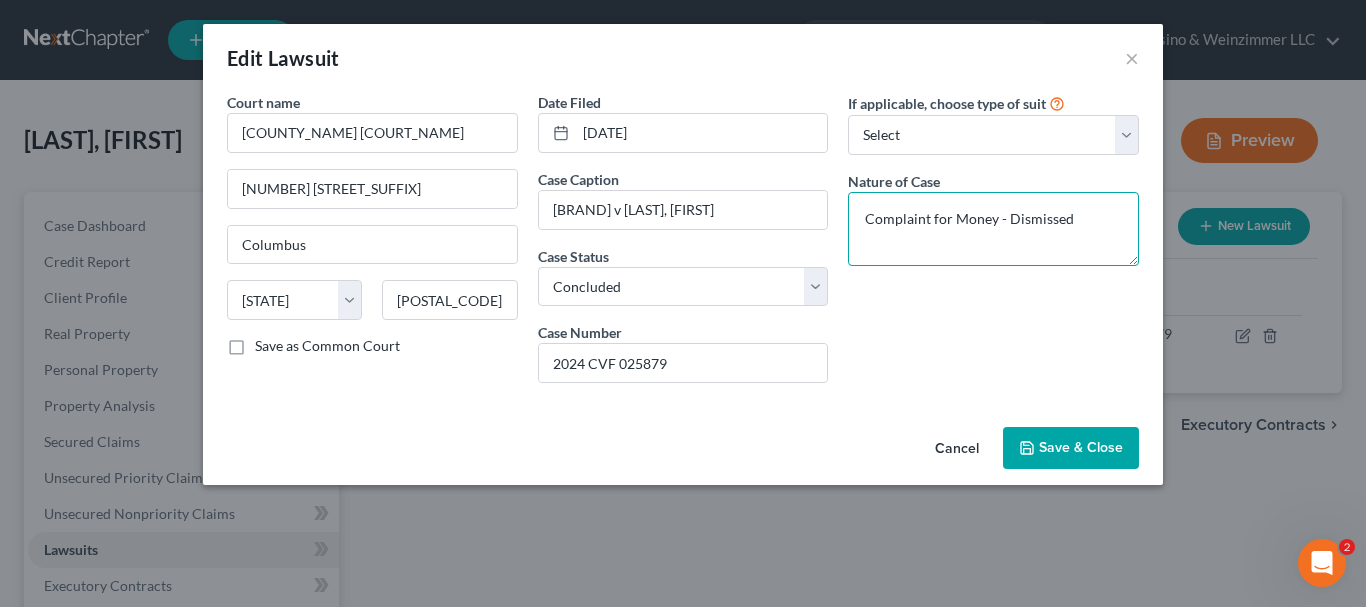 type on "Complaint for Money - Dismissed" 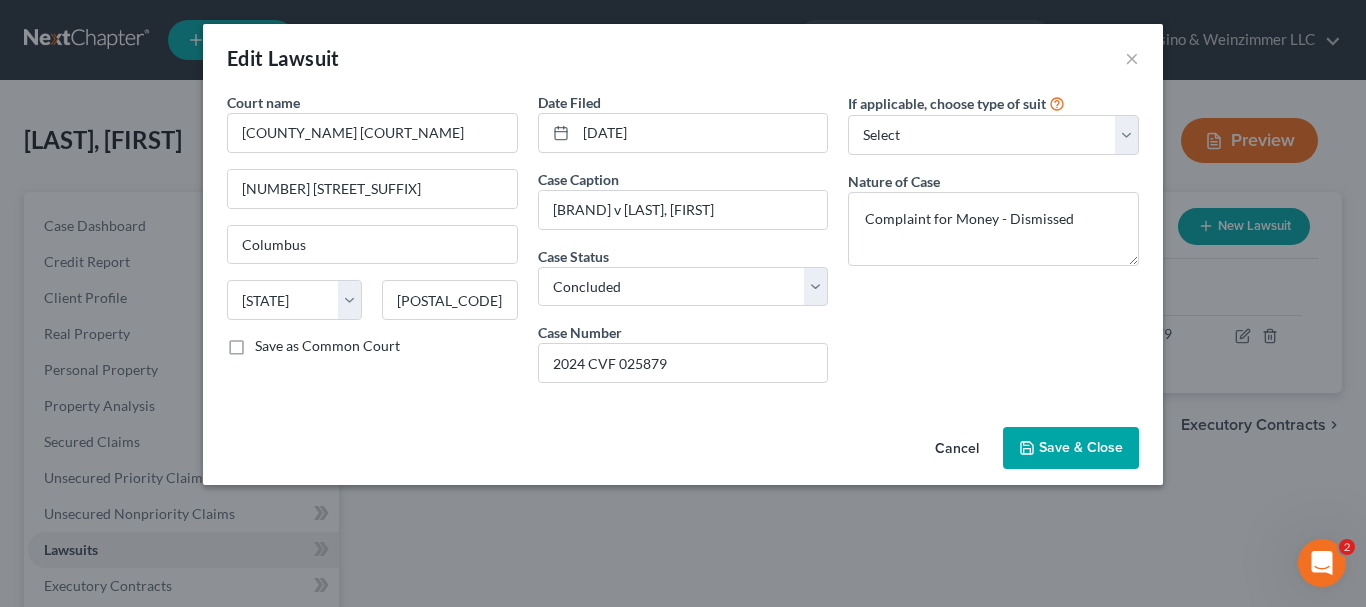 click on "Save & Close" at bounding box center (1071, 448) 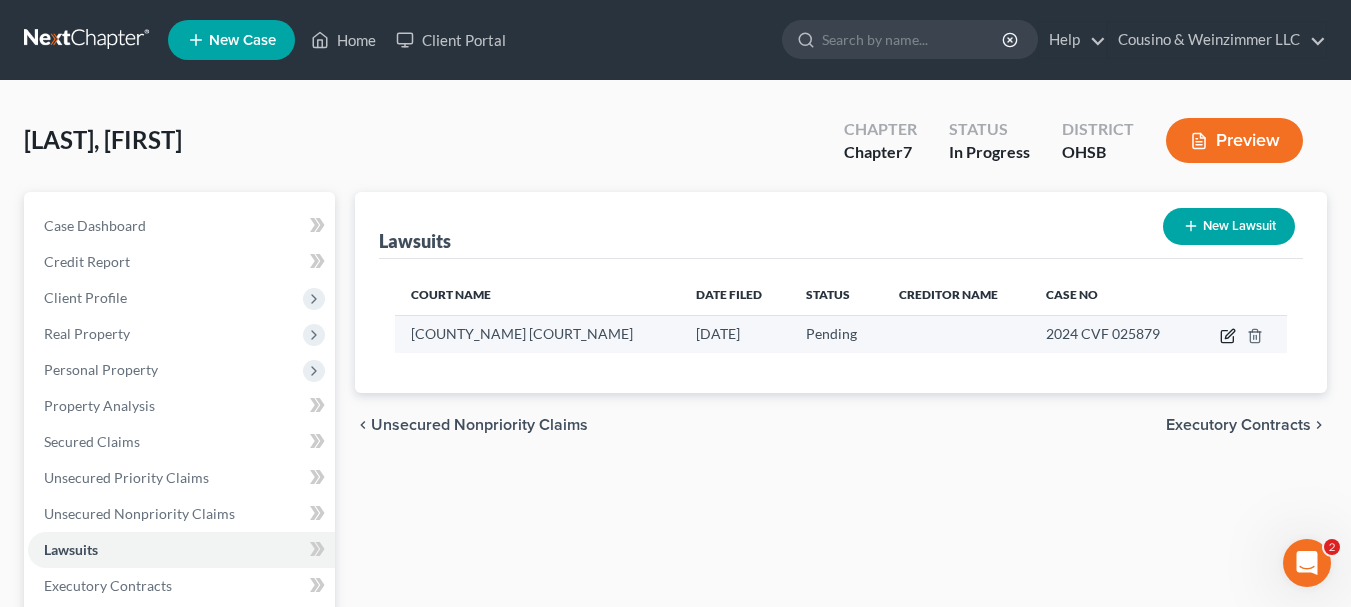 click 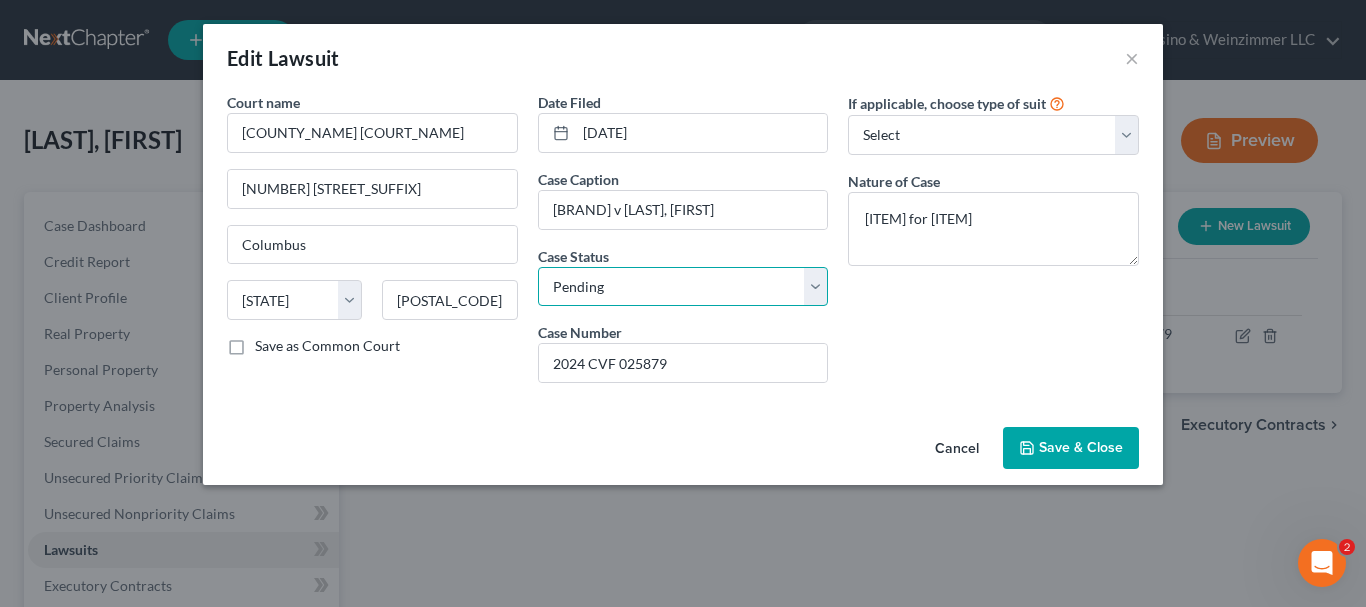 click on "Select Pending On Appeal Concluded" at bounding box center [683, 287] 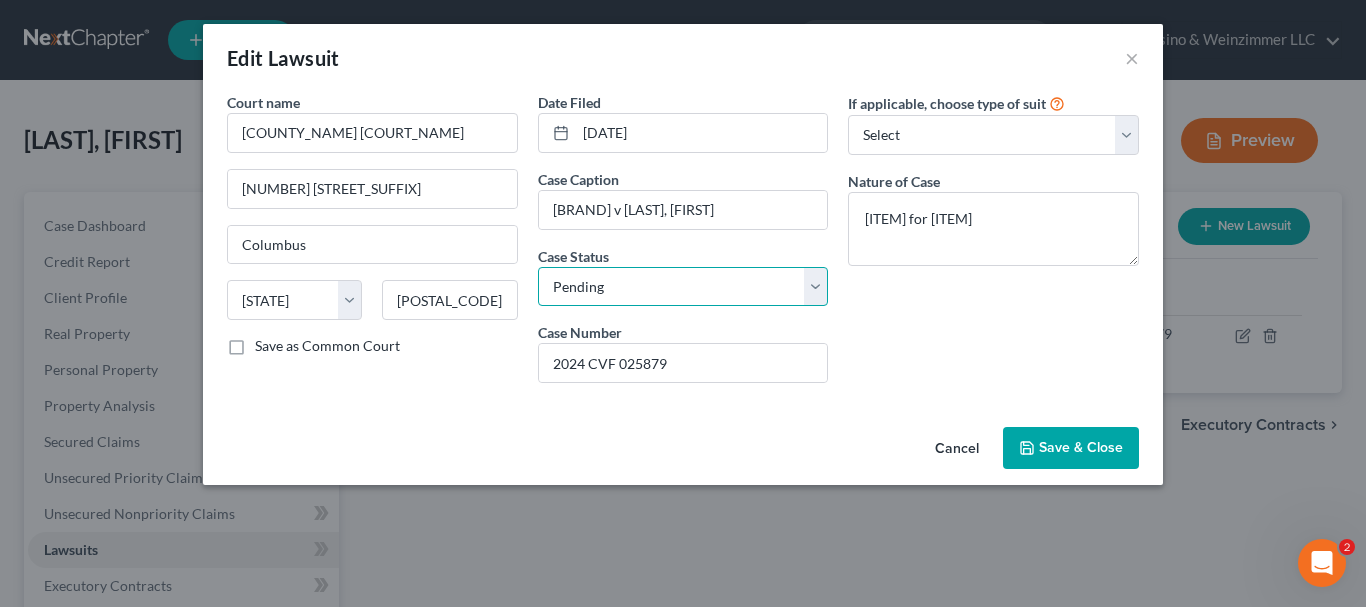 select on "2" 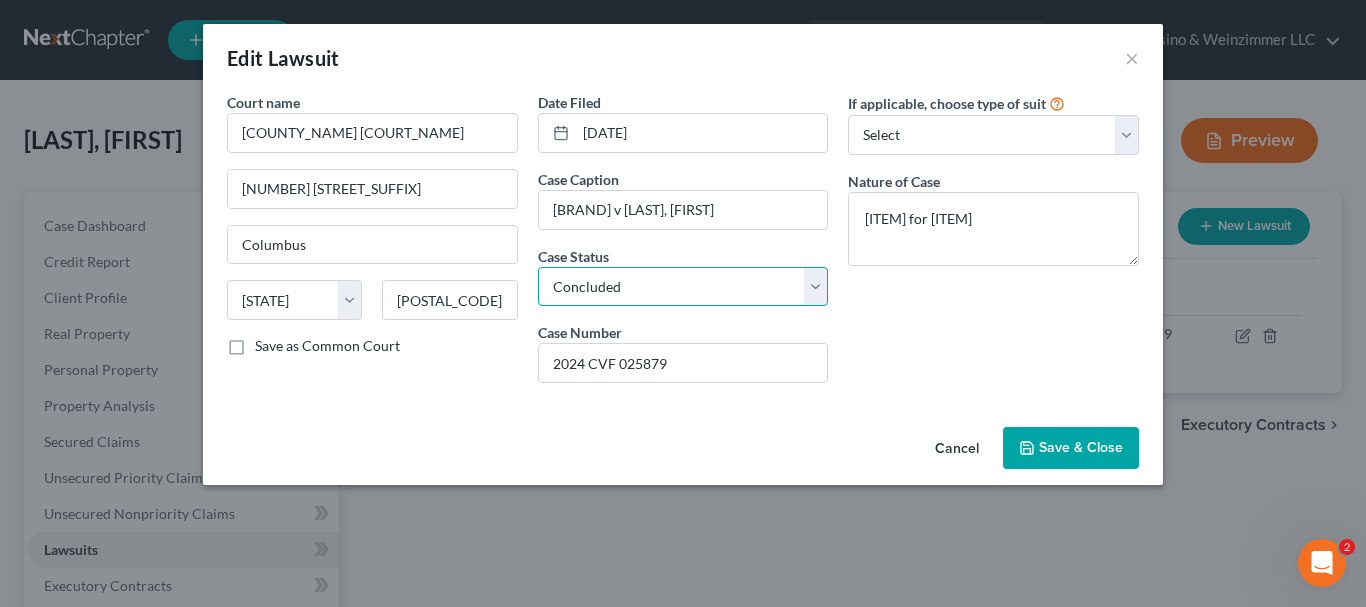 click on "Select Pending On Appeal Concluded" at bounding box center [683, 287] 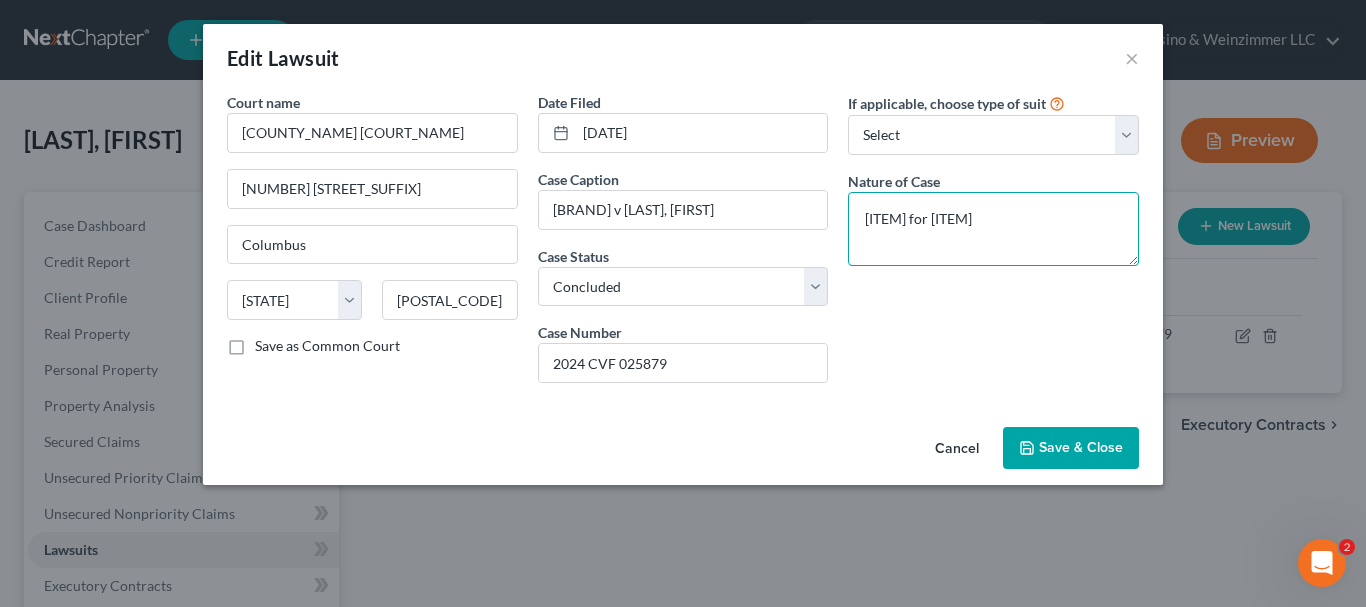click on "[ITEM] for [ITEM]" at bounding box center (993, 229) 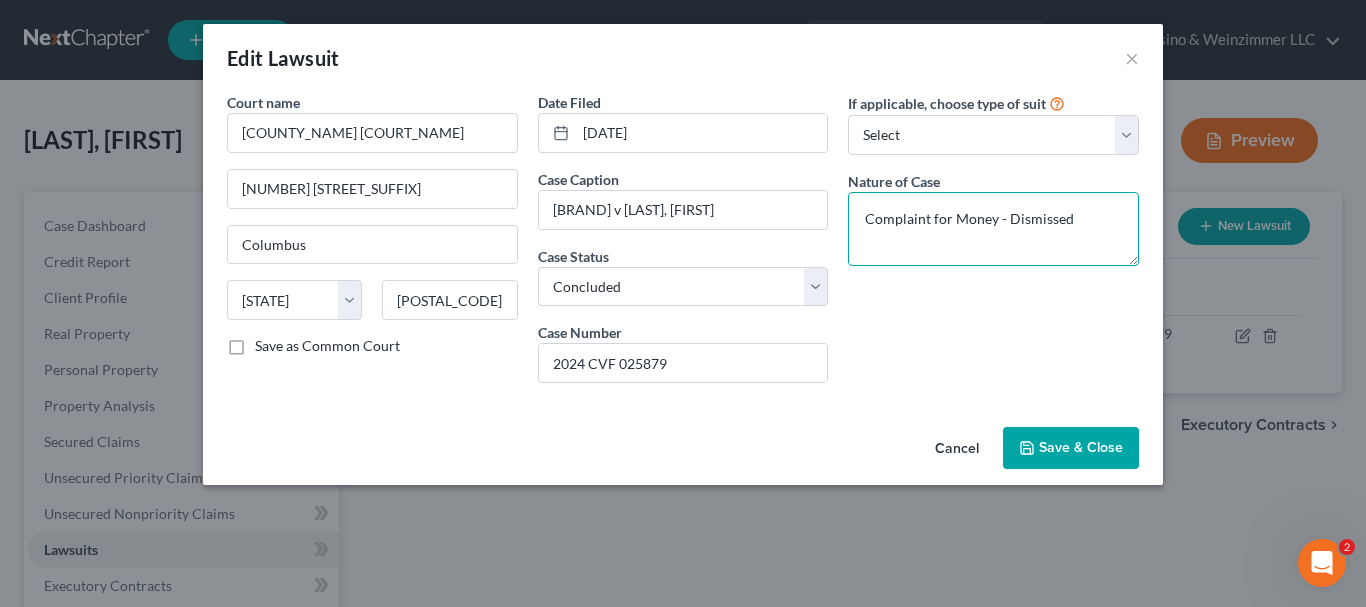 type on "Complaint for Money - Dismissed" 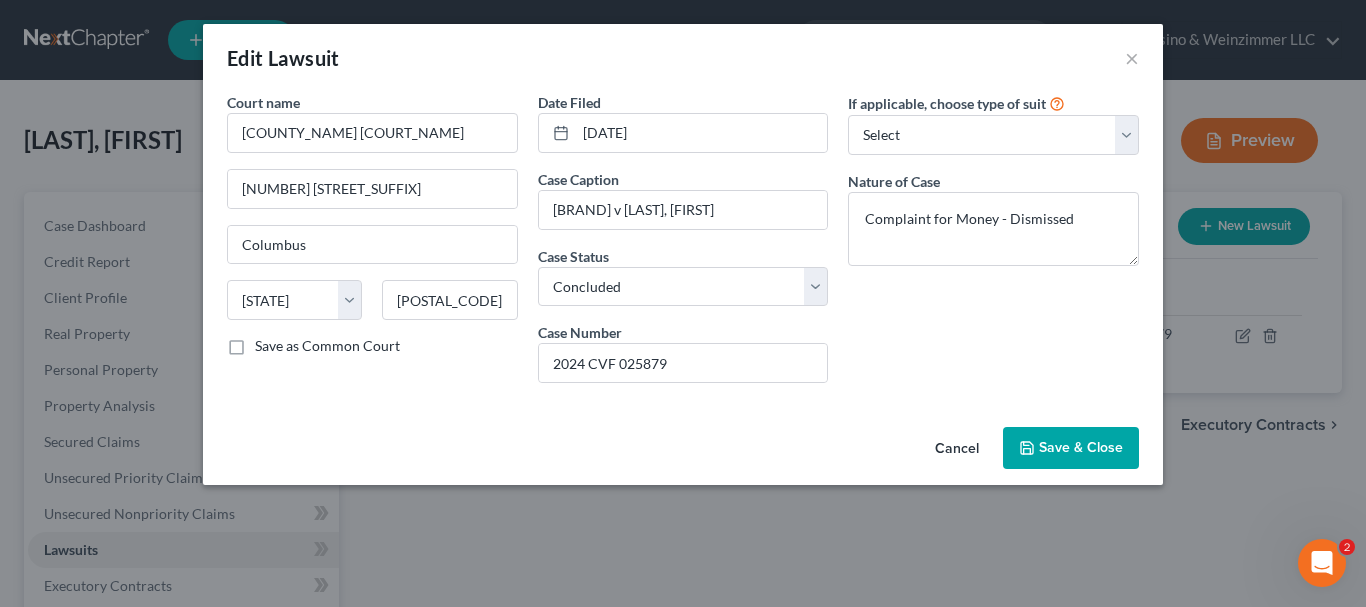 click on "Save & Close" at bounding box center [1081, 447] 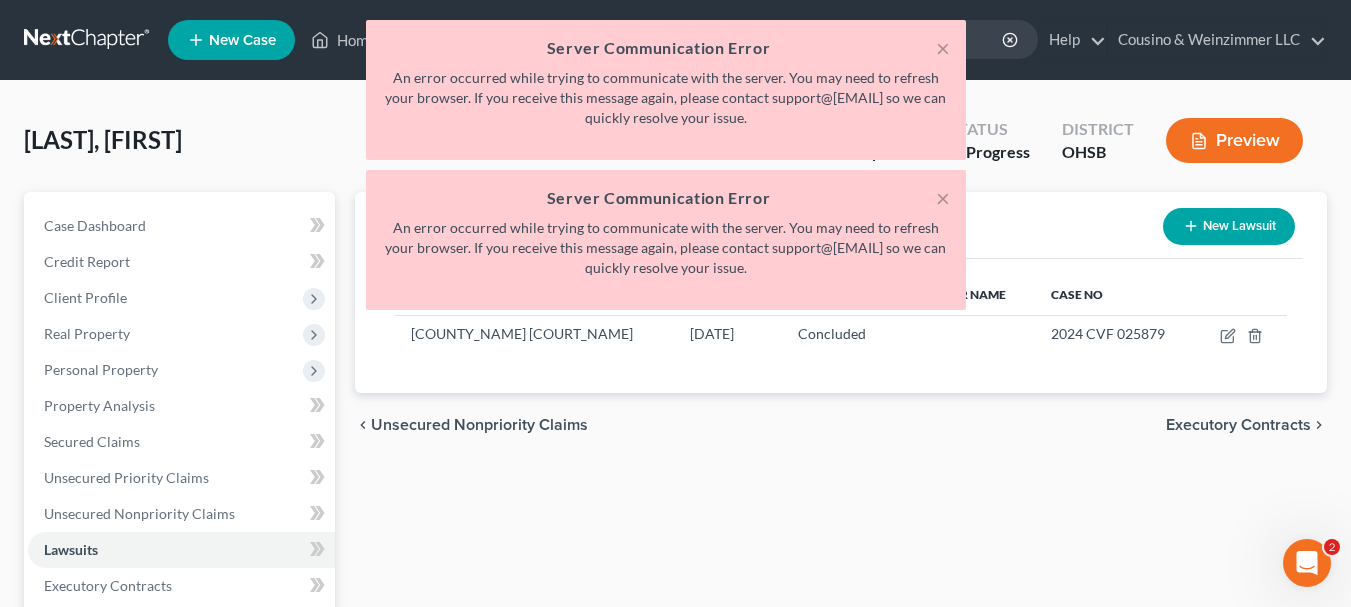 click on "Executory Contracts" at bounding box center [1238, 425] 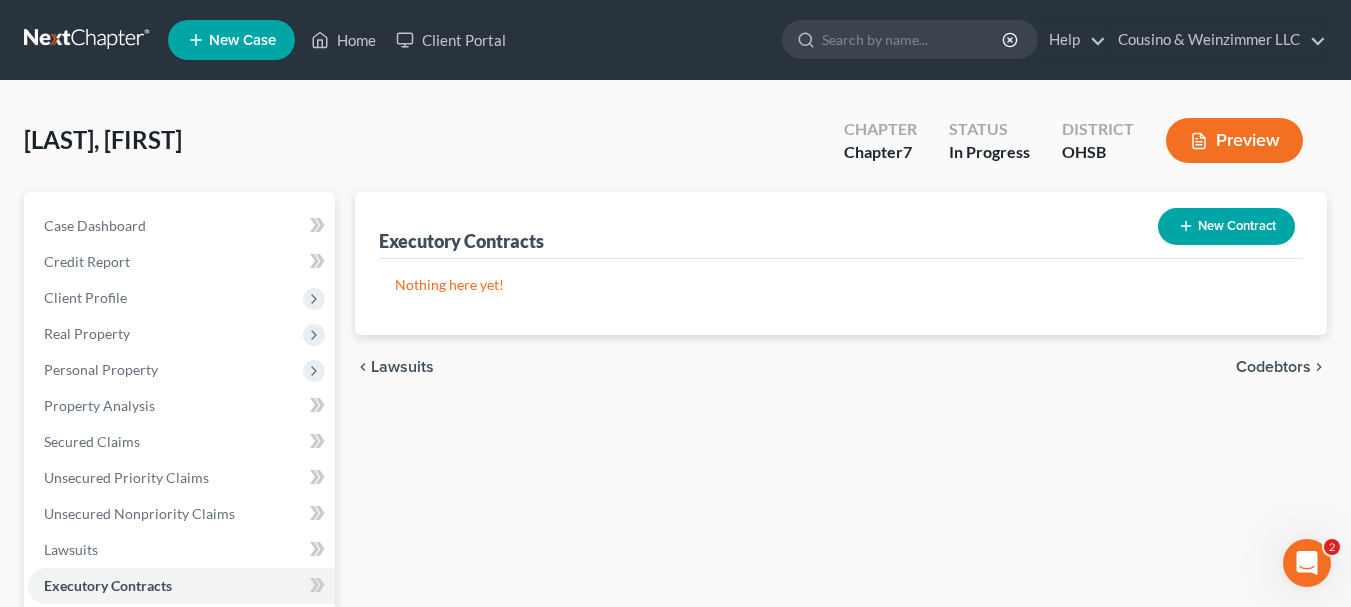 click on "Codebtors" at bounding box center [1273, 367] 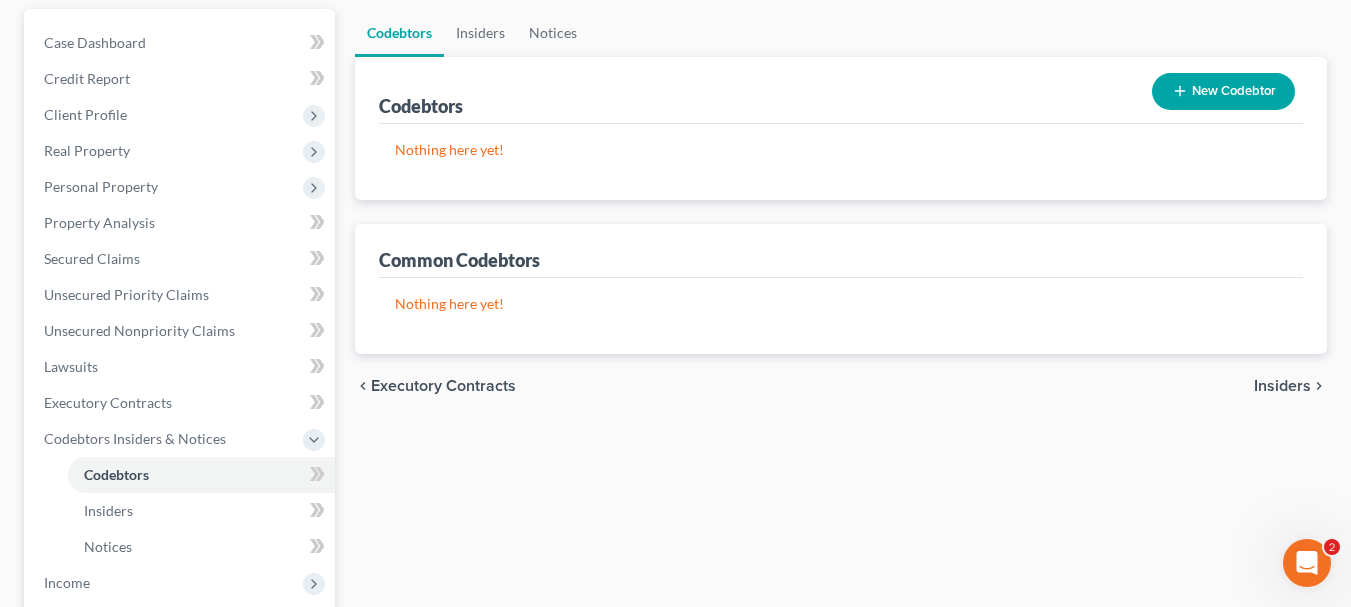 scroll, scrollTop: 190, scrollLeft: 0, axis: vertical 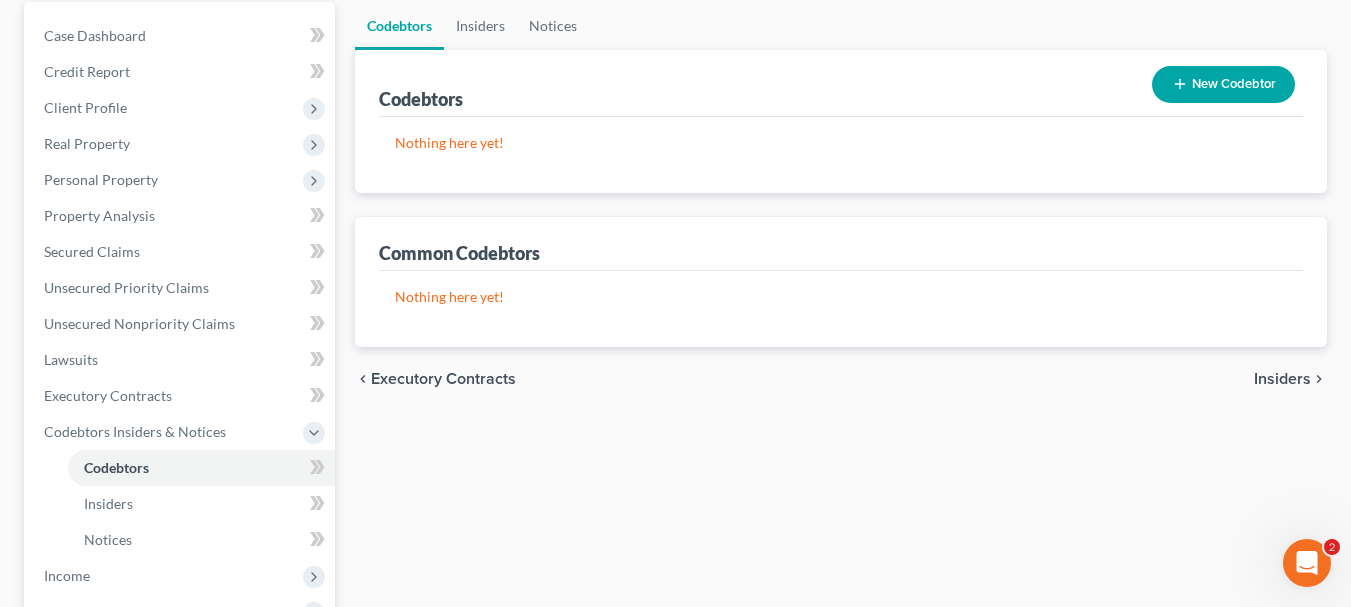 click on "Insiders" at bounding box center (1282, 379) 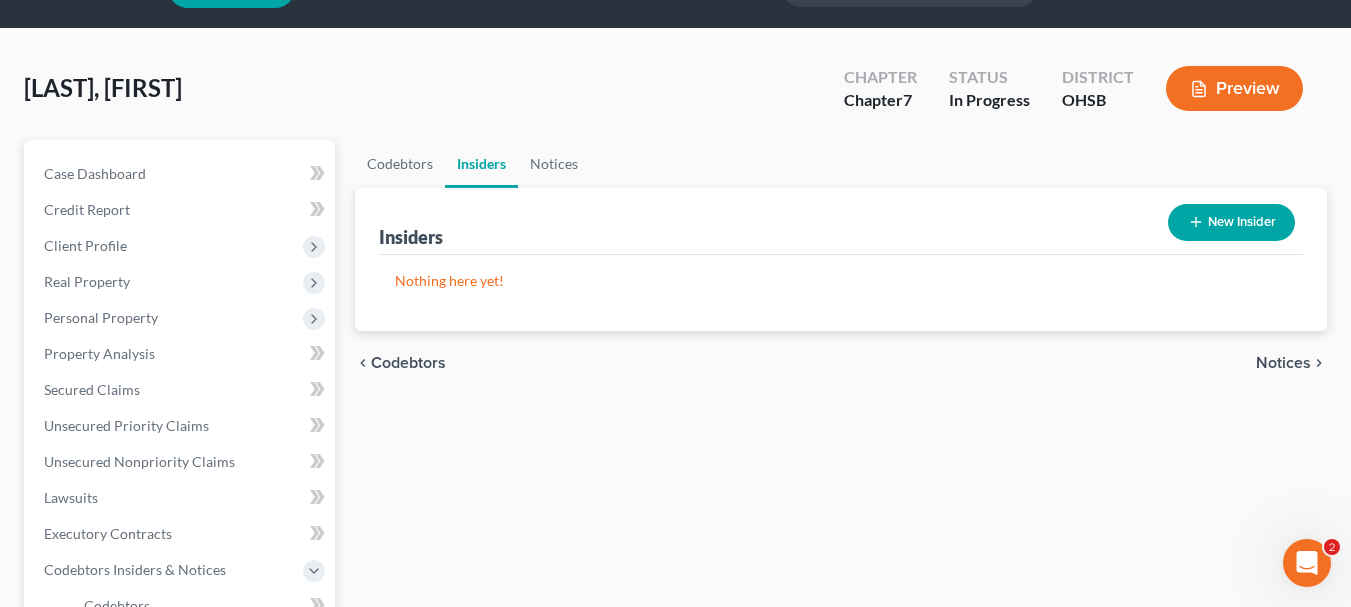 scroll, scrollTop: 0, scrollLeft: 0, axis: both 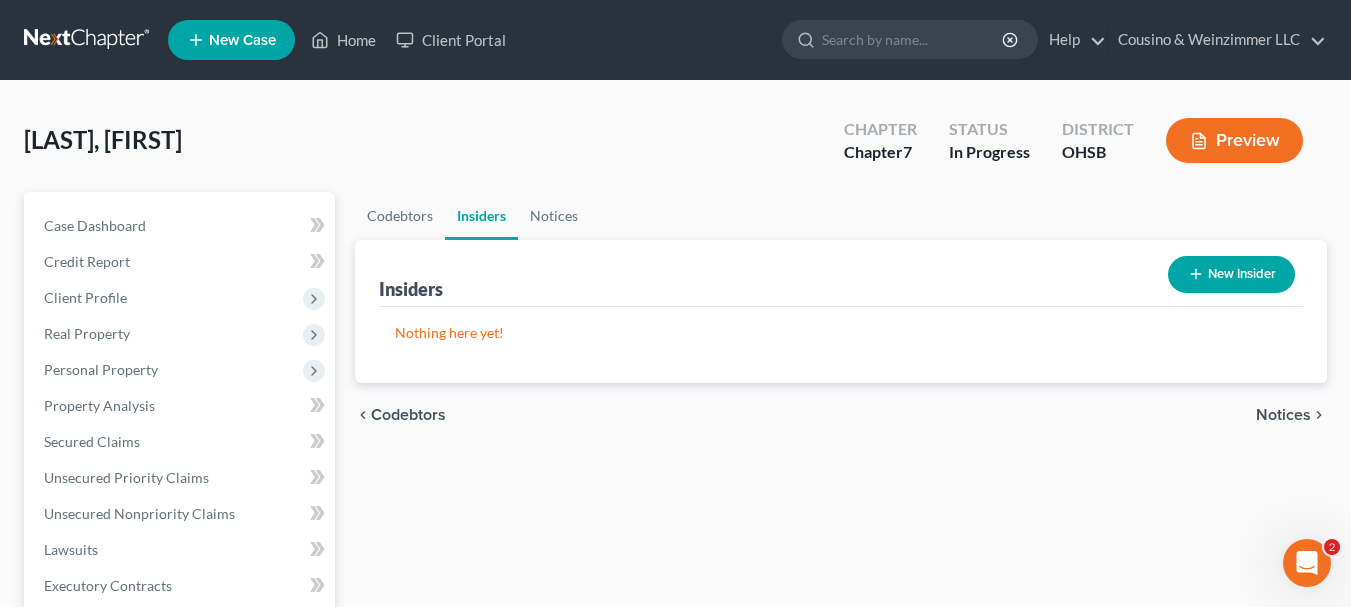 click on "Notices" at bounding box center (1283, 415) 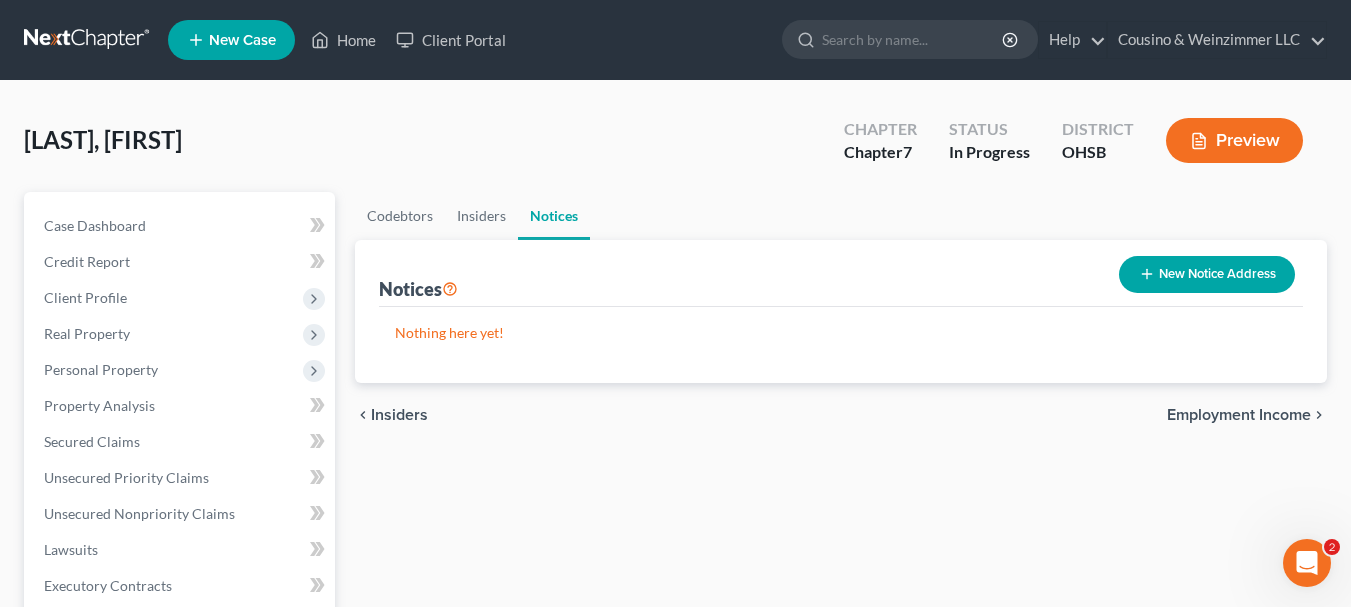 click on "Employment Income" at bounding box center (1239, 415) 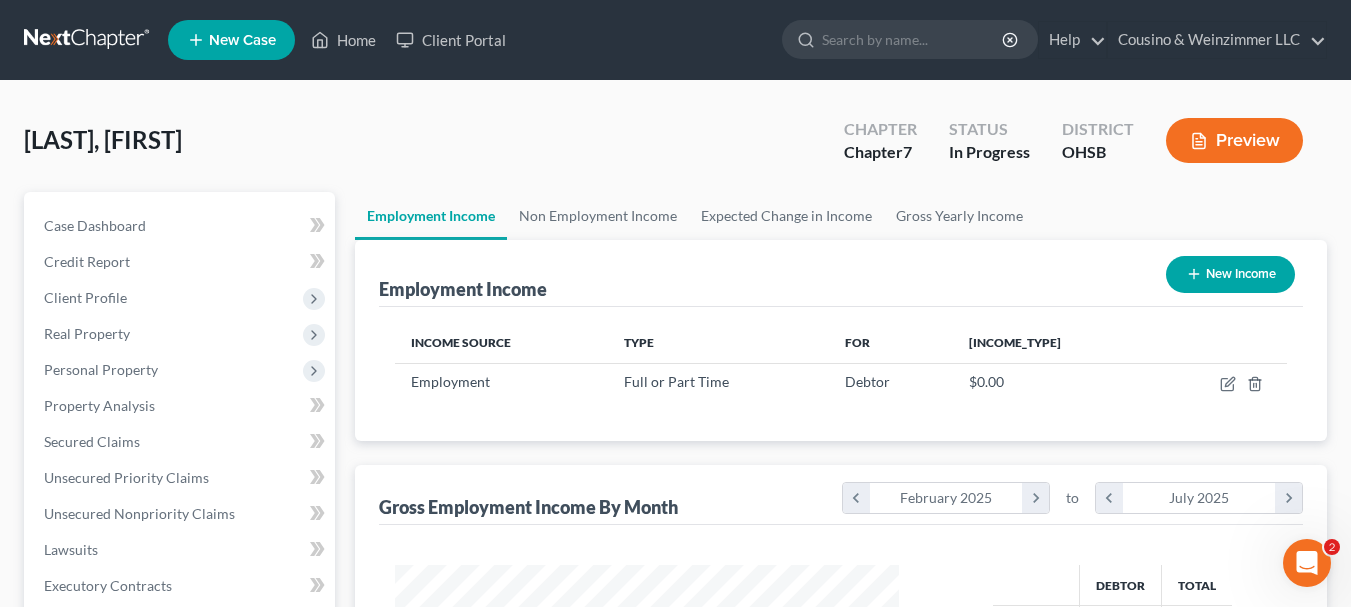 scroll, scrollTop: 999642, scrollLeft: 999456, axis: both 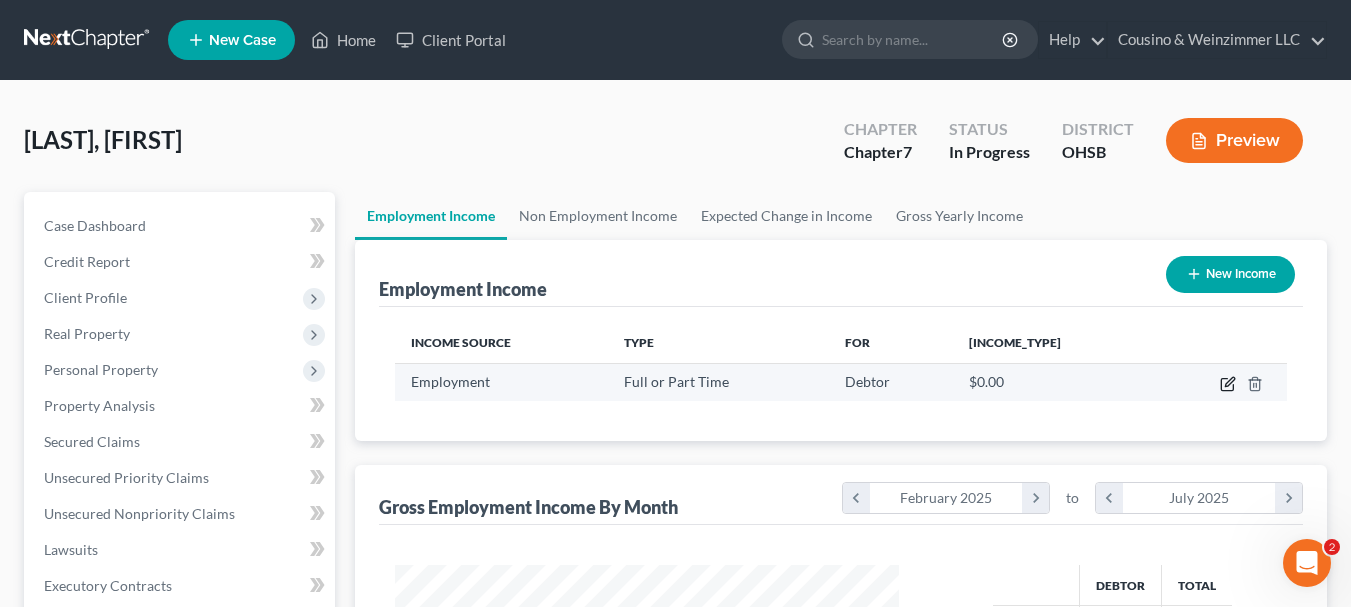 click 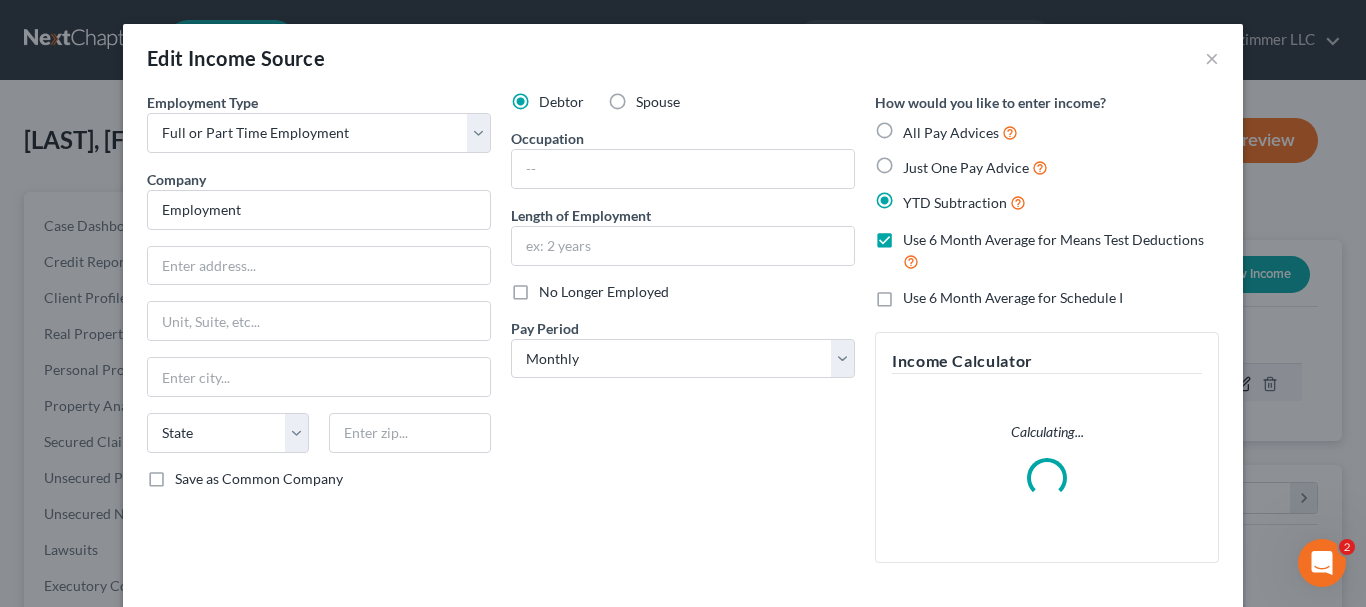 scroll, scrollTop: 999642, scrollLeft: 999450, axis: both 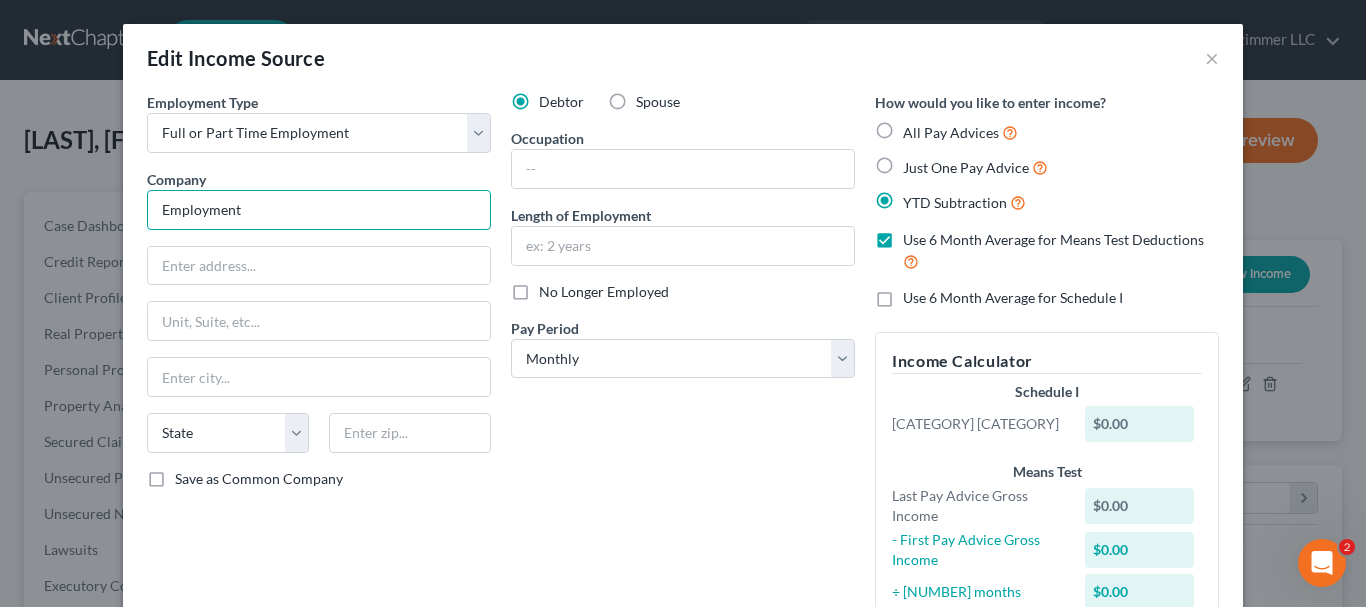 click on "Employment" at bounding box center (319, 210) 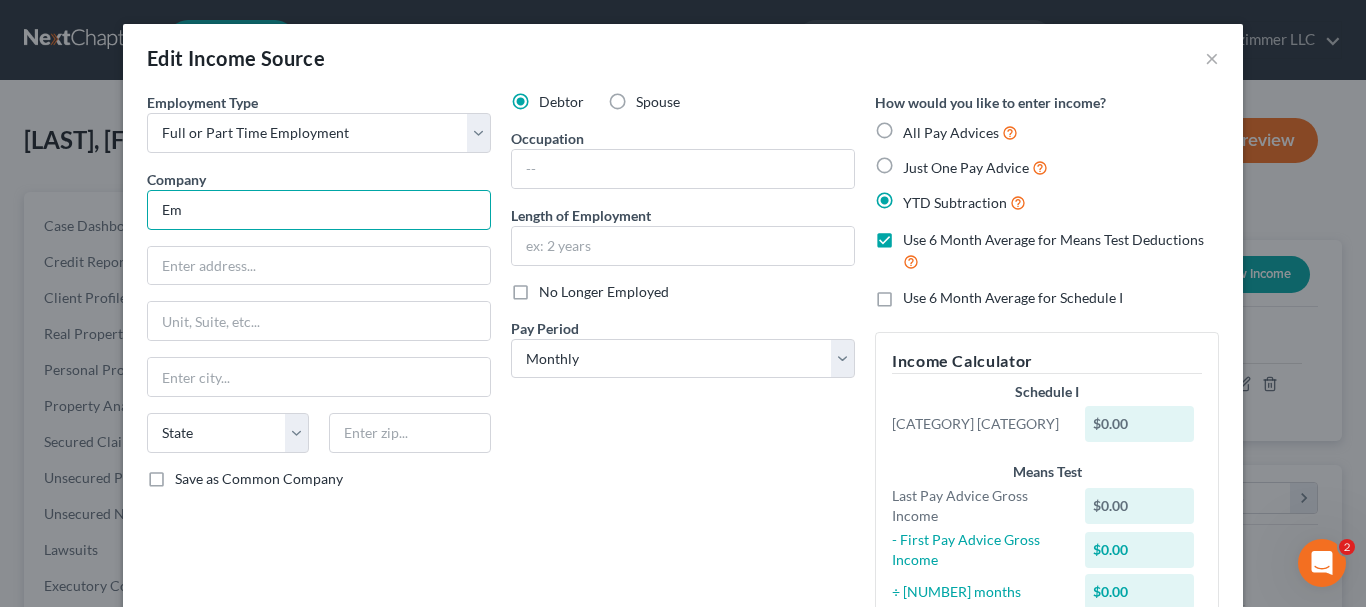 type on "E" 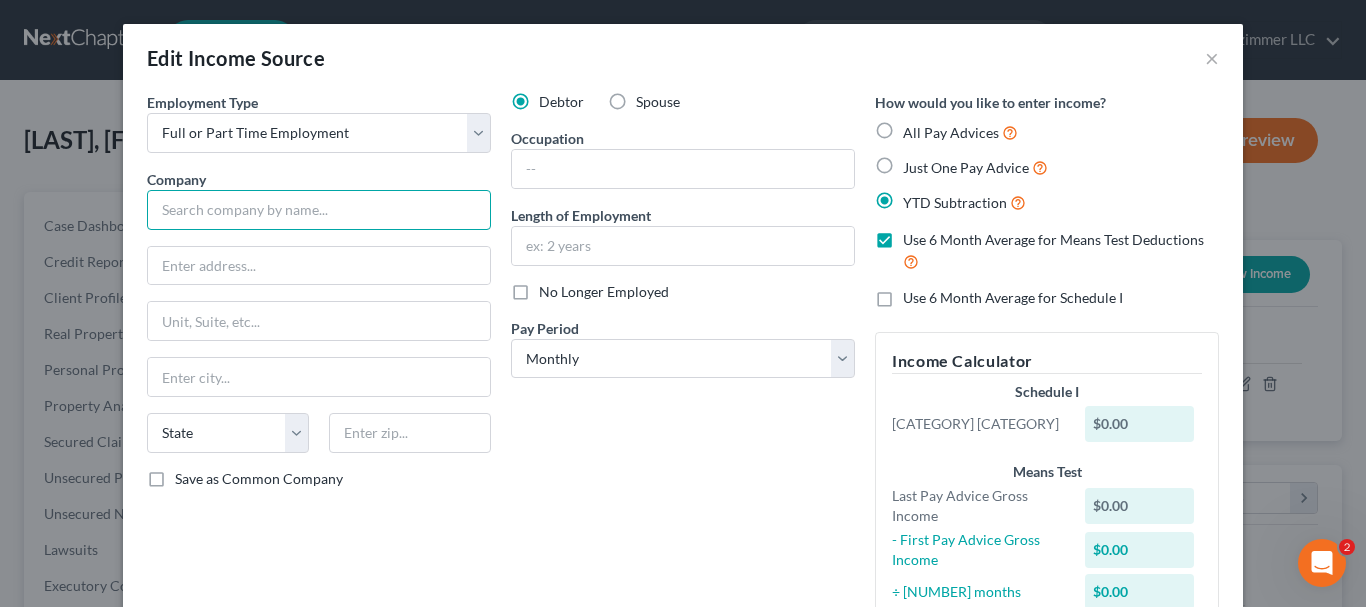 paste on "2024 CVF 025879" 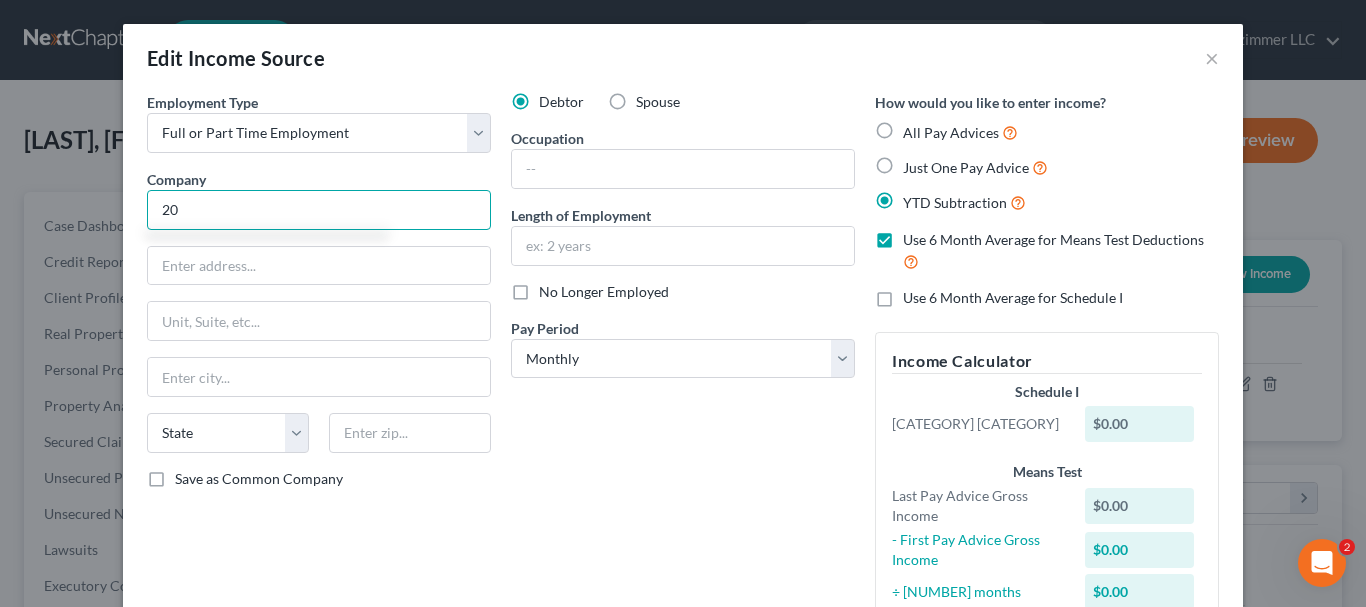 type on "2" 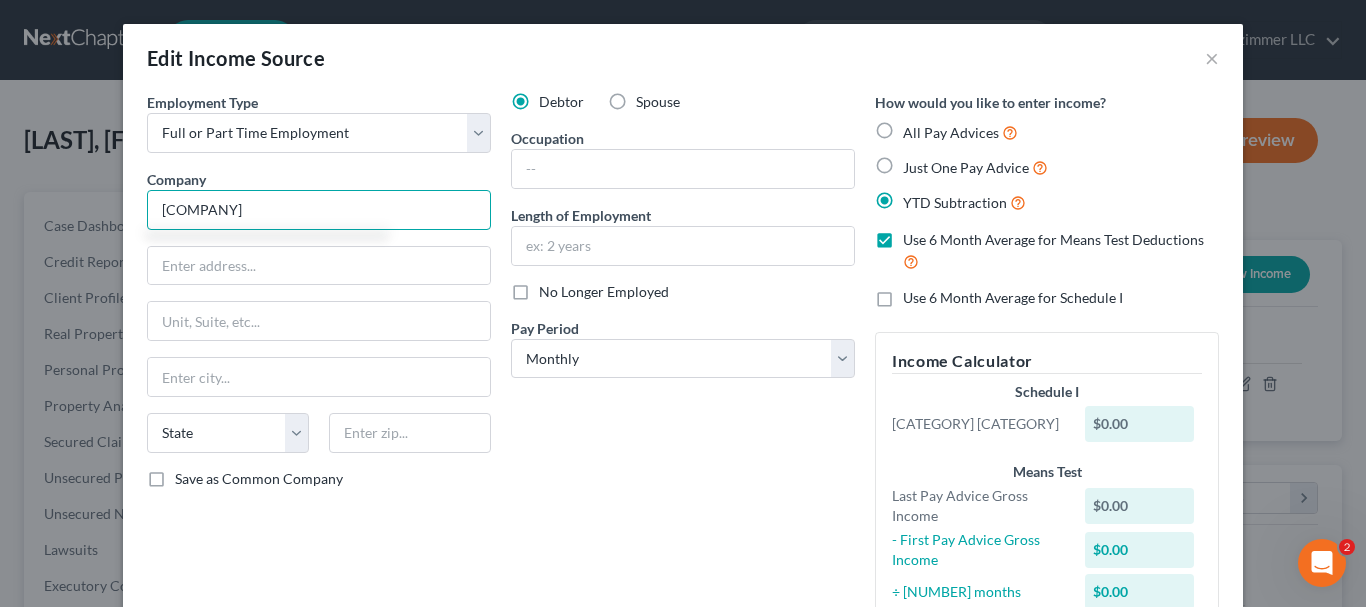 click on "[COMPANY]" at bounding box center (319, 210) 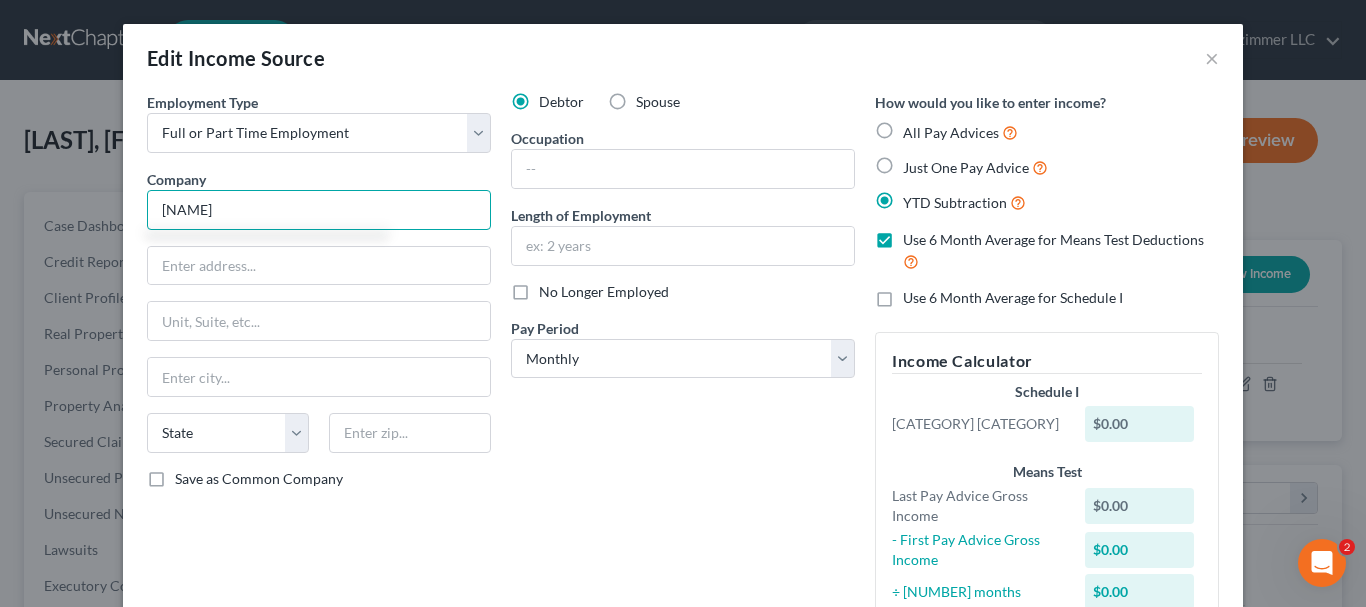 click on "[NAME]" at bounding box center (319, 210) 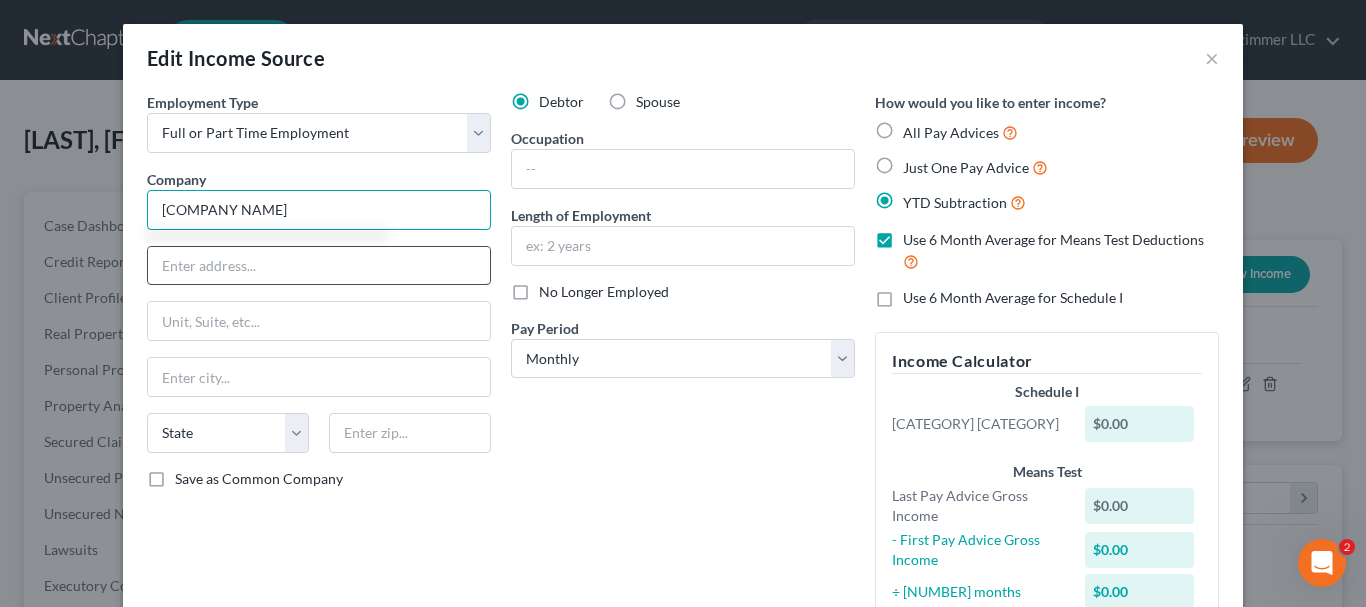type on "[COMPANY NAME]" 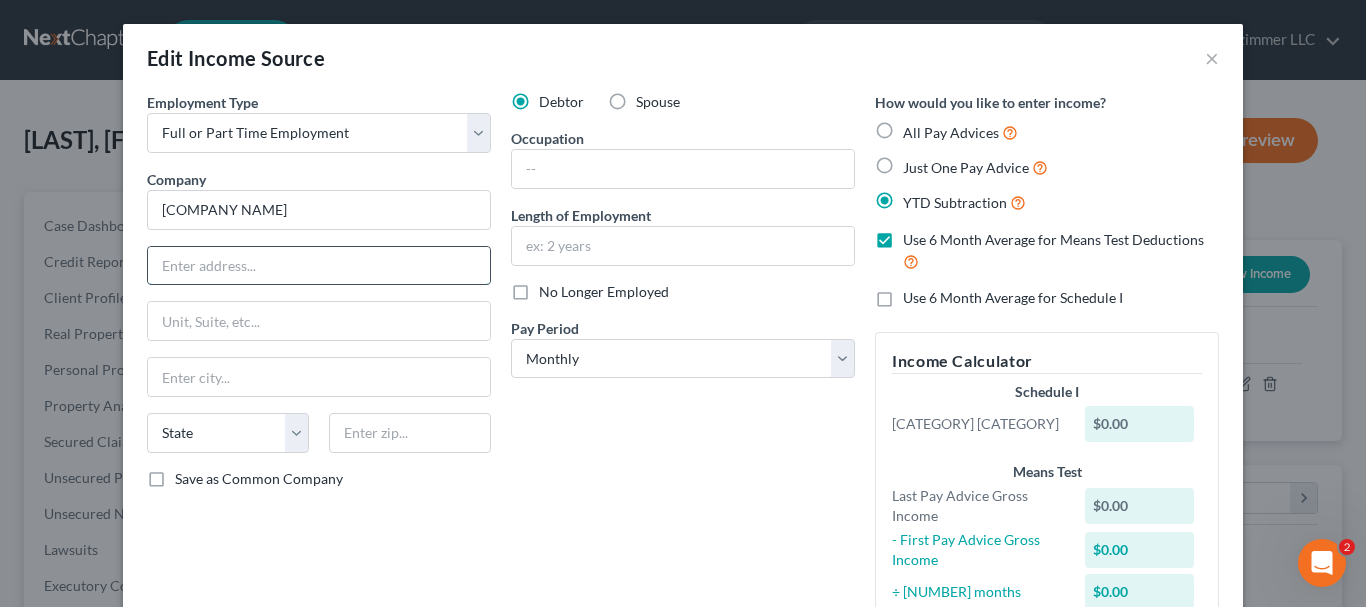 drag, startPoint x: 246, startPoint y: 259, endPoint x: 263, endPoint y: 280, distance: 27.018513 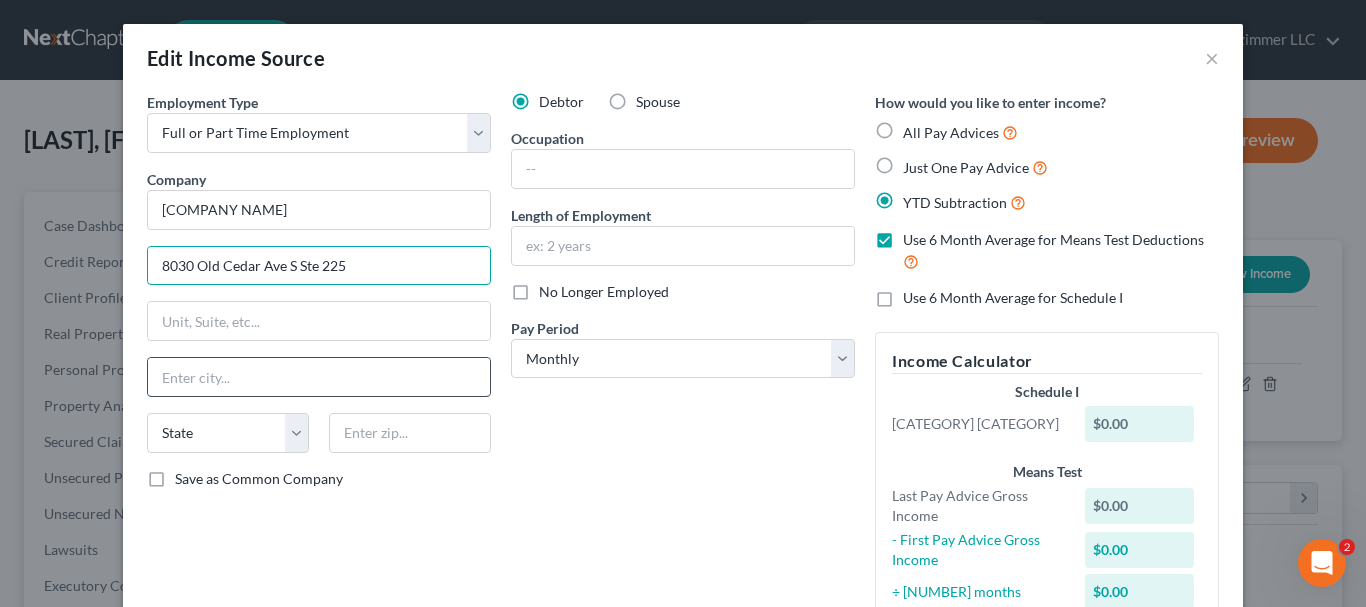 type on "8030 Old Cedar Ave S Ste 225" 